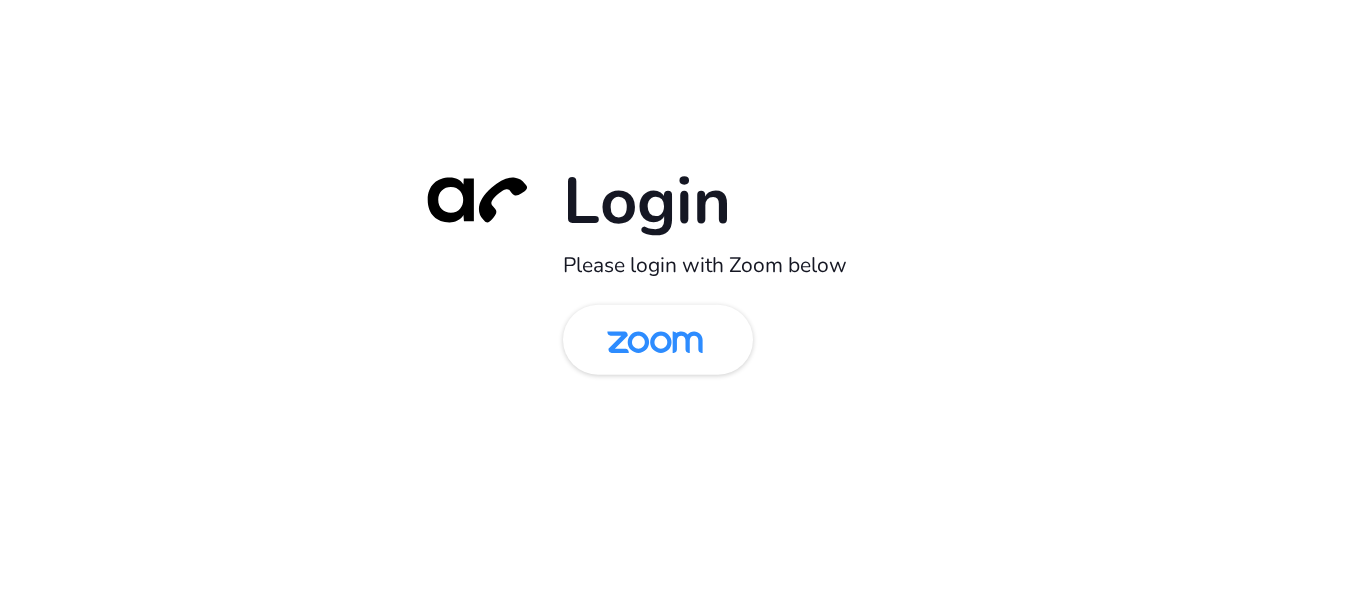 scroll, scrollTop: 0, scrollLeft: 0, axis: both 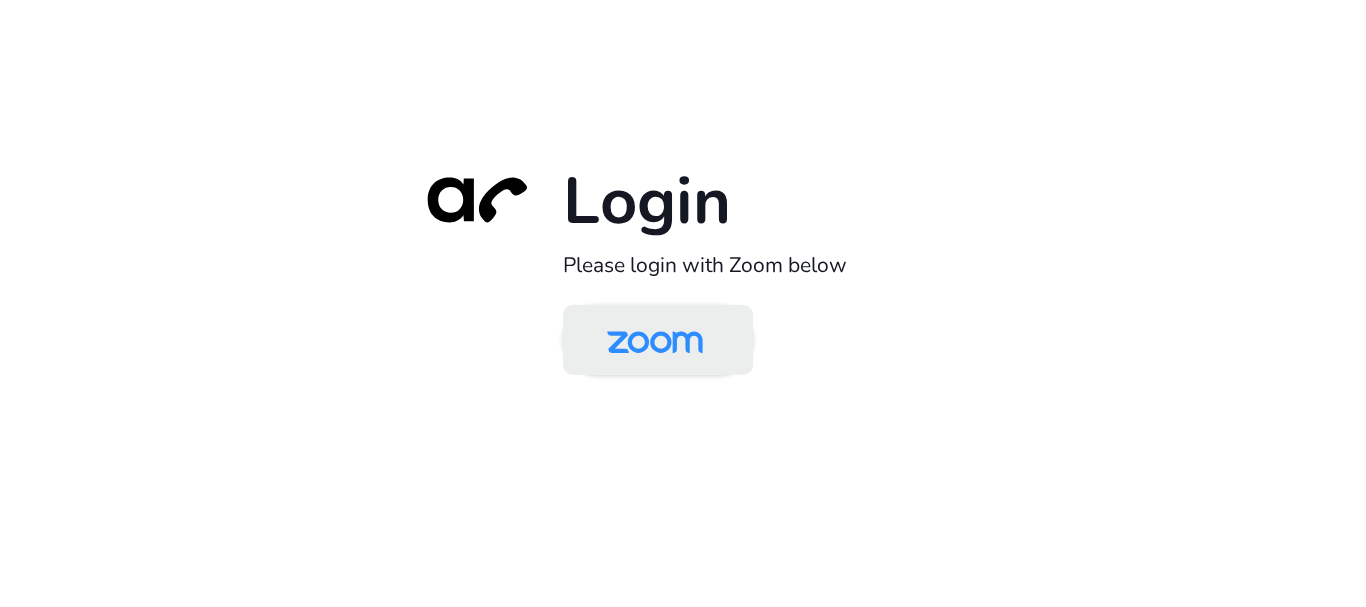 click at bounding box center [655, 341] 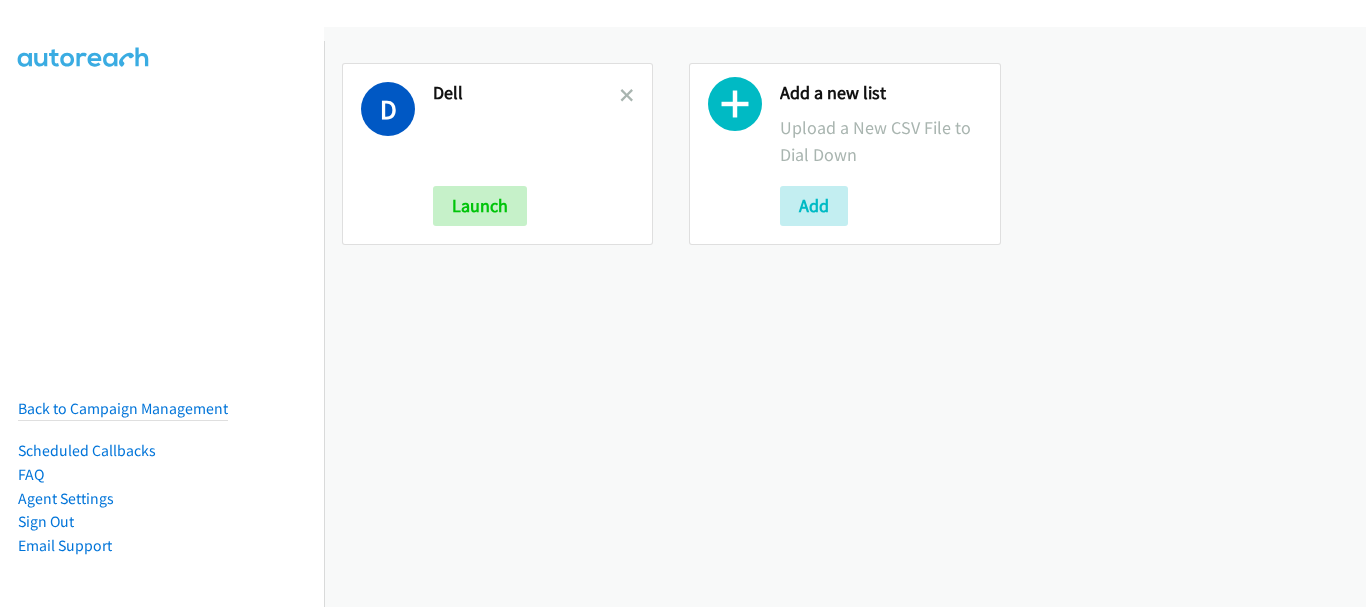 scroll, scrollTop: 0, scrollLeft: 0, axis: both 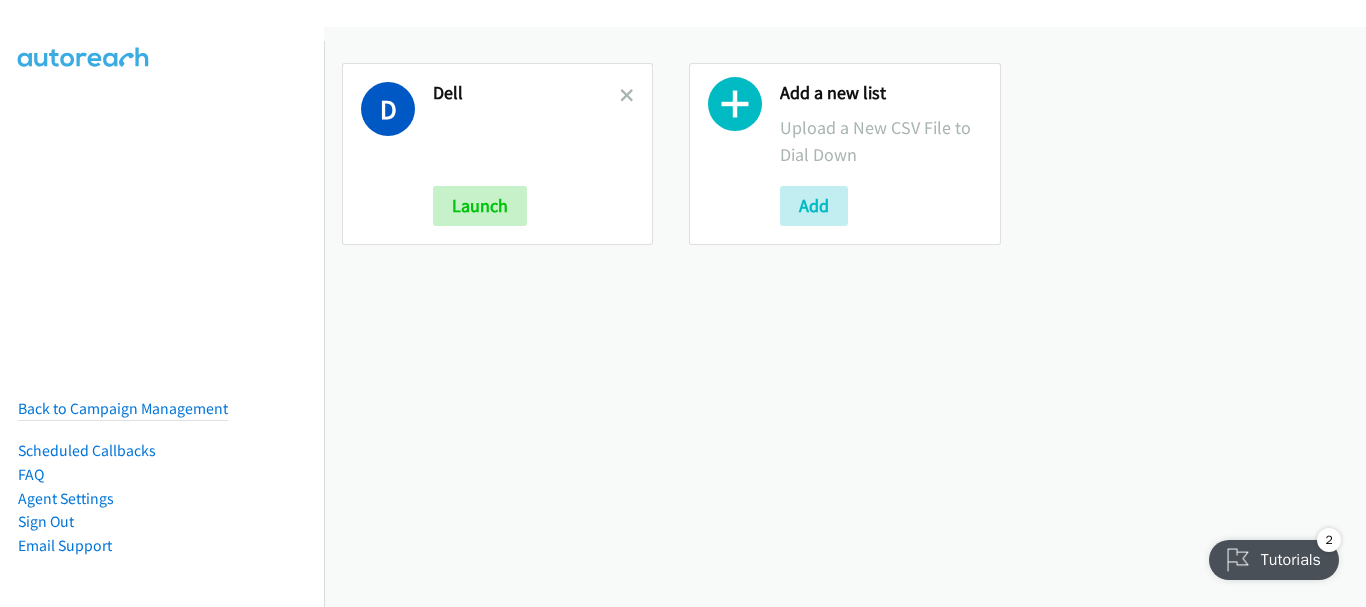 drag, startPoint x: 623, startPoint y: 95, endPoint x: 707, endPoint y: 111, distance: 85.51023 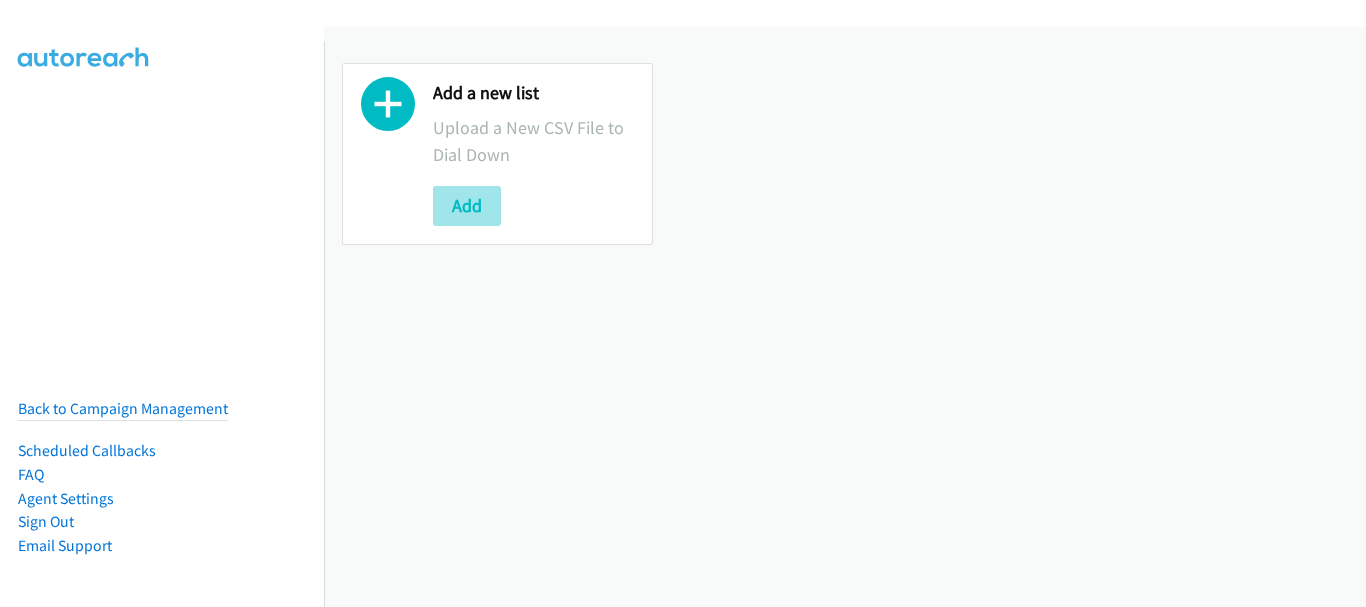 scroll, scrollTop: 0, scrollLeft: 0, axis: both 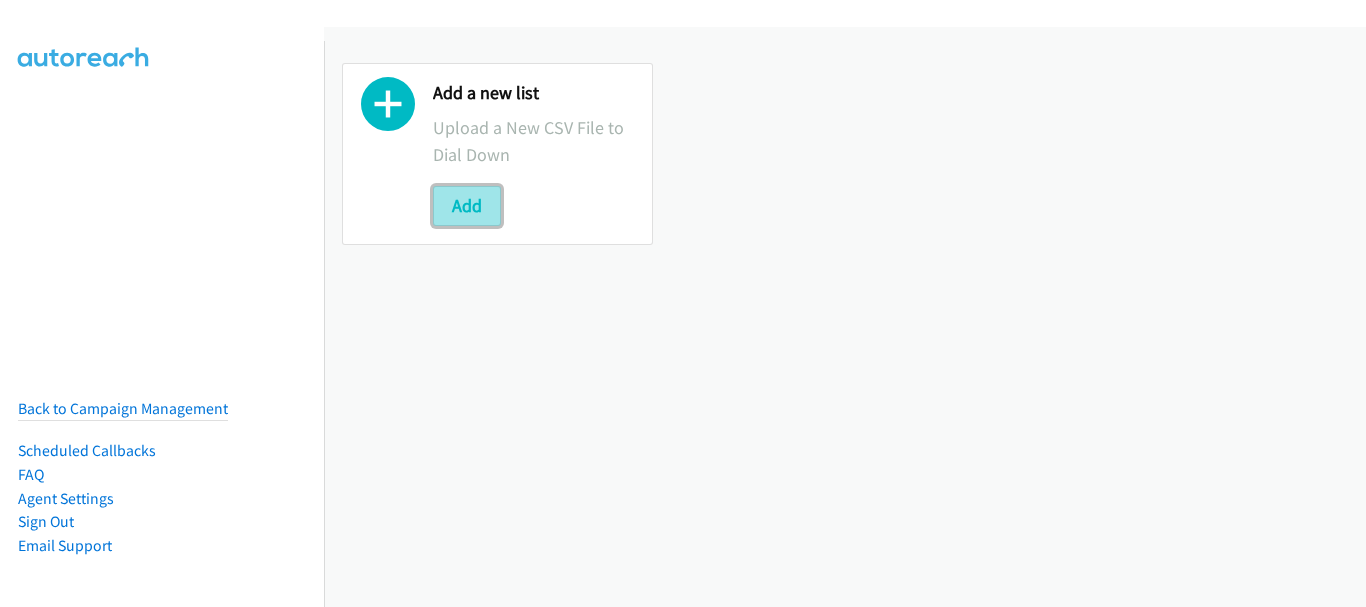 click on "Add" at bounding box center [467, 206] 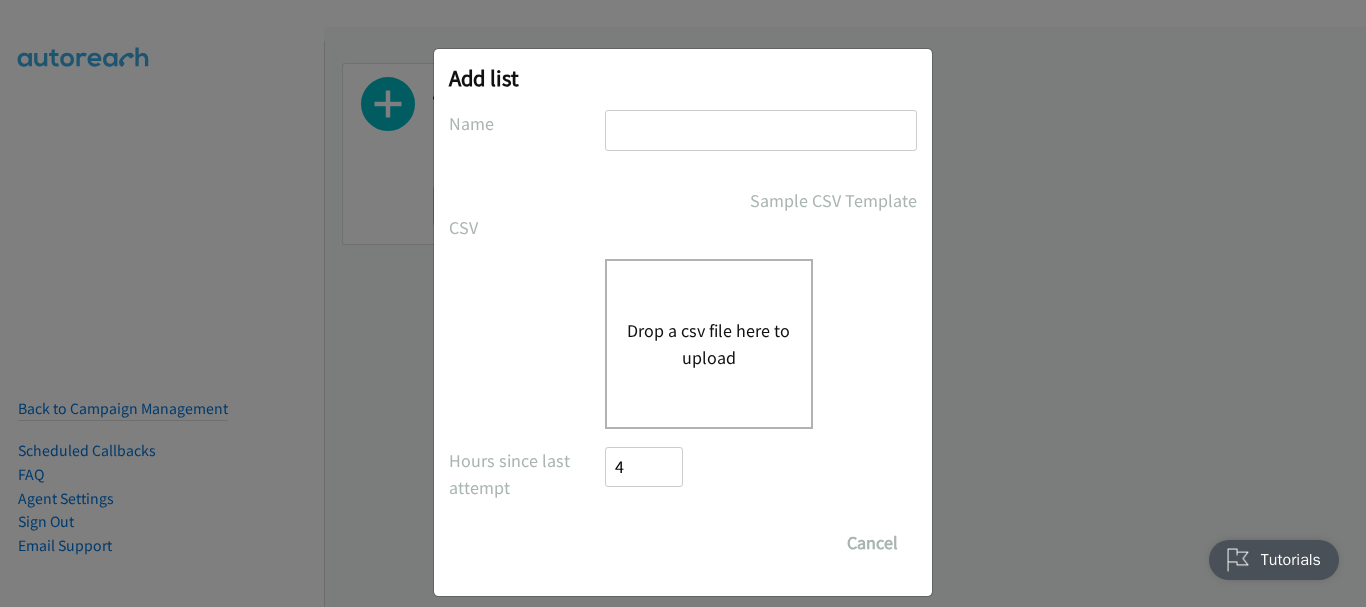 scroll, scrollTop: 0, scrollLeft: 0, axis: both 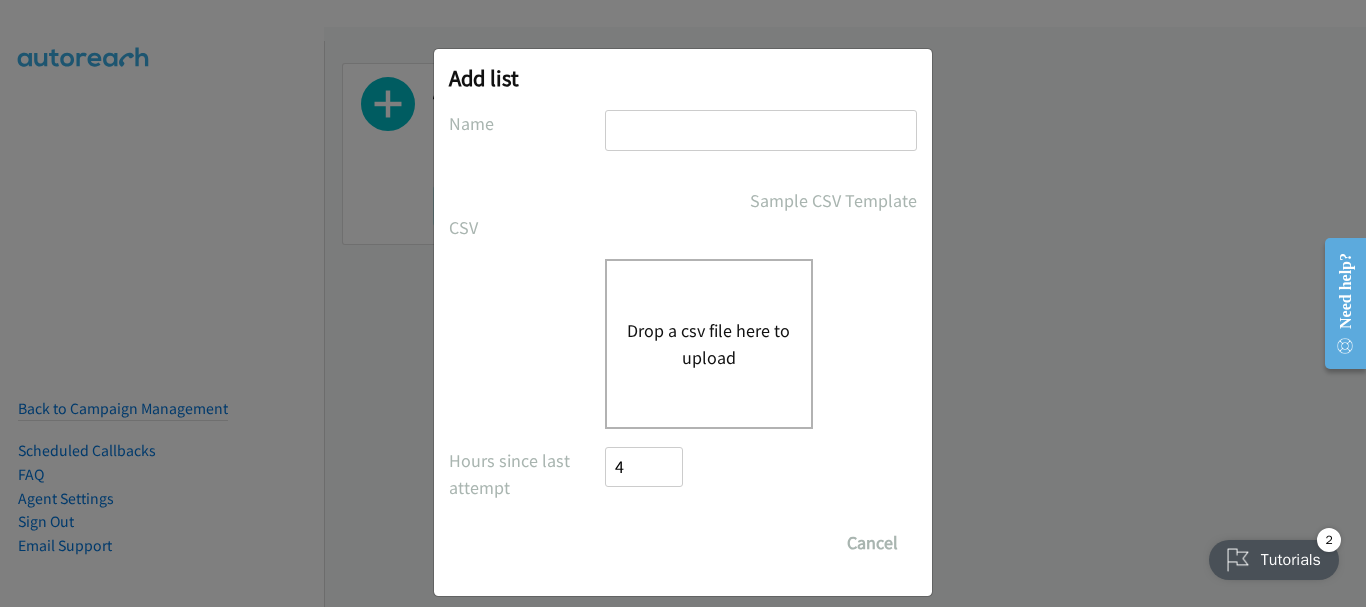 click at bounding box center (761, 130) 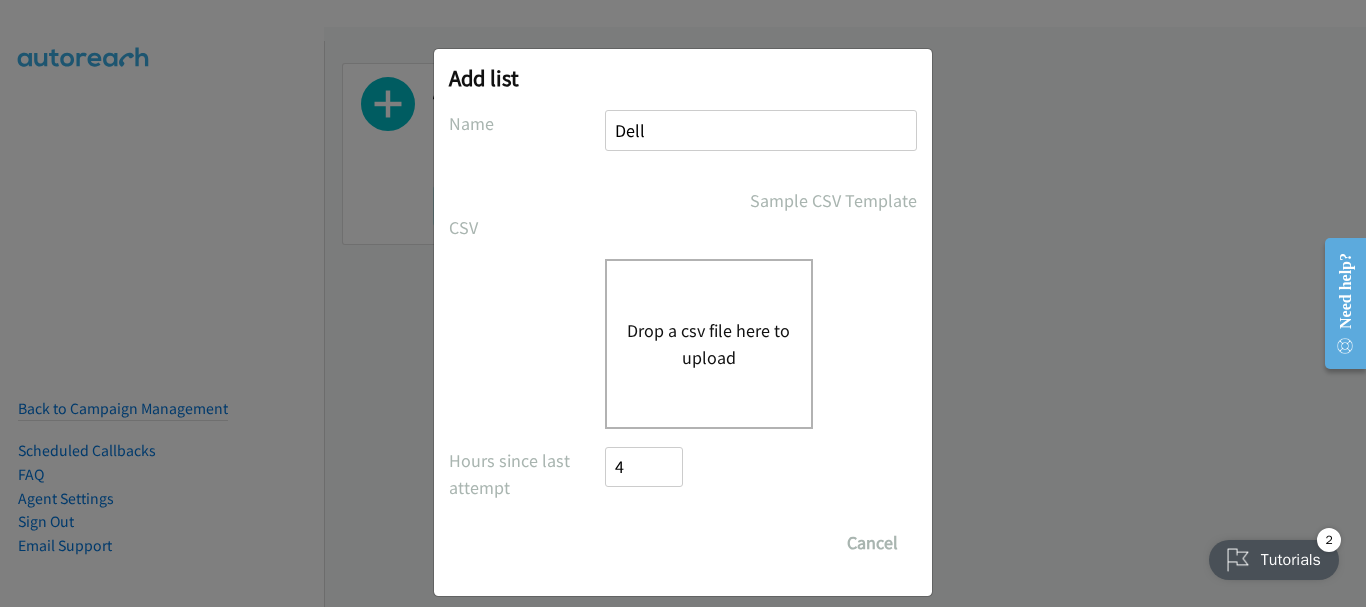 click on "Drop a csv file here to upload" at bounding box center [709, 344] 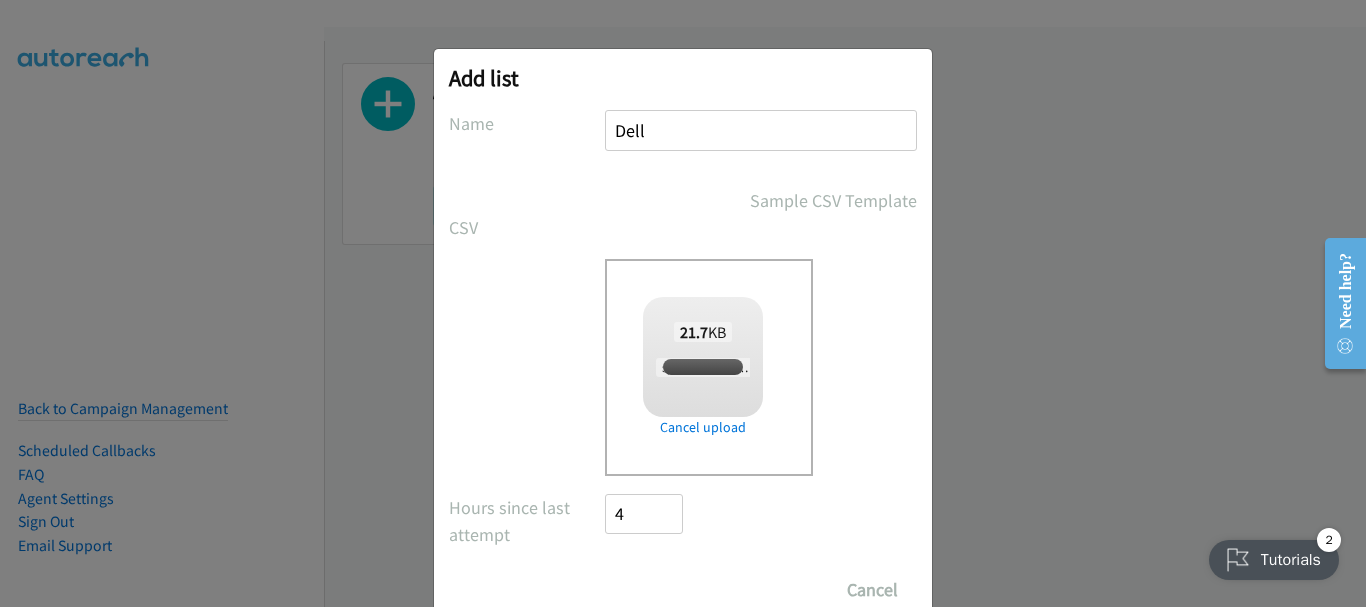 checkbox on "true" 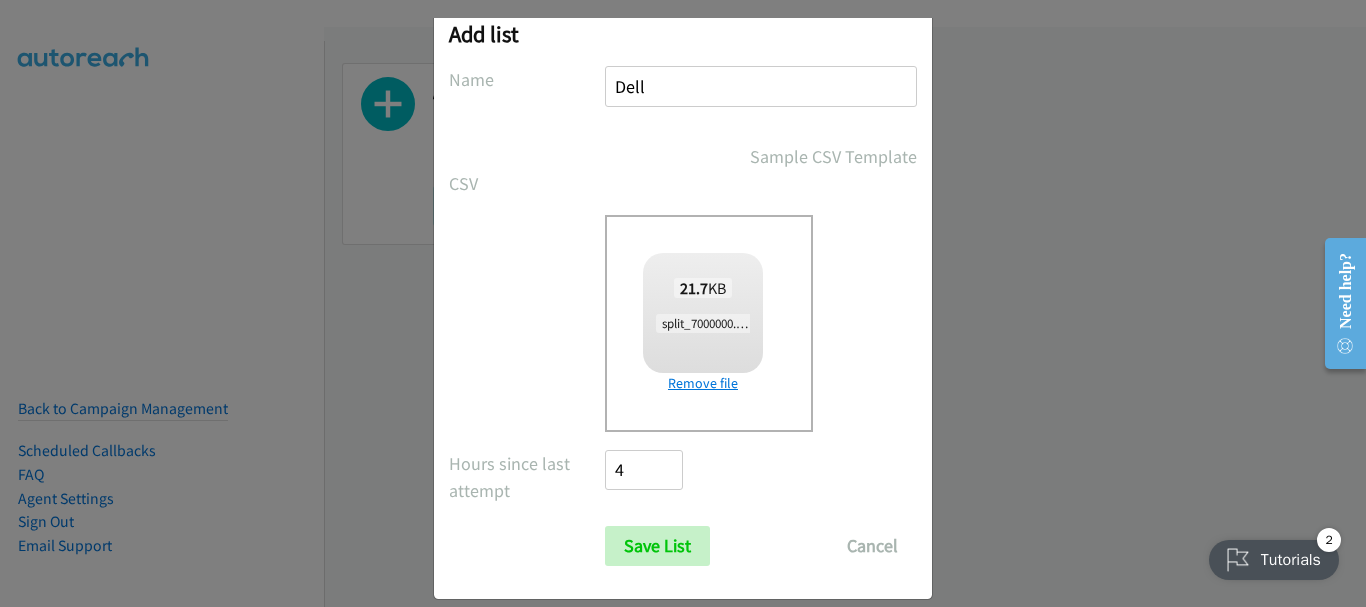 scroll, scrollTop: 67, scrollLeft: 0, axis: vertical 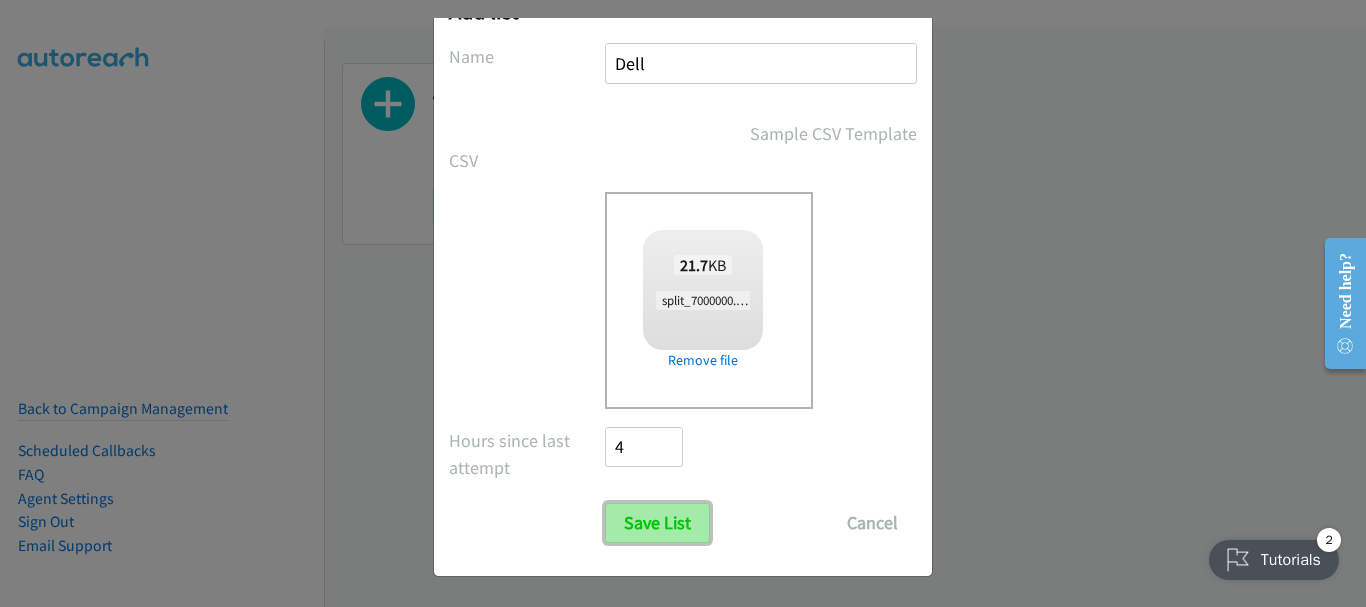 click on "Save List" at bounding box center [657, 523] 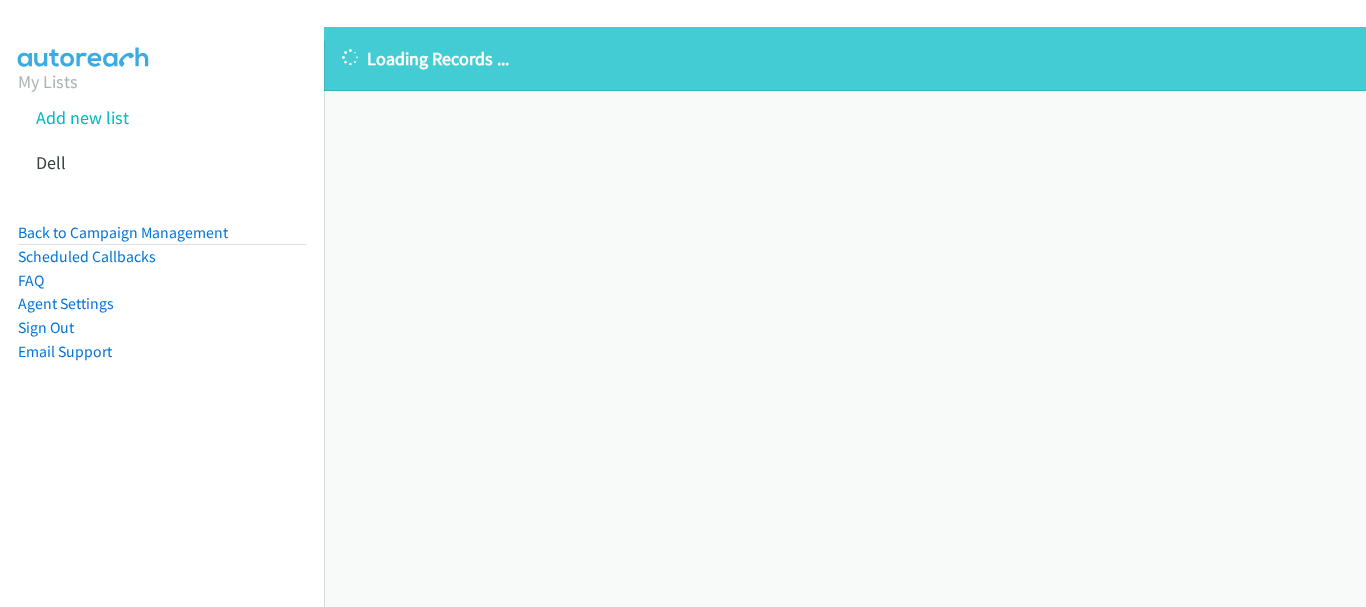 scroll, scrollTop: 0, scrollLeft: 0, axis: both 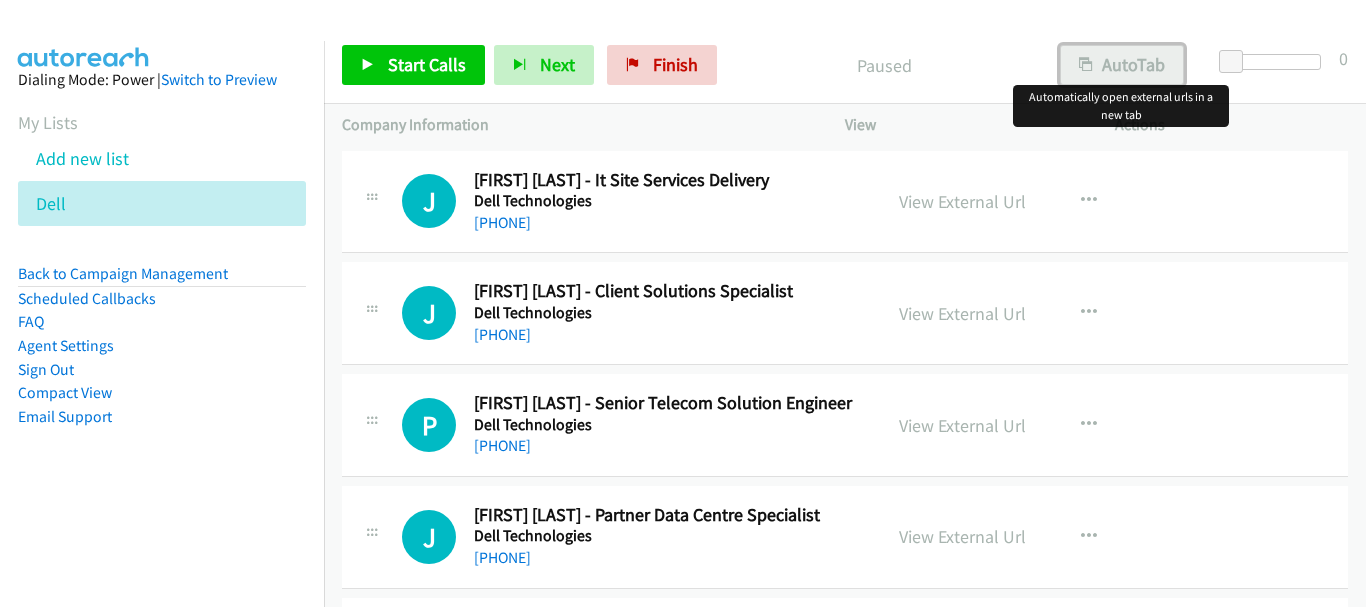 click on "AutoTab" at bounding box center (1122, 65) 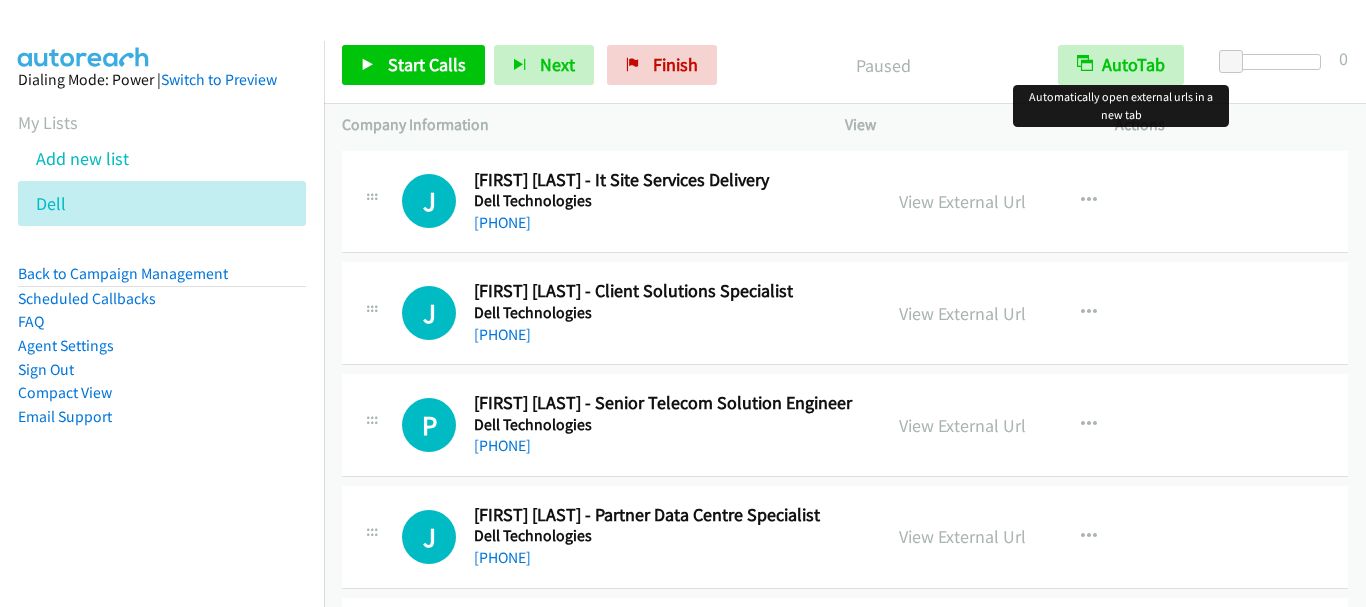 scroll, scrollTop: 0, scrollLeft: 0, axis: both 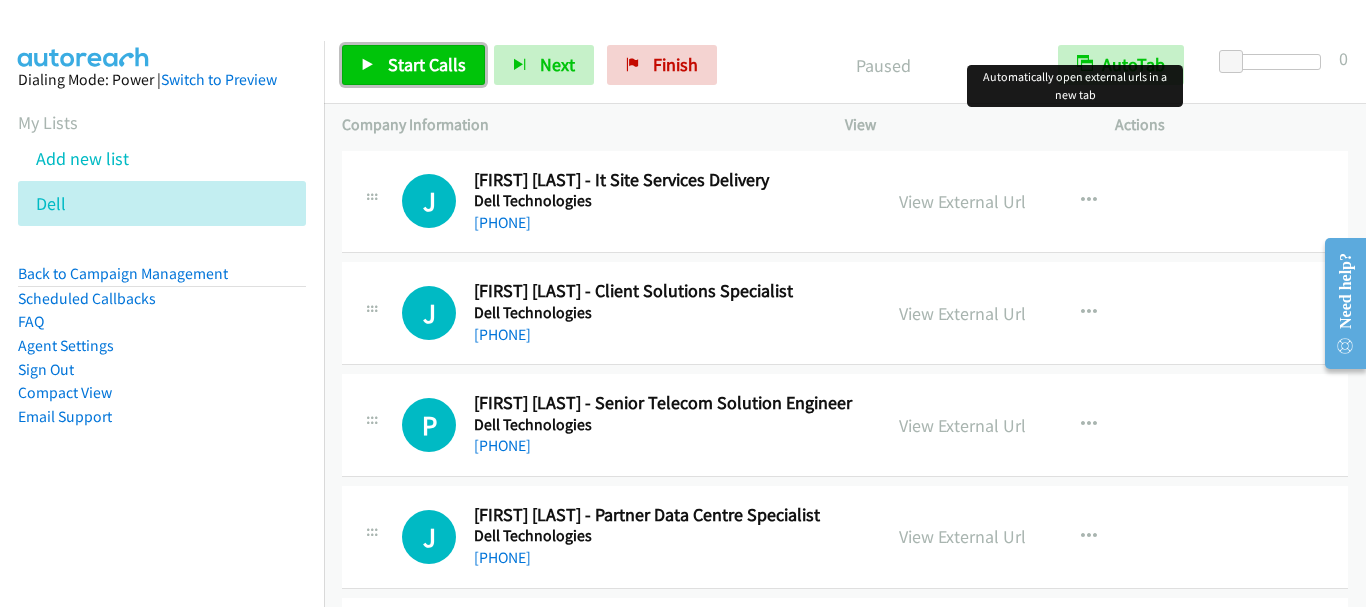 click on "Start Calls" at bounding box center [427, 64] 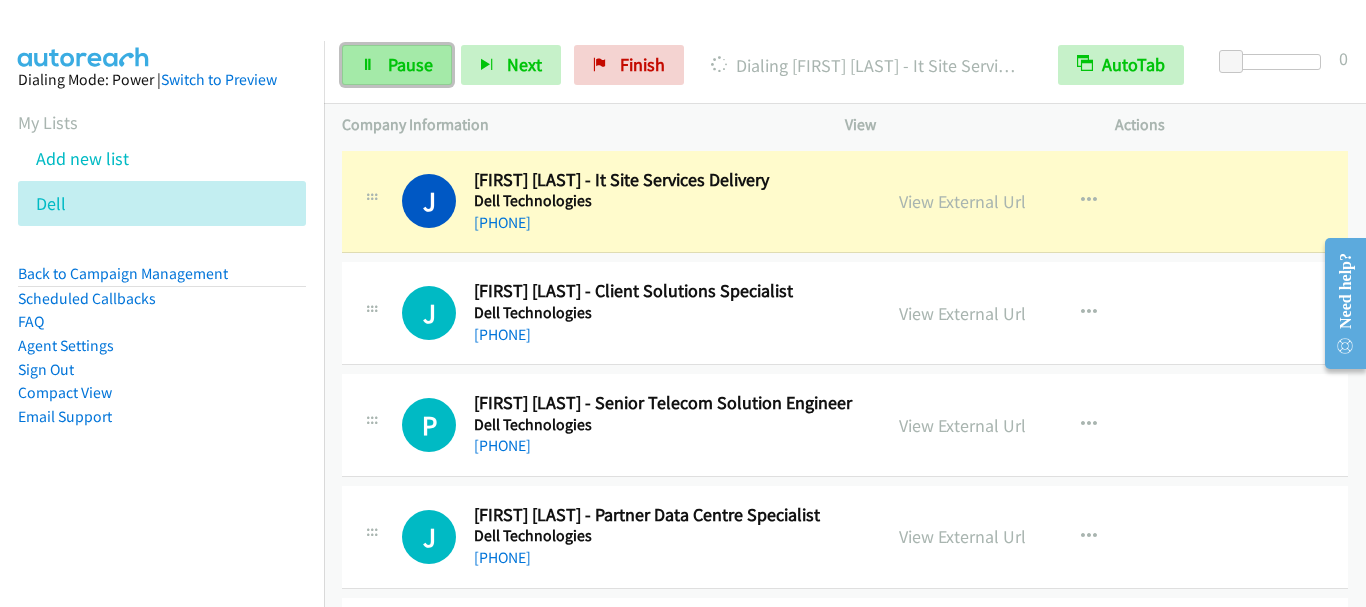 click on "Pause" at bounding box center (397, 65) 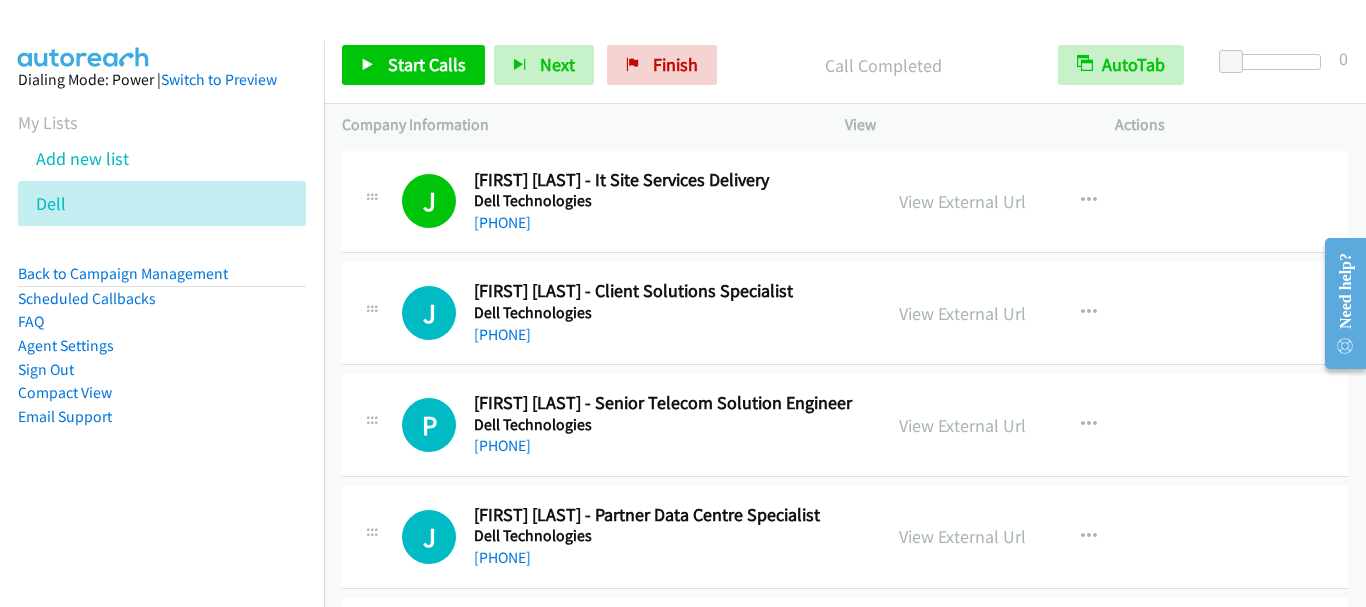 scroll, scrollTop: 100, scrollLeft: 0, axis: vertical 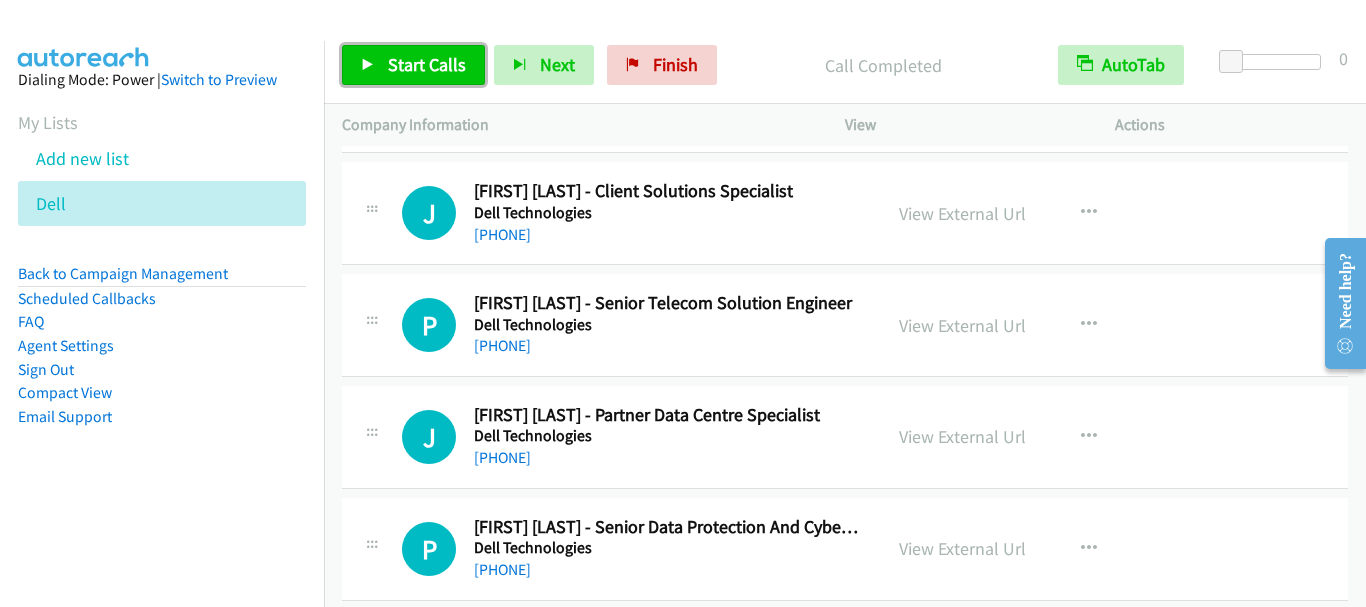 click on "Start Calls" at bounding box center (427, 64) 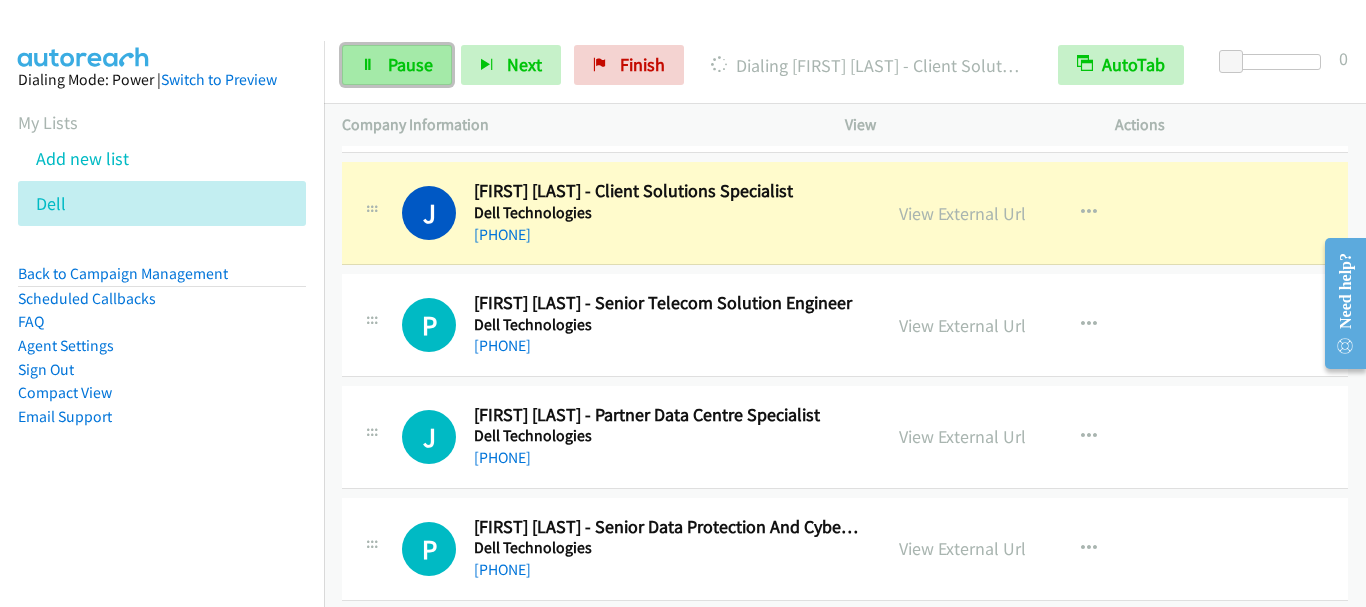 click on "Pause" at bounding box center [397, 65] 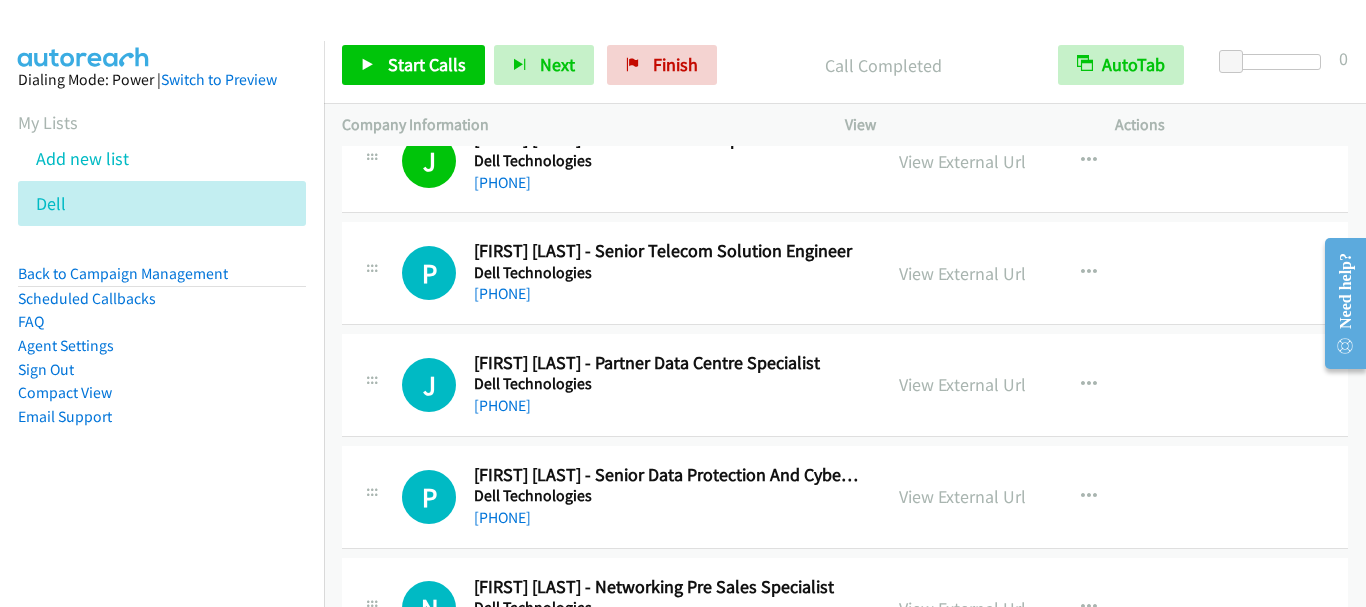 scroll, scrollTop: 200, scrollLeft: 0, axis: vertical 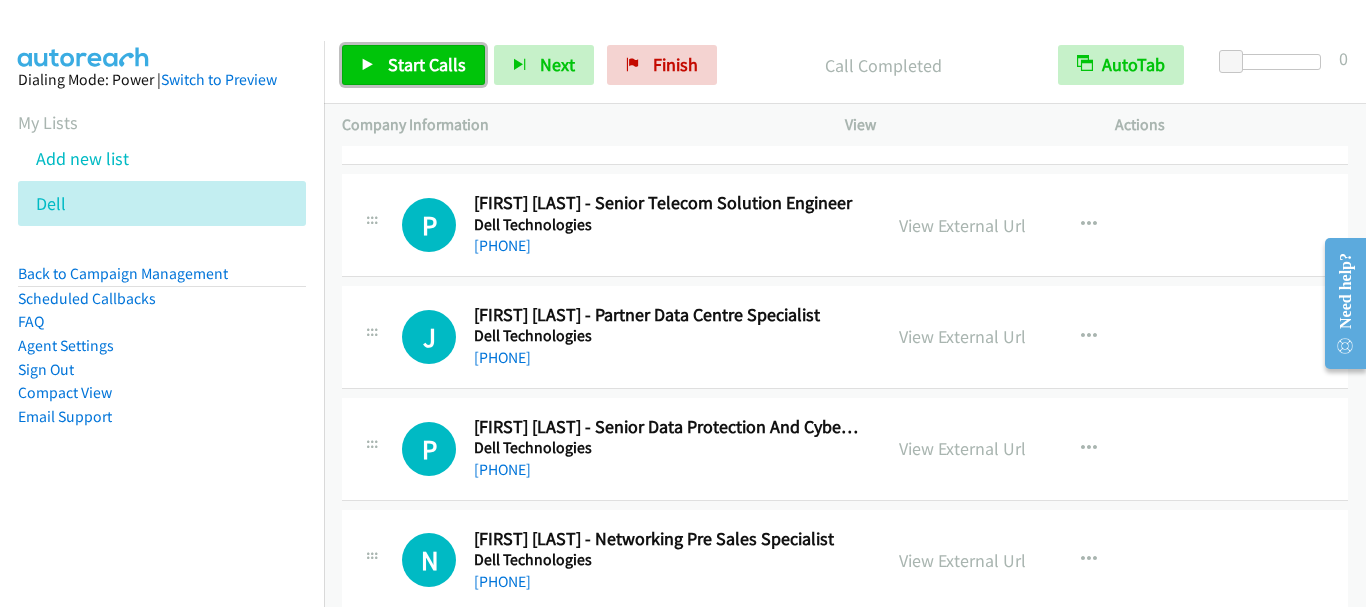 click on "Start Calls" at bounding box center [413, 65] 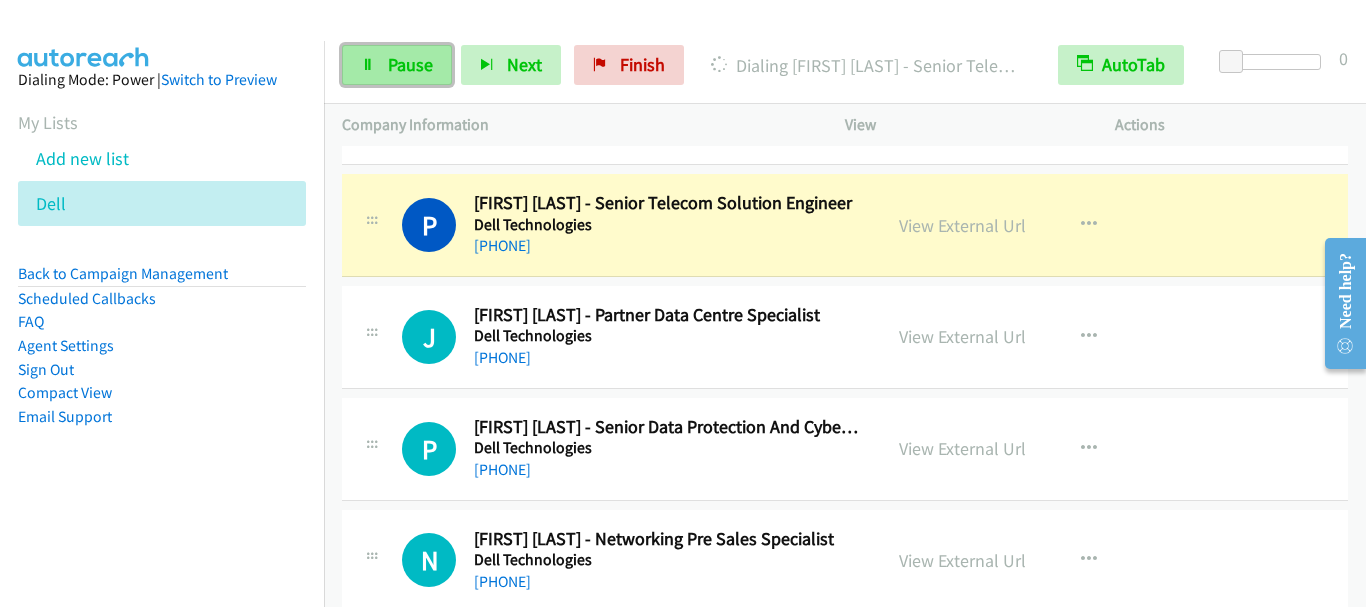 click on "Pause" at bounding box center (397, 65) 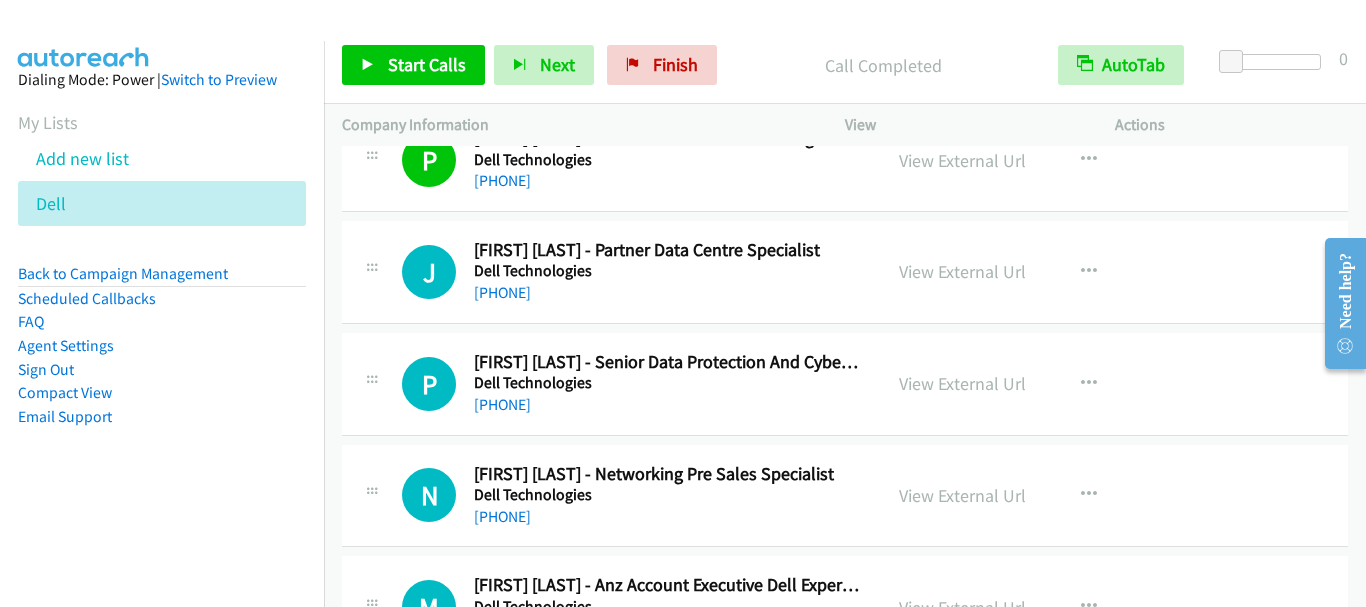 scroll, scrollTop: 300, scrollLeft: 0, axis: vertical 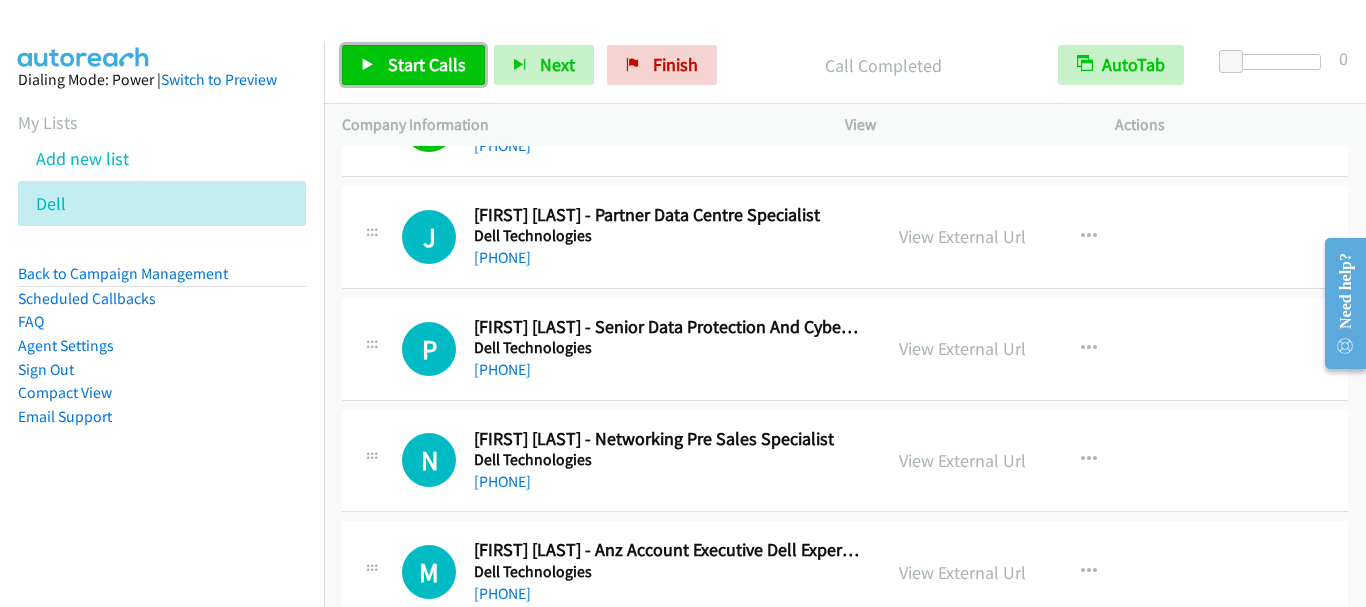 click on "Start Calls" at bounding box center (427, 64) 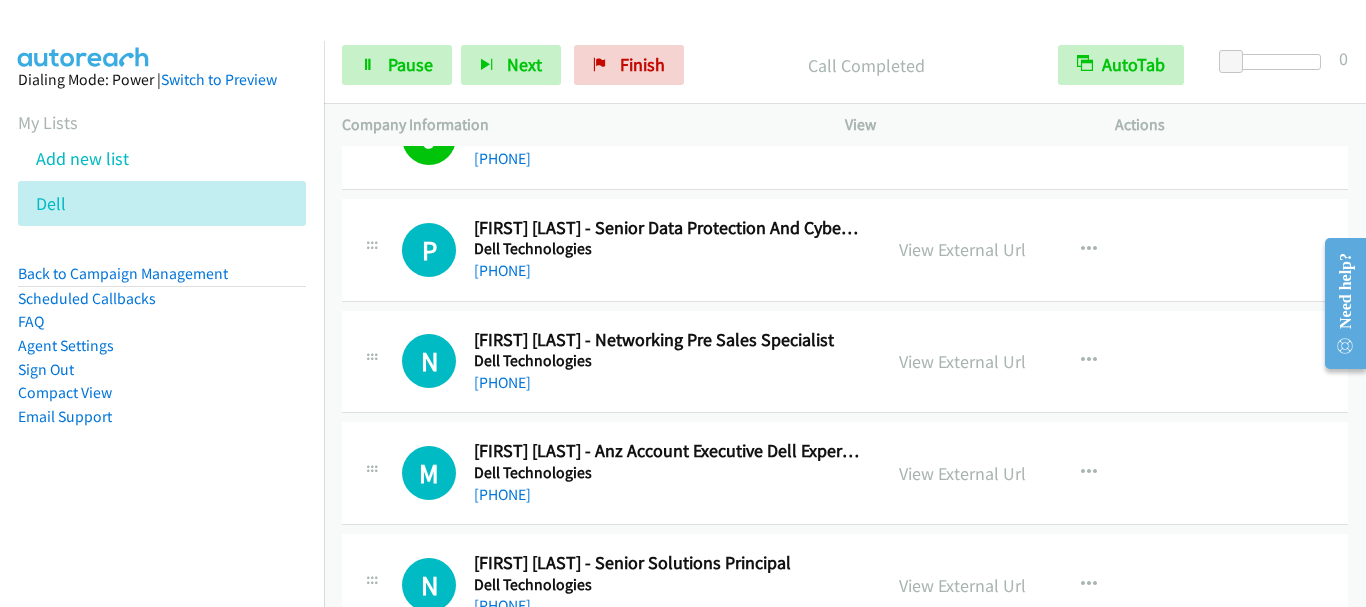 scroll, scrollTop: 400, scrollLeft: 0, axis: vertical 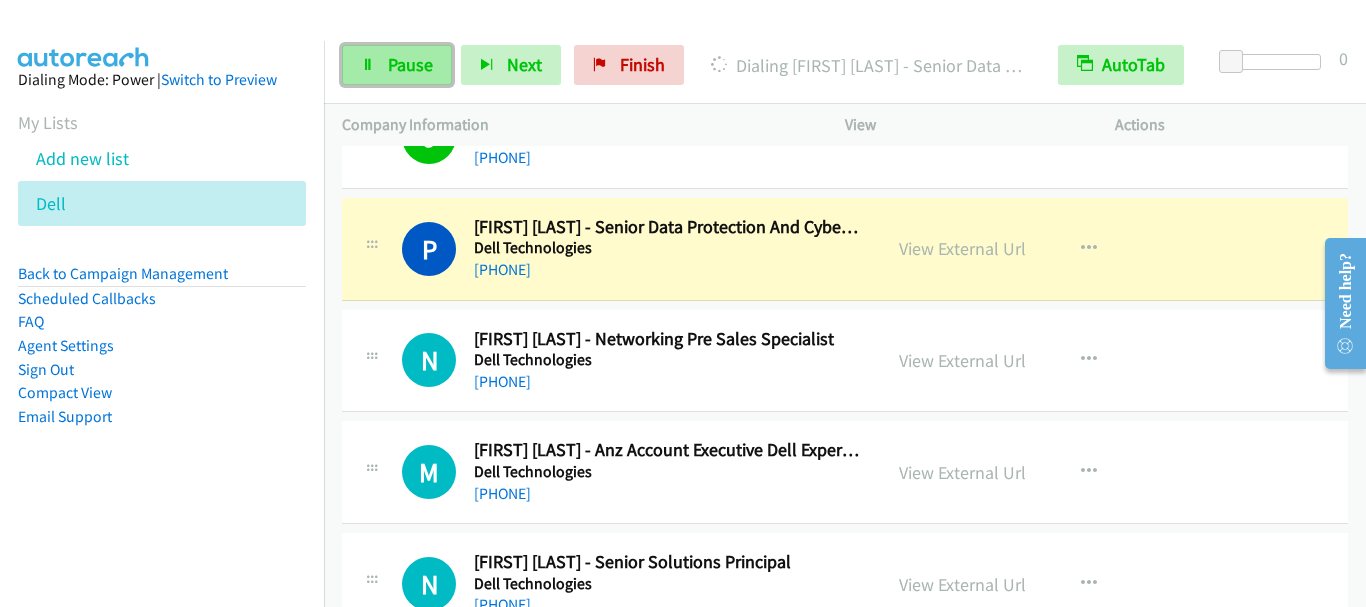 click on "Pause" at bounding box center [397, 65] 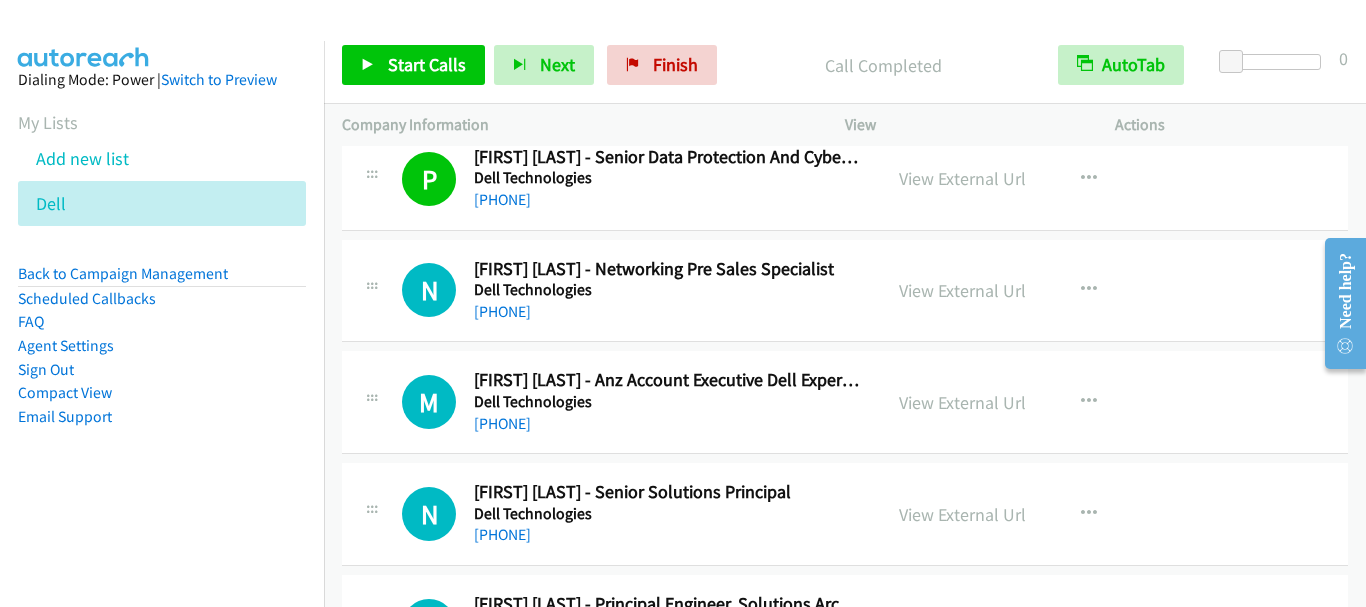 scroll, scrollTop: 500, scrollLeft: 0, axis: vertical 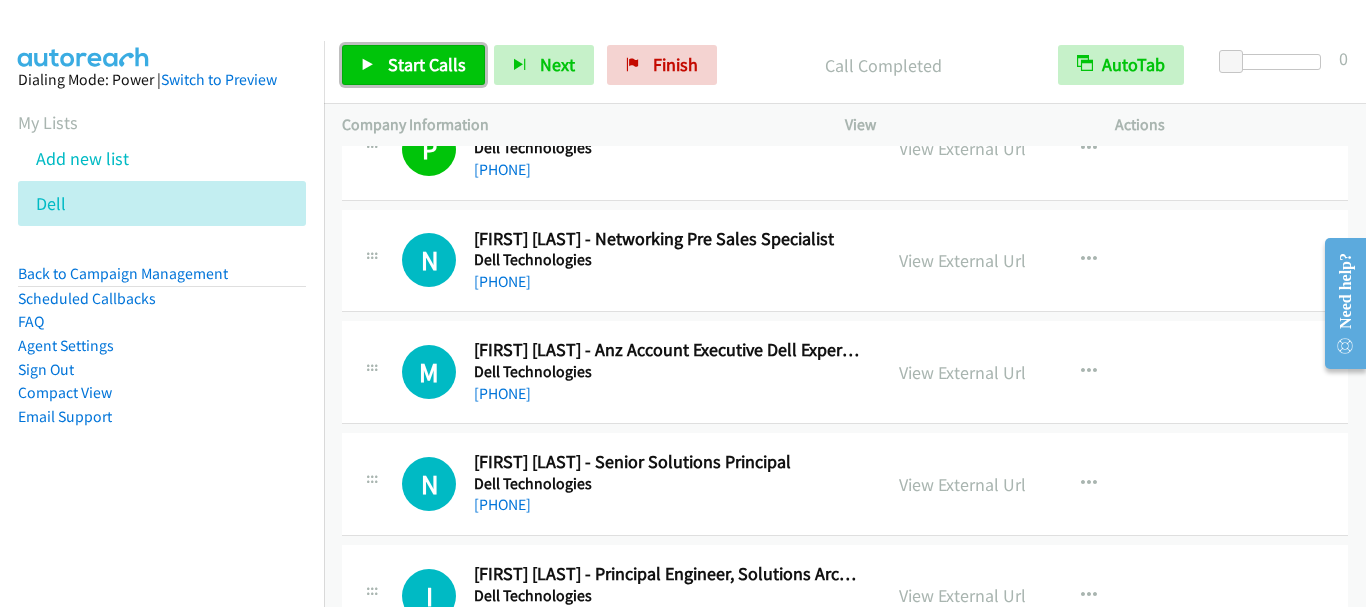 click on "Start Calls" at bounding box center (427, 64) 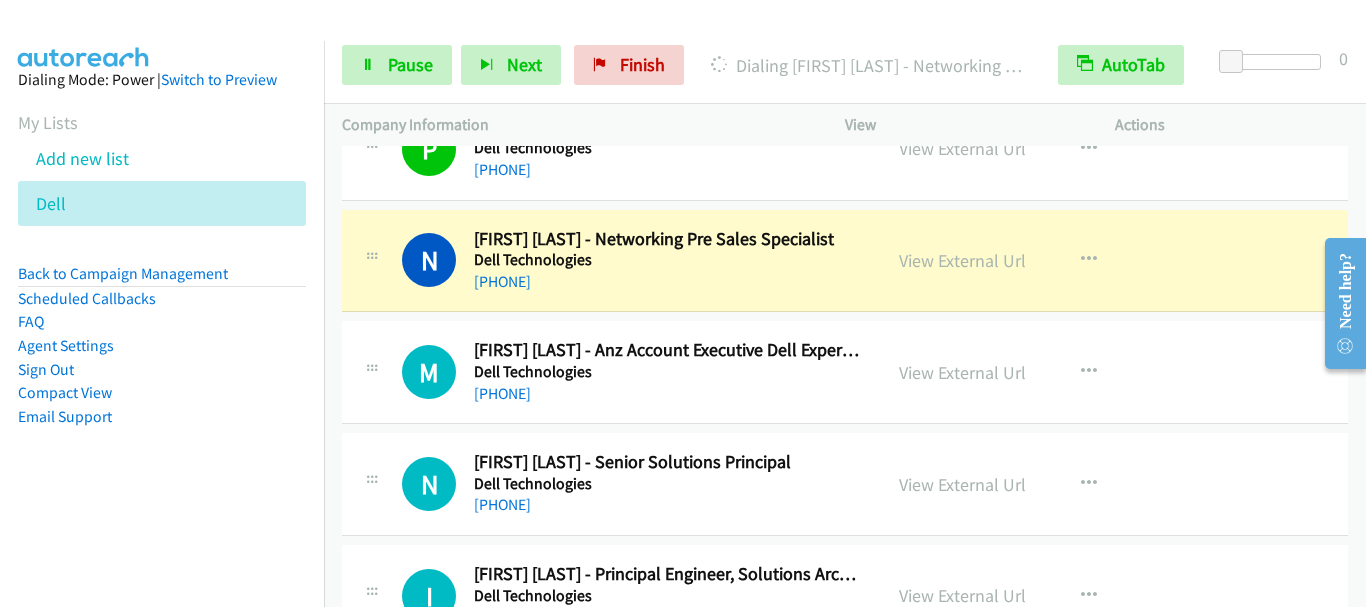 scroll, scrollTop: 400, scrollLeft: 0, axis: vertical 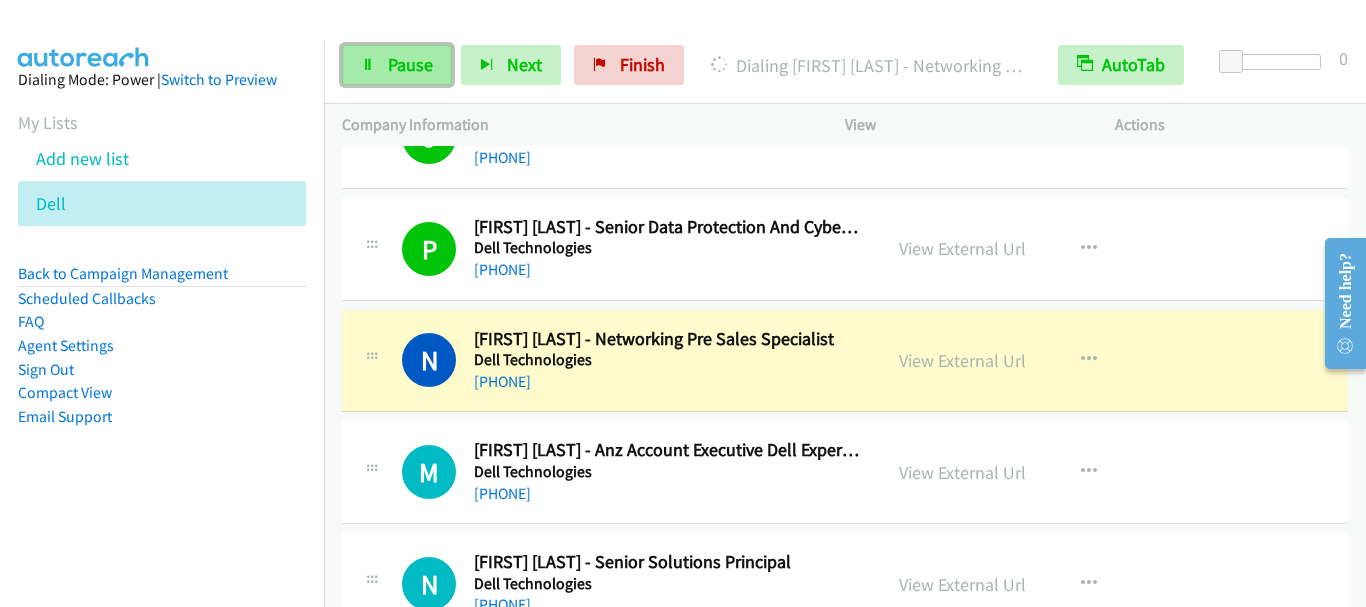 click on "Pause" at bounding box center [410, 64] 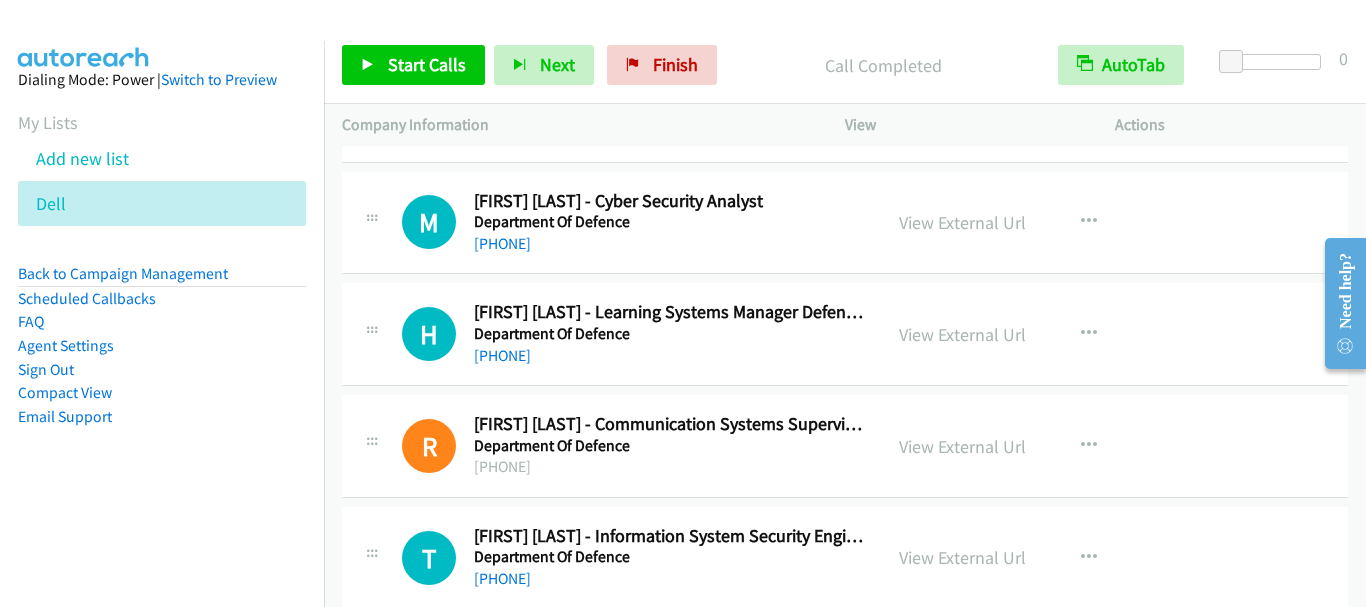 scroll, scrollTop: 3600, scrollLeft: 0, axis: vertical 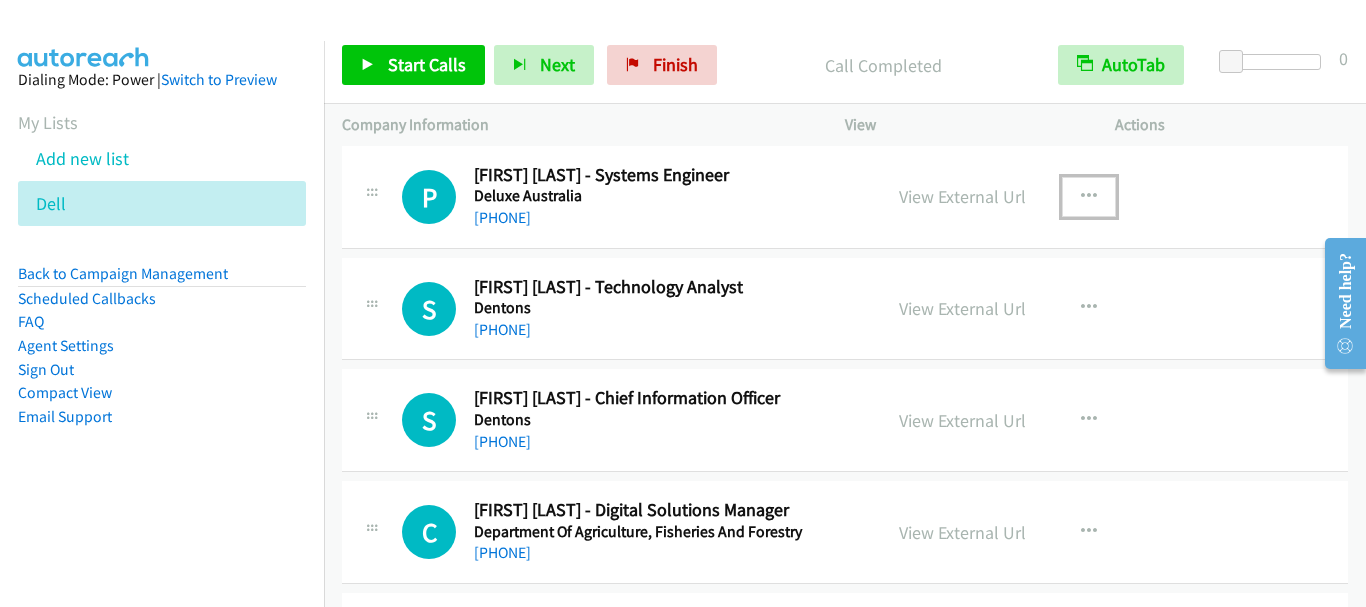 click at bounding box center [1089, 197] 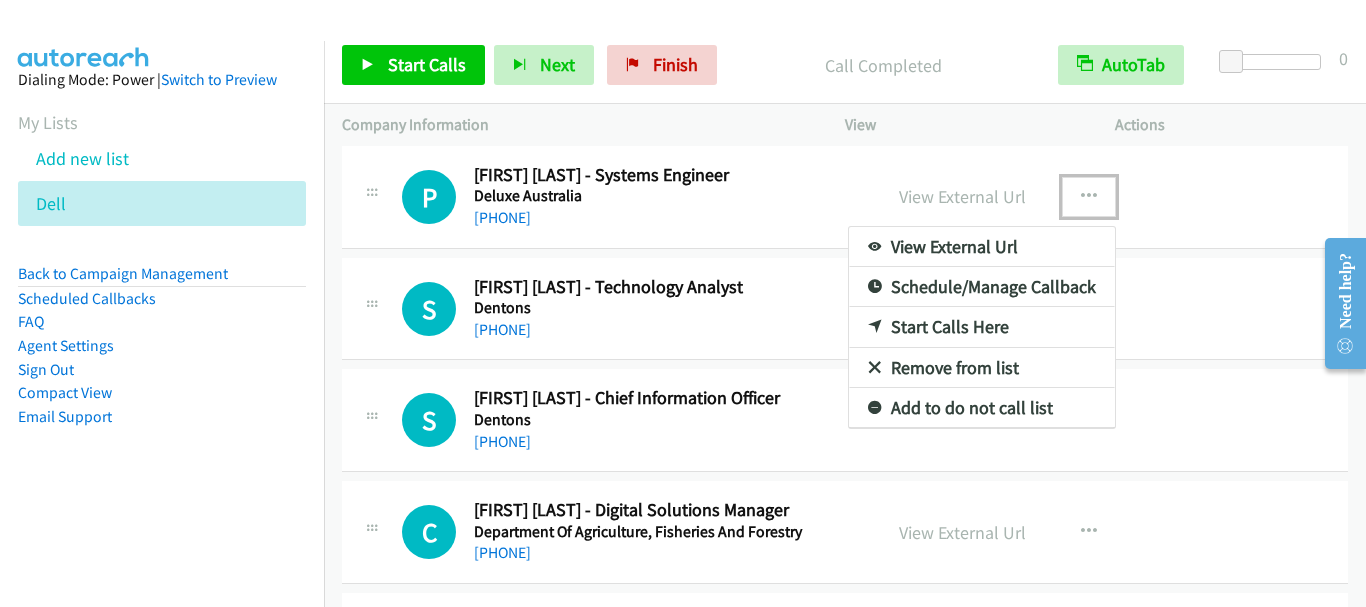 click on "Start Calls Here" at bounding box center [982, 327] 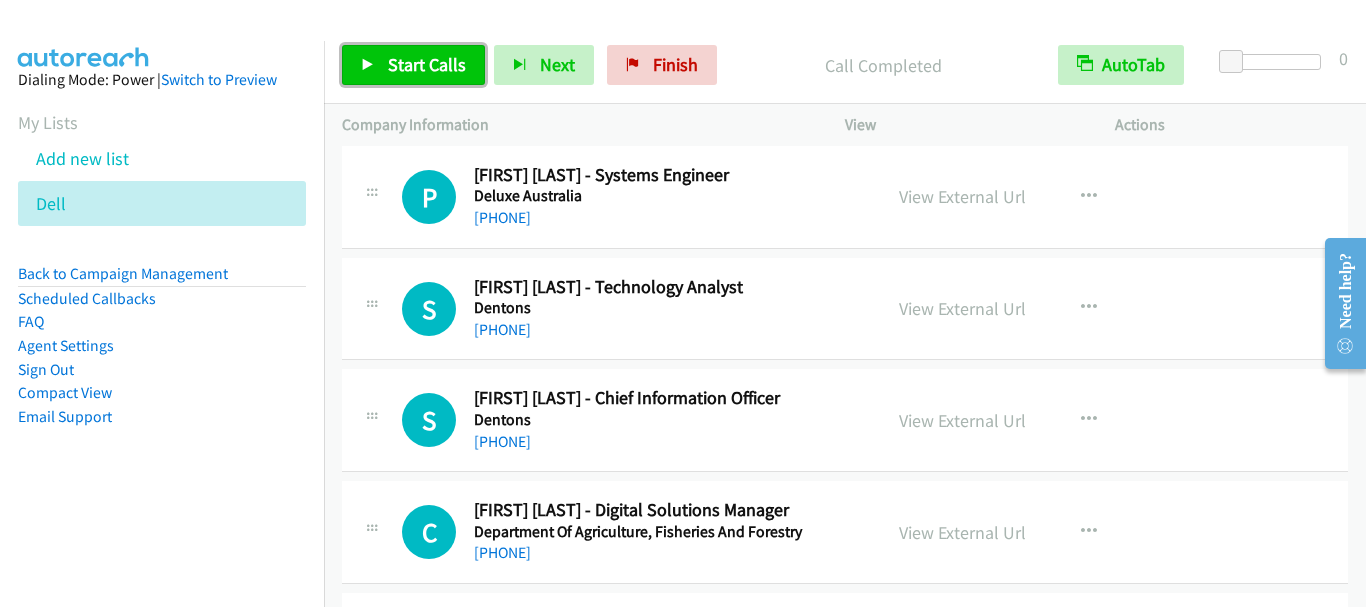 click on "Start Calls" at bounding box center [427, 64] 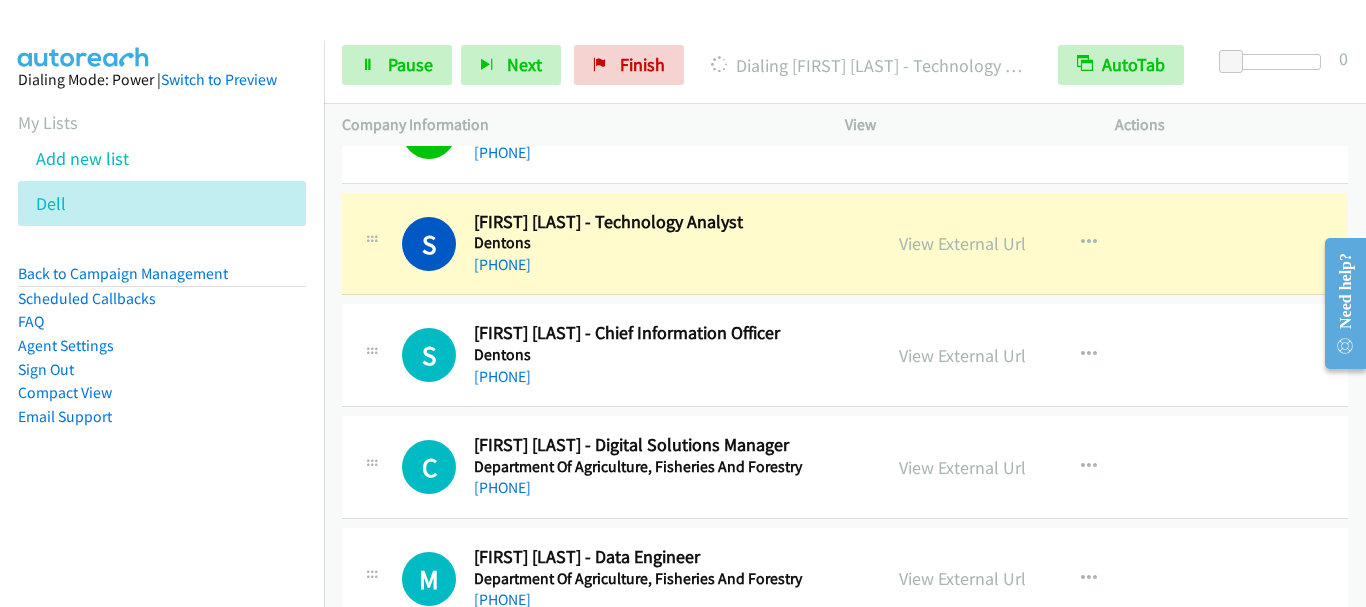 scroll, scrollTop: 2900, scrollLeft: 0, axis: vertical 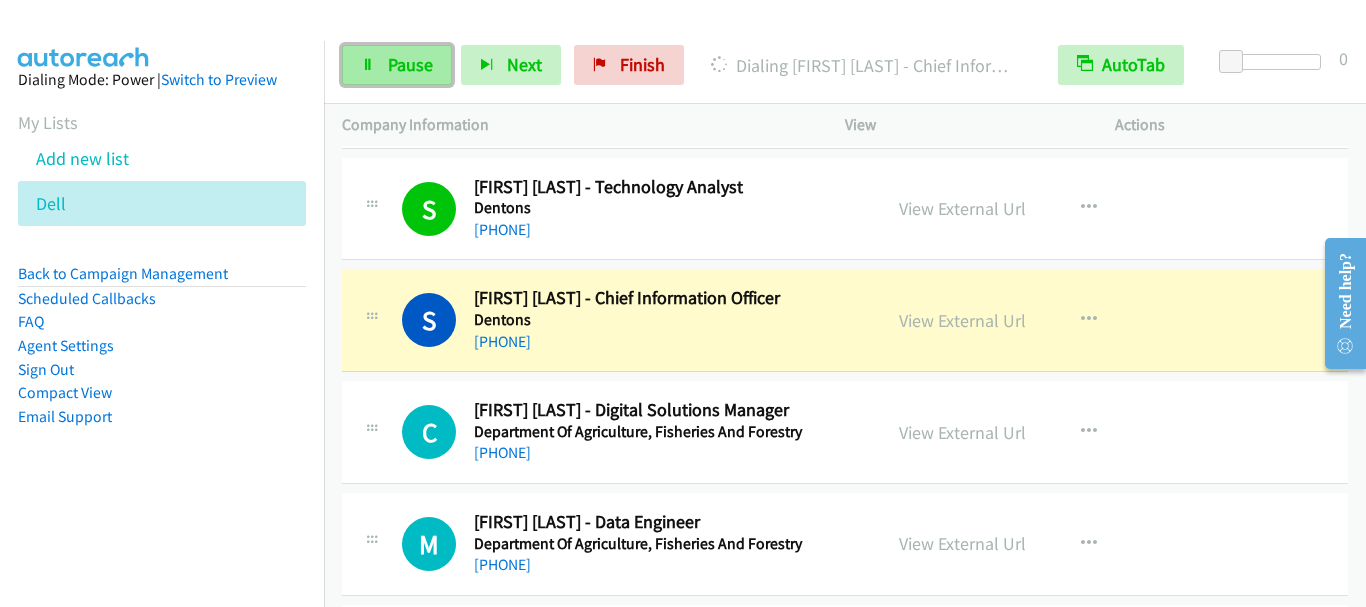 click on "Pause" at bounding box center (410, 64) 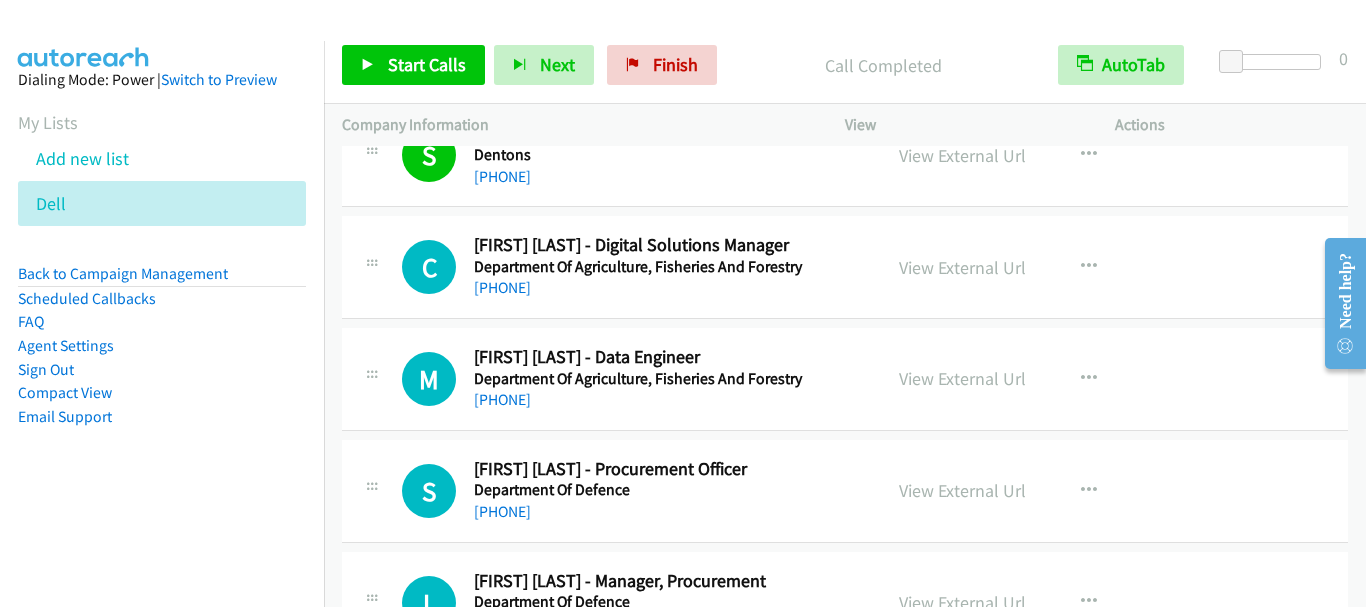 scroll, scrollTop: 3100, scrollLeft: 0, axis: vertical 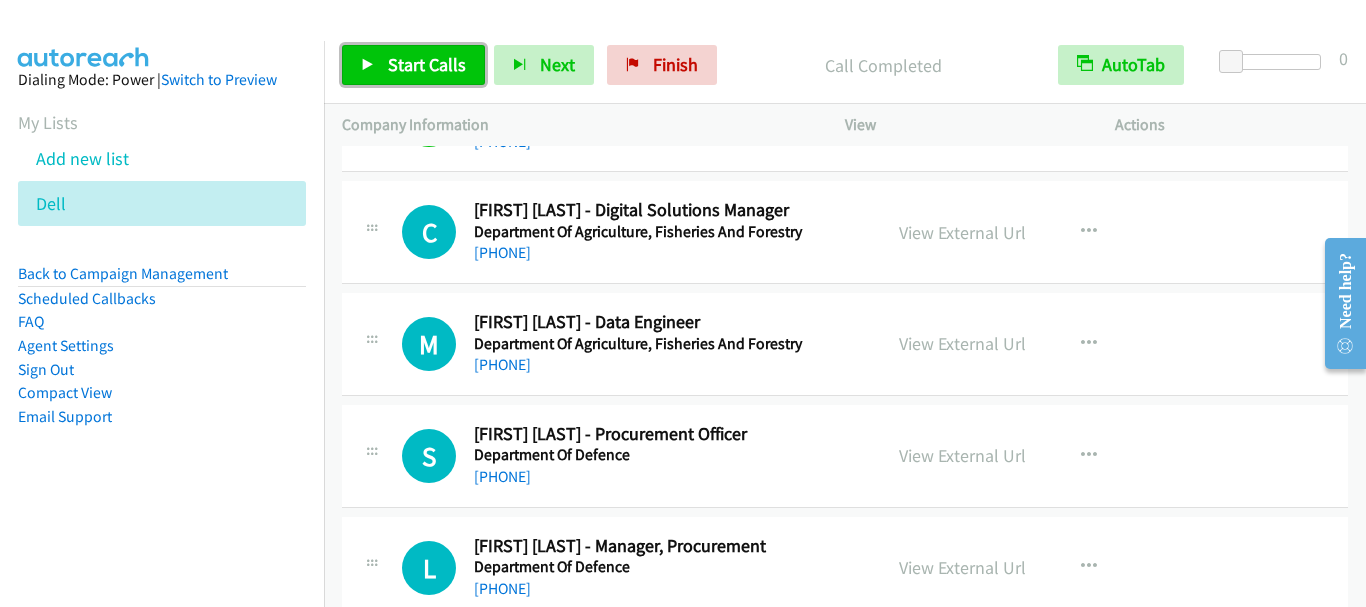 click on "Start Calls" at bounding box center [413, 65] 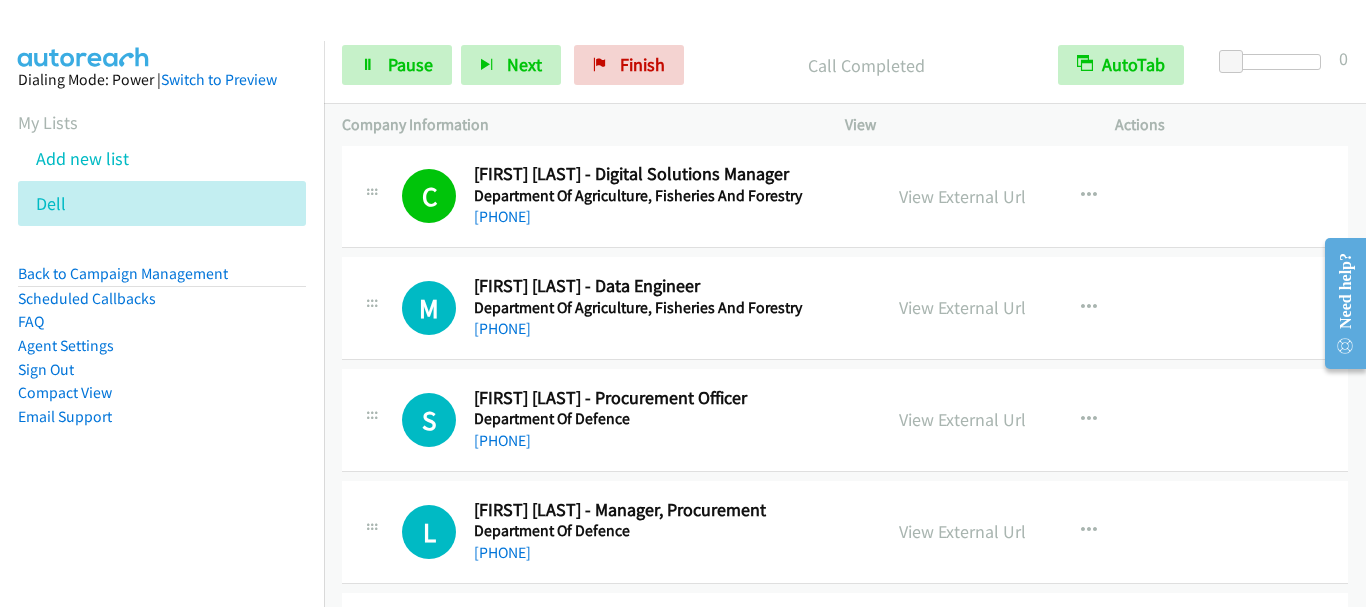 scroll, scrollTop: 3200, scrollLeft: 0, axis: vertical 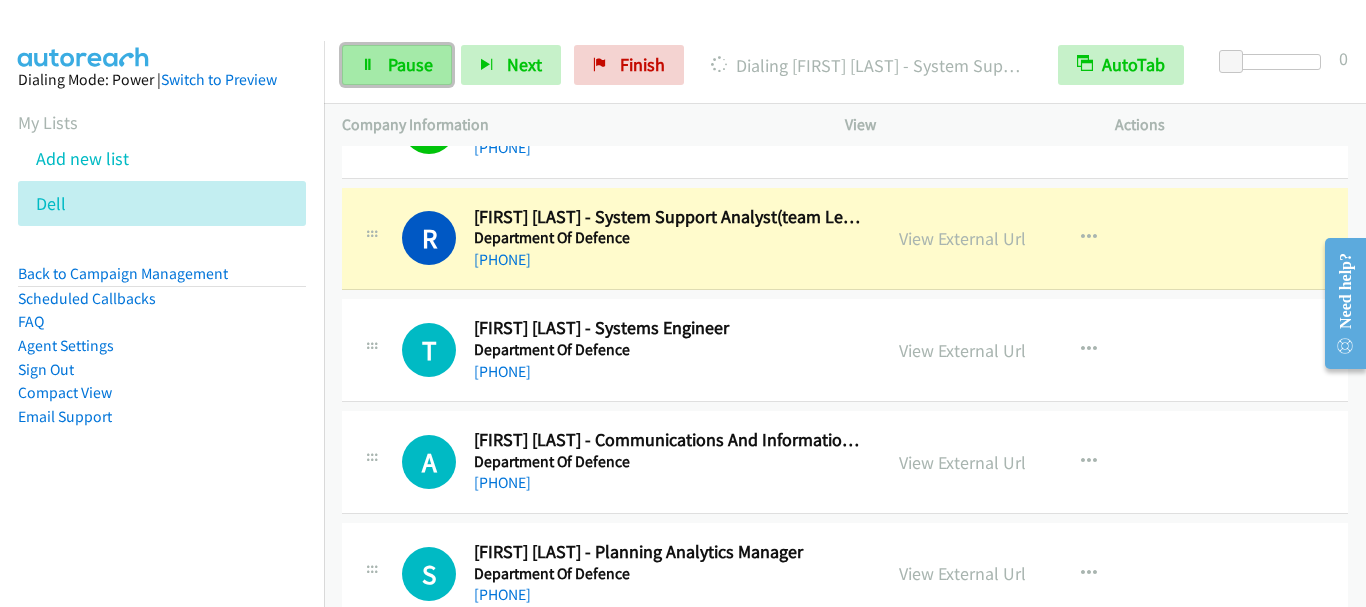 click on "Pause" at bounding box center (410, 64) 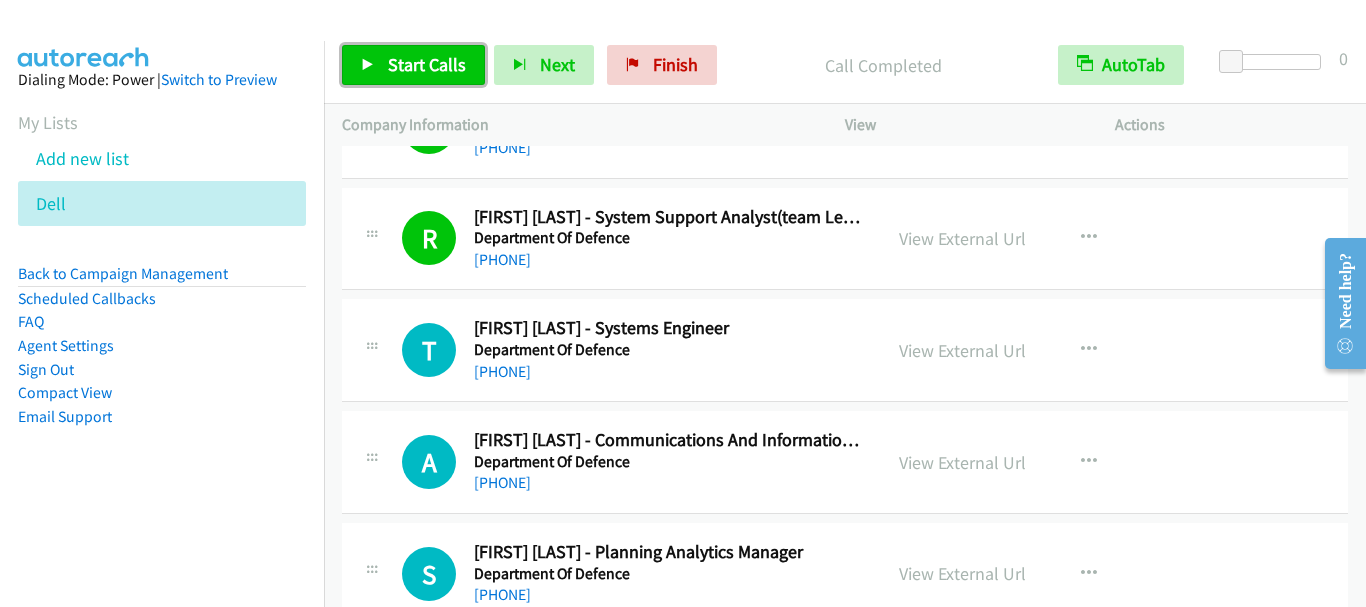 click on "Start Calls" at bounding box center [427, 64] 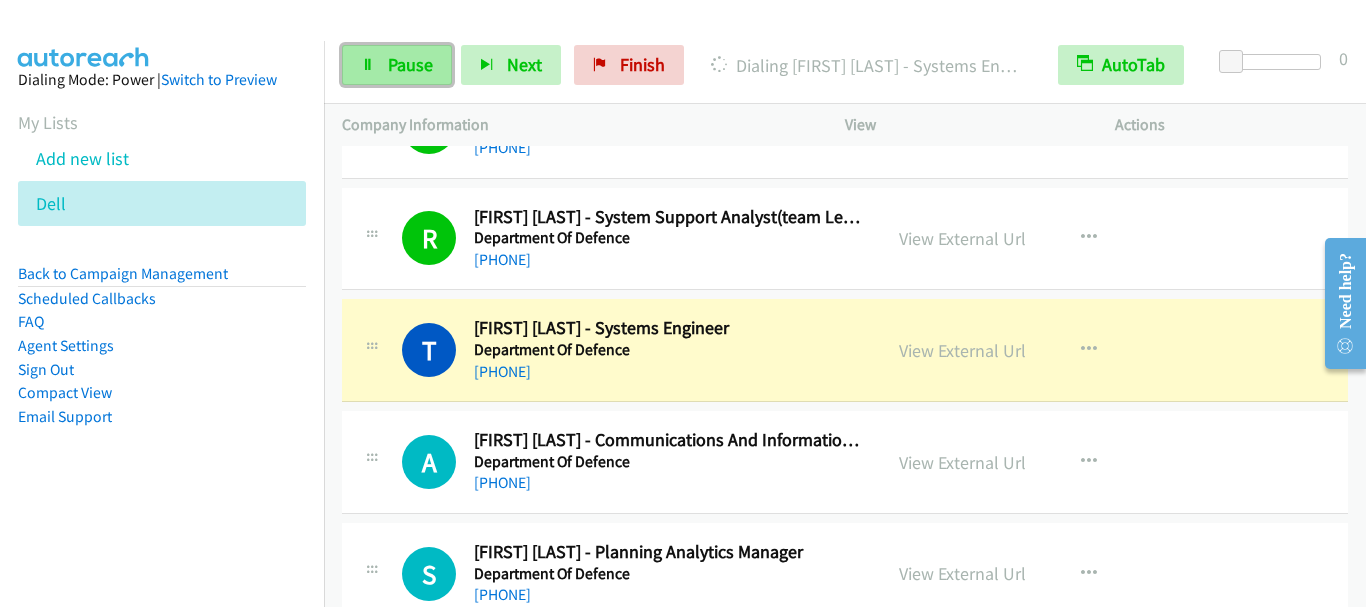click on "Pause" at bounding box center [397, 65] 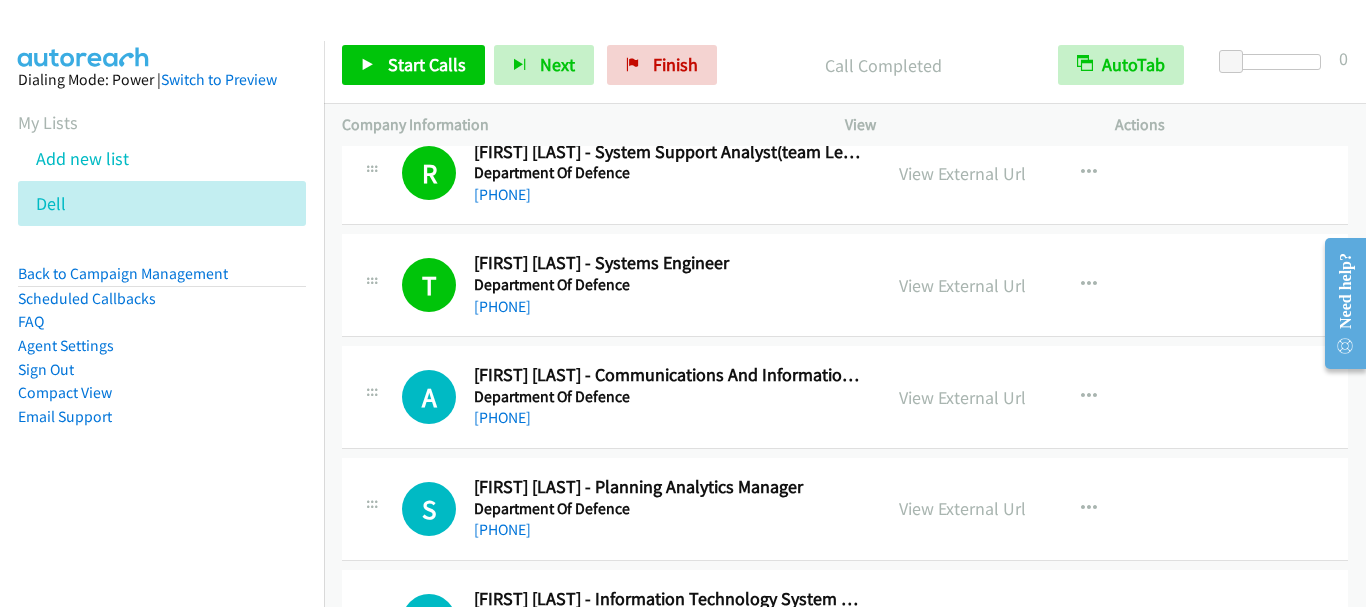 scroll, scrollTop: 4200, scrollLeft: 0, axis: vertical 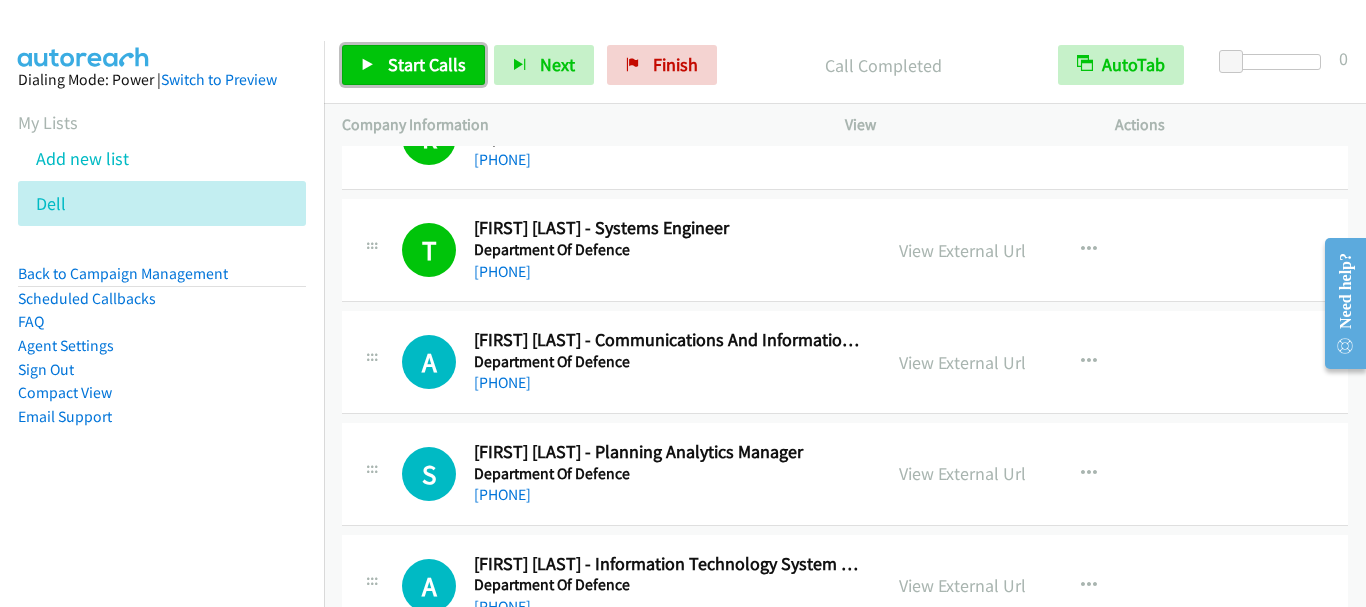 click on "Start Calls" at bounding box center [413, 65] 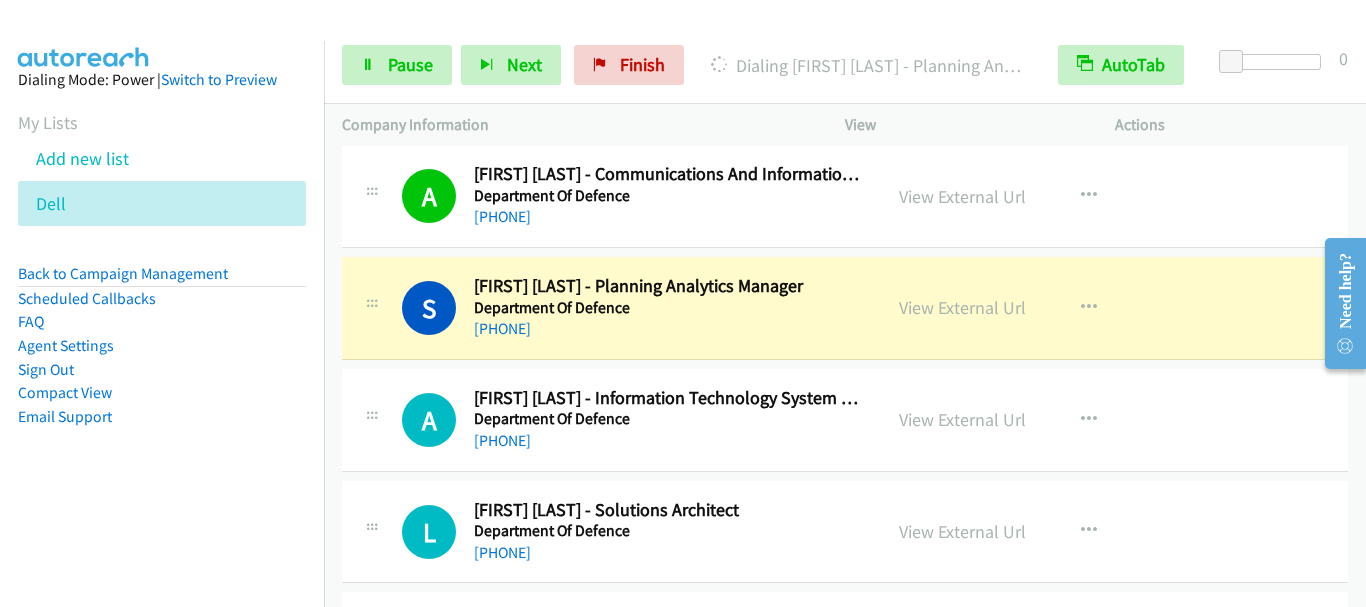 scroll, scrollTop: 4500, scrollLeft: 0, axis: vertical 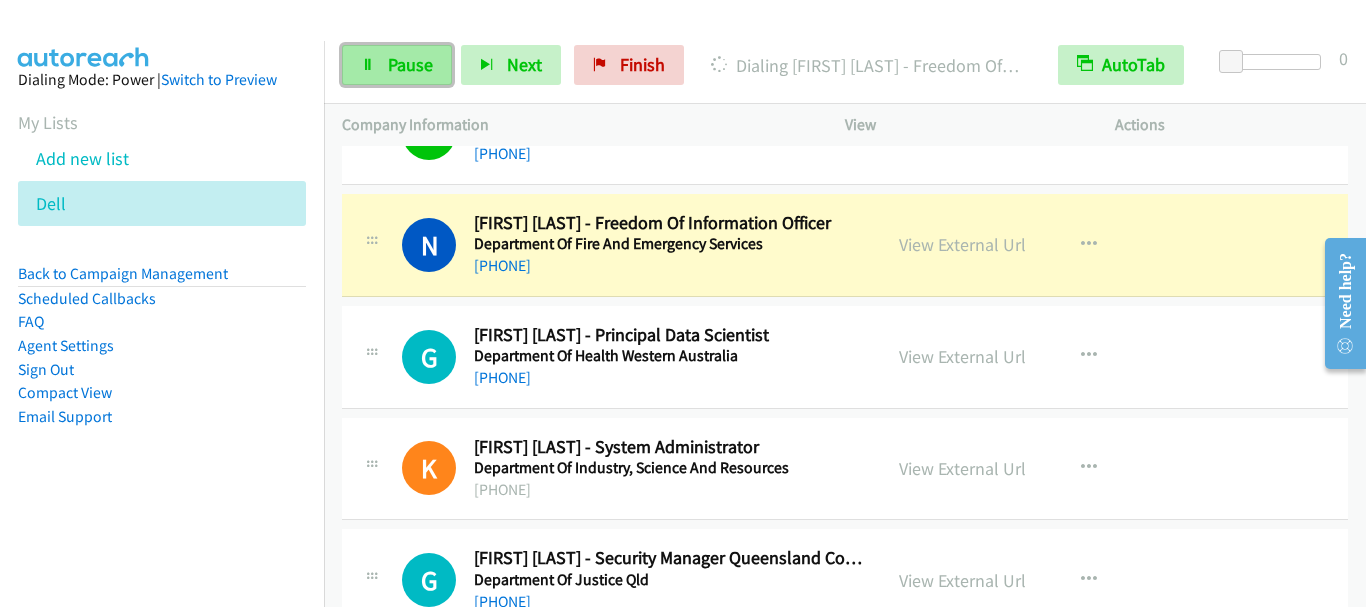 click on "Pause" at bounding box center (410, 64) 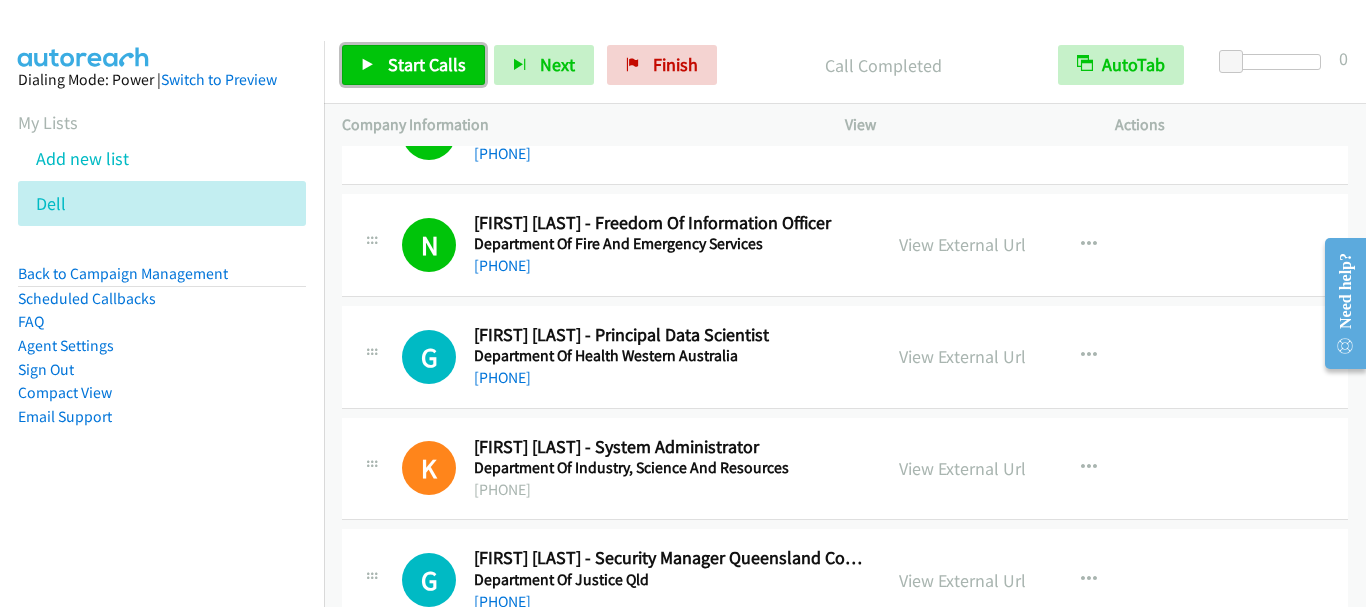 click on "Start Calls" at bounding box center [413, 65] 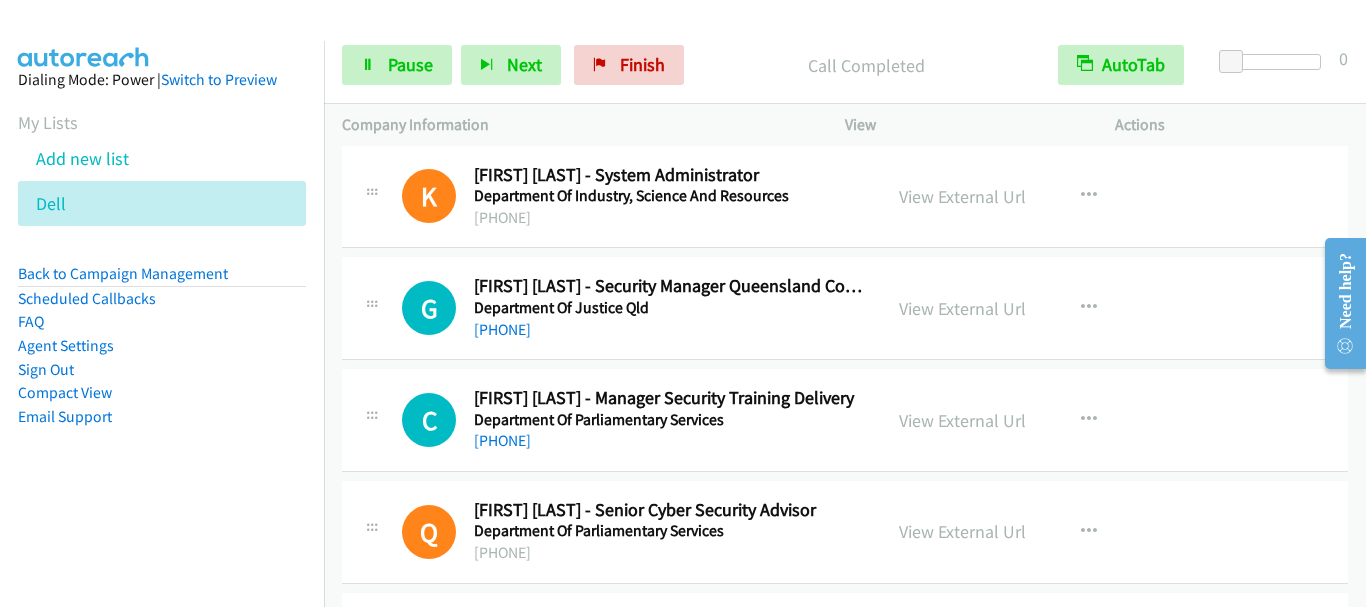 scroll, scrollTop: 5400, scrollLeft: 0, axis: vertical 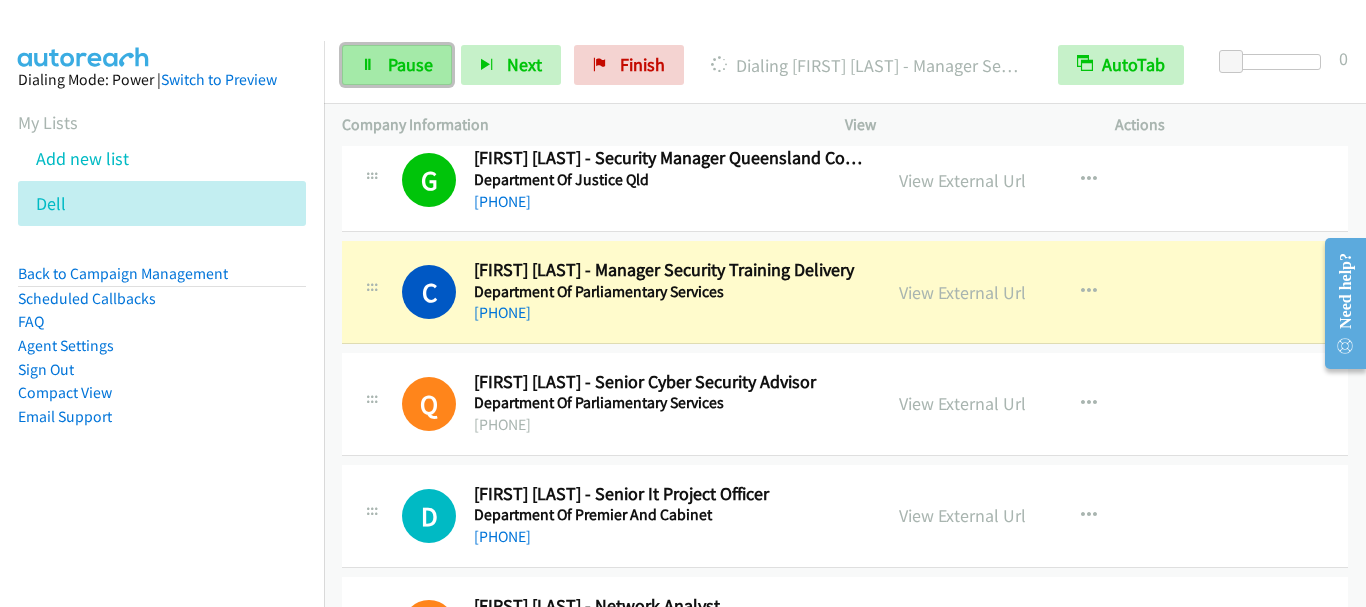 click on "Pause" at bounding box center [410, 64] 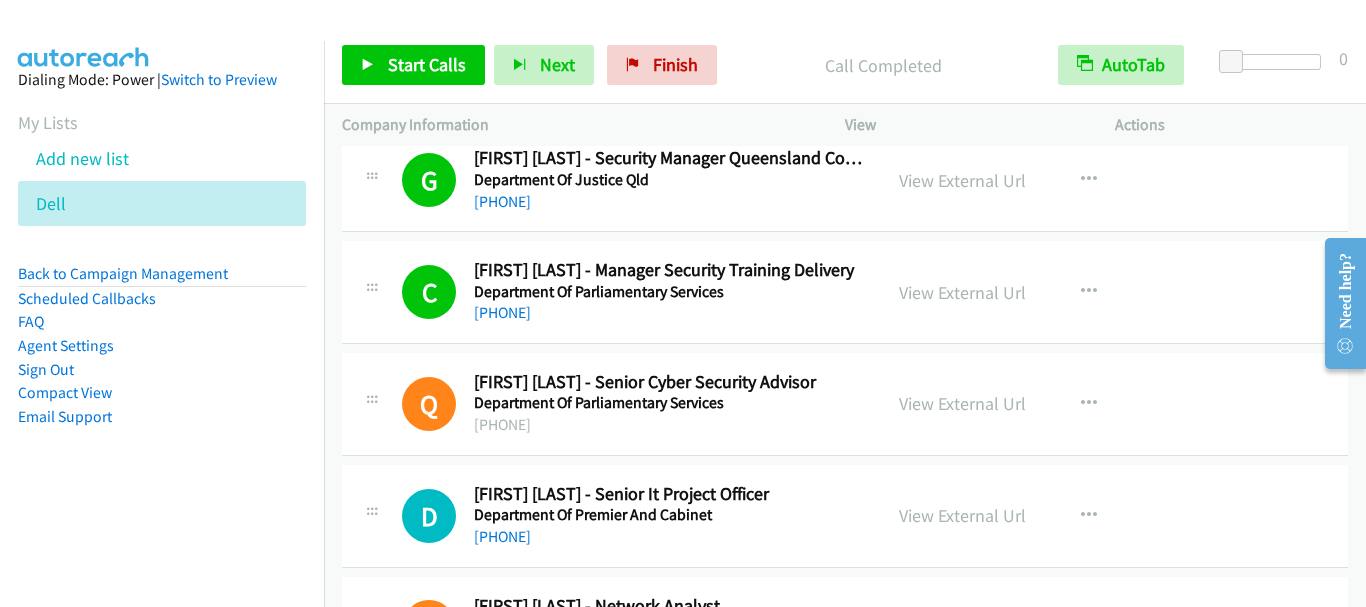 scroll, scrollTop: 5600, scrollLeft: 0, axis: vertical 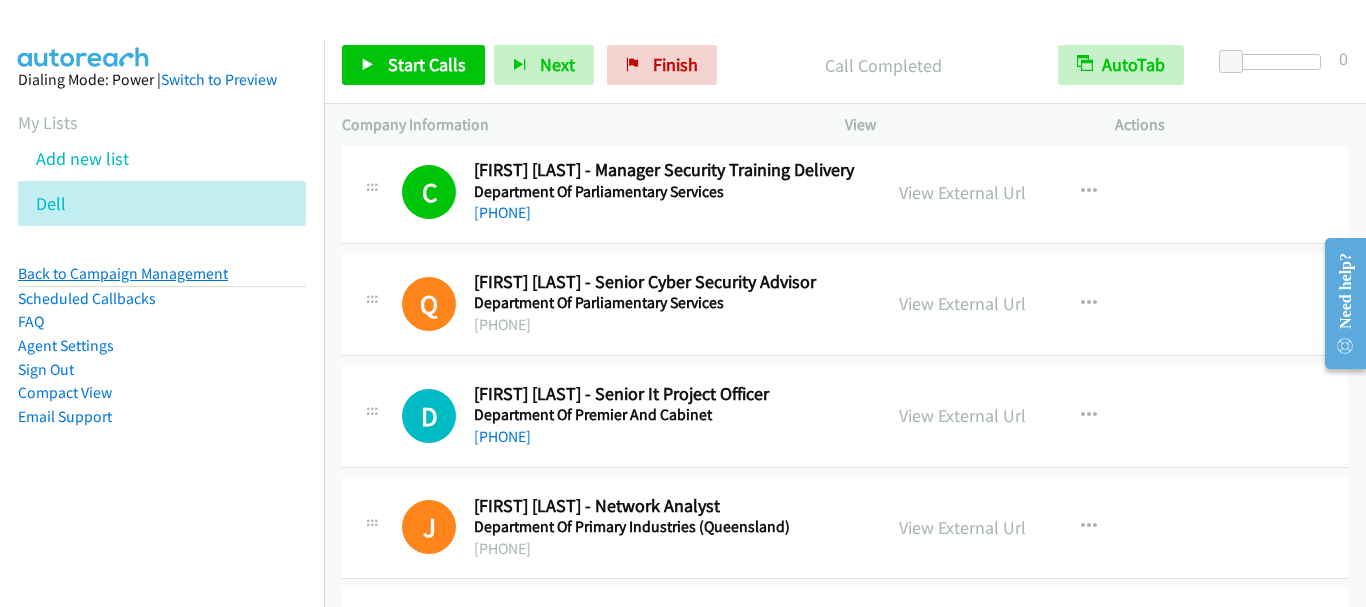 click on "Back to Campaign Management" at bounding box center (123, 273) 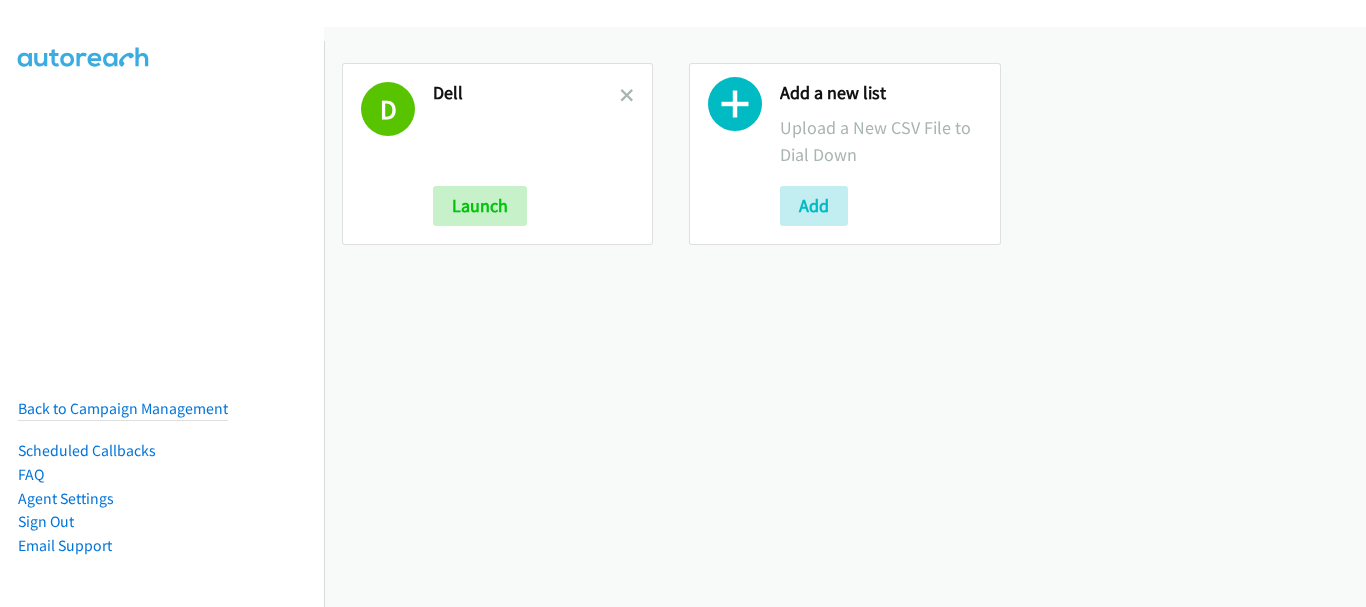 scroll, scrollTop: 0, scrollLeft: 0, axis: both 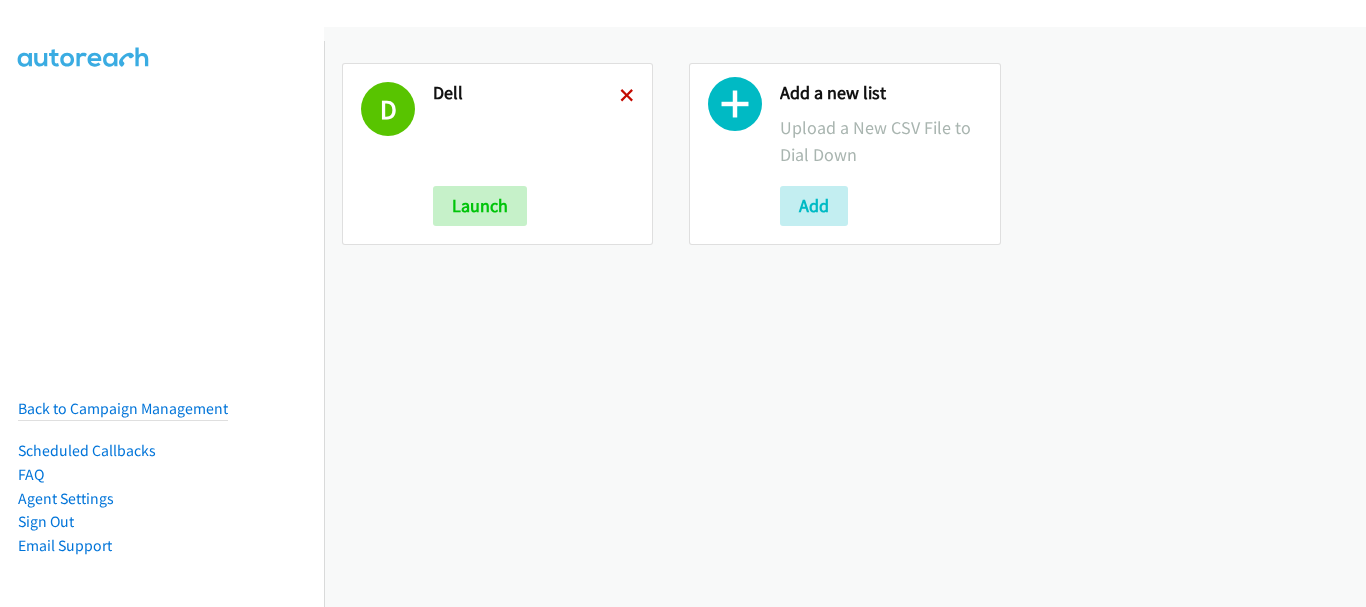 click at bounding box center [627, 97] 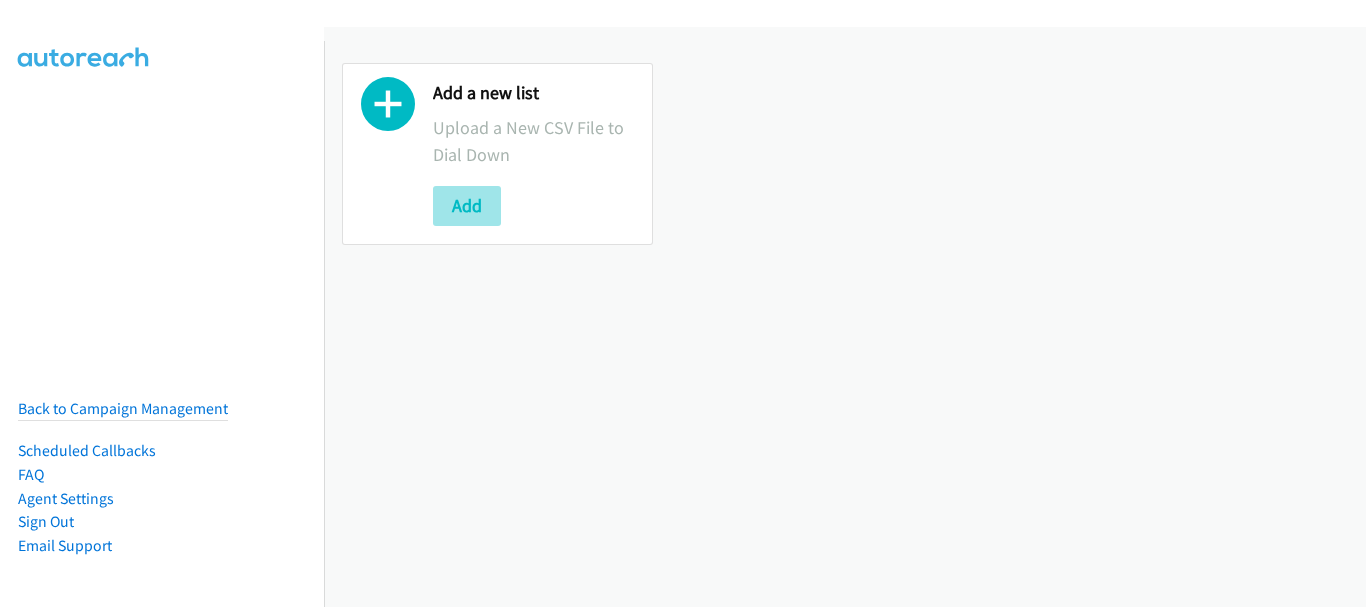 scroll, scrollTop: 0, scrollLeft: 0, axis: both 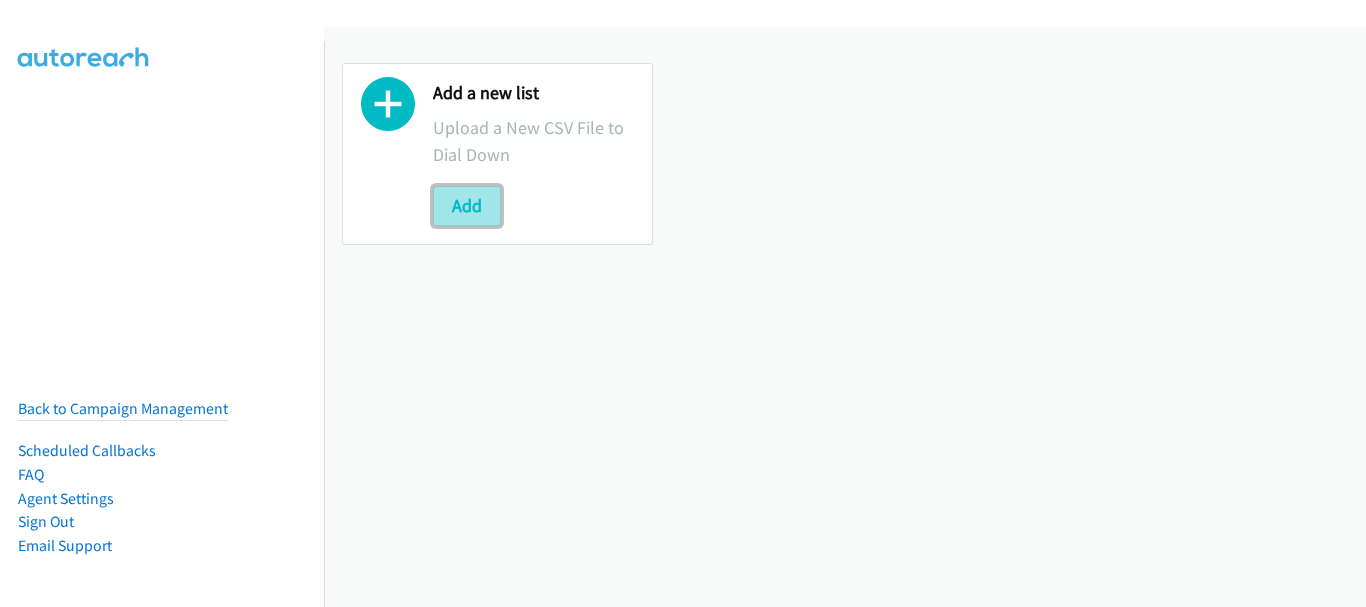 click on "Add" at bounding box center [467, 206] 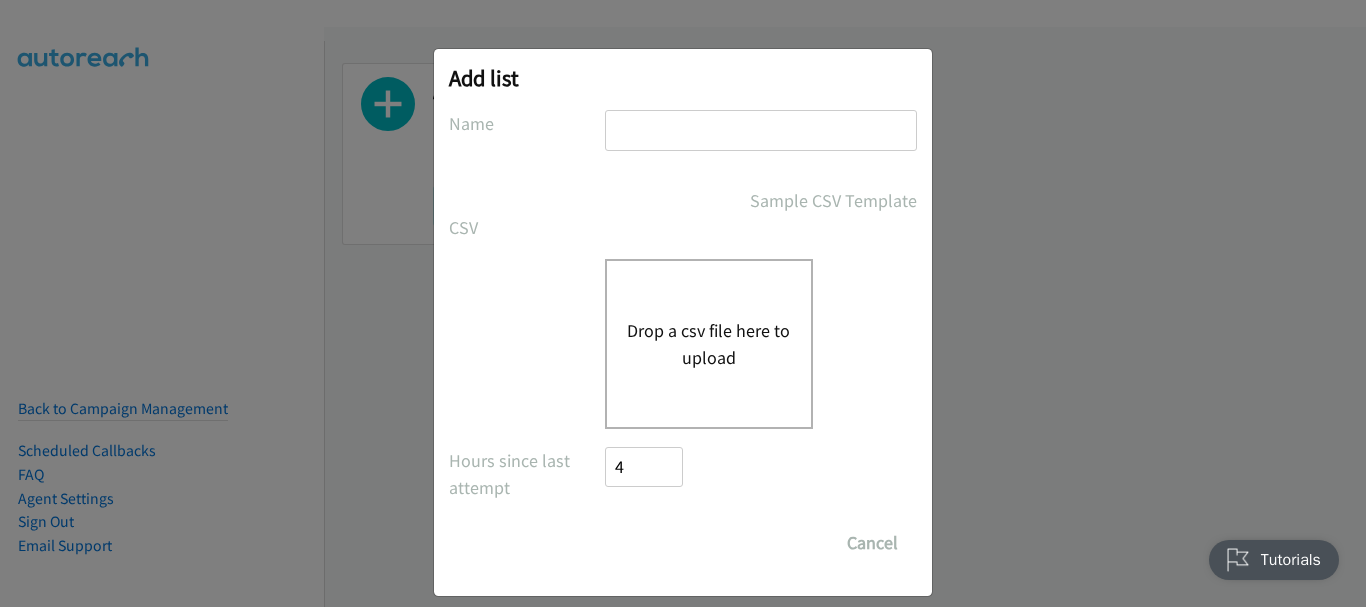 scroll, scrollTop: 0, scrollLeft: 0, axis: both 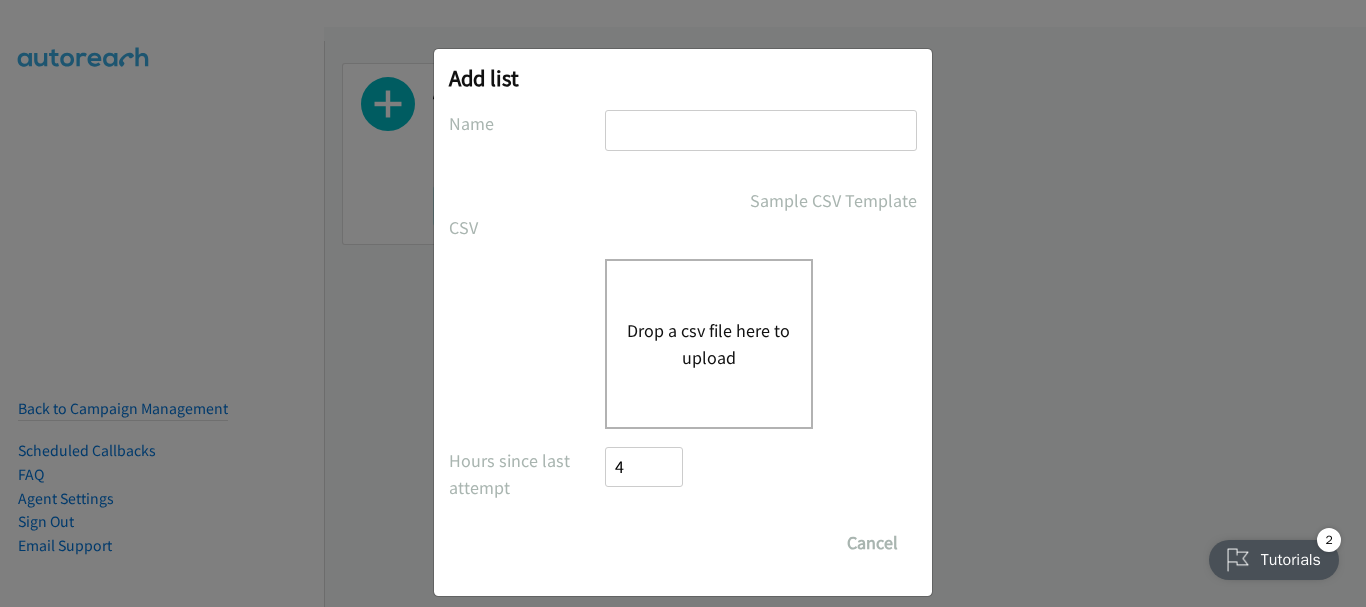 click at bounding box center [761, 130] 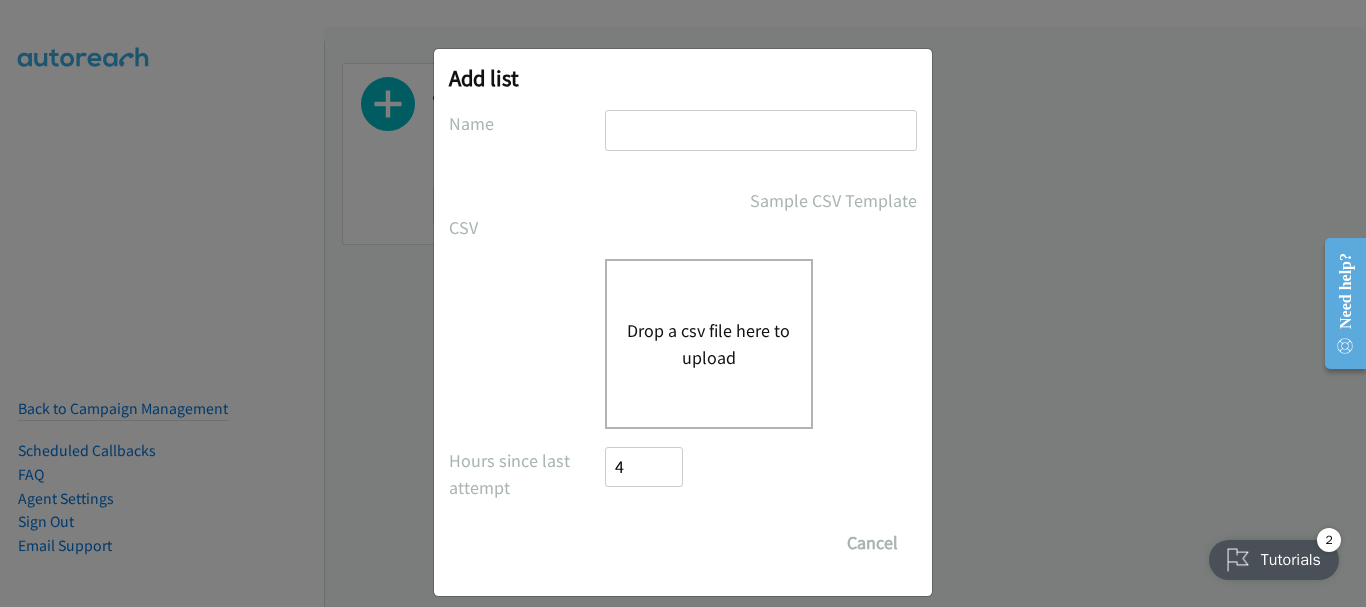 type on "Dell" 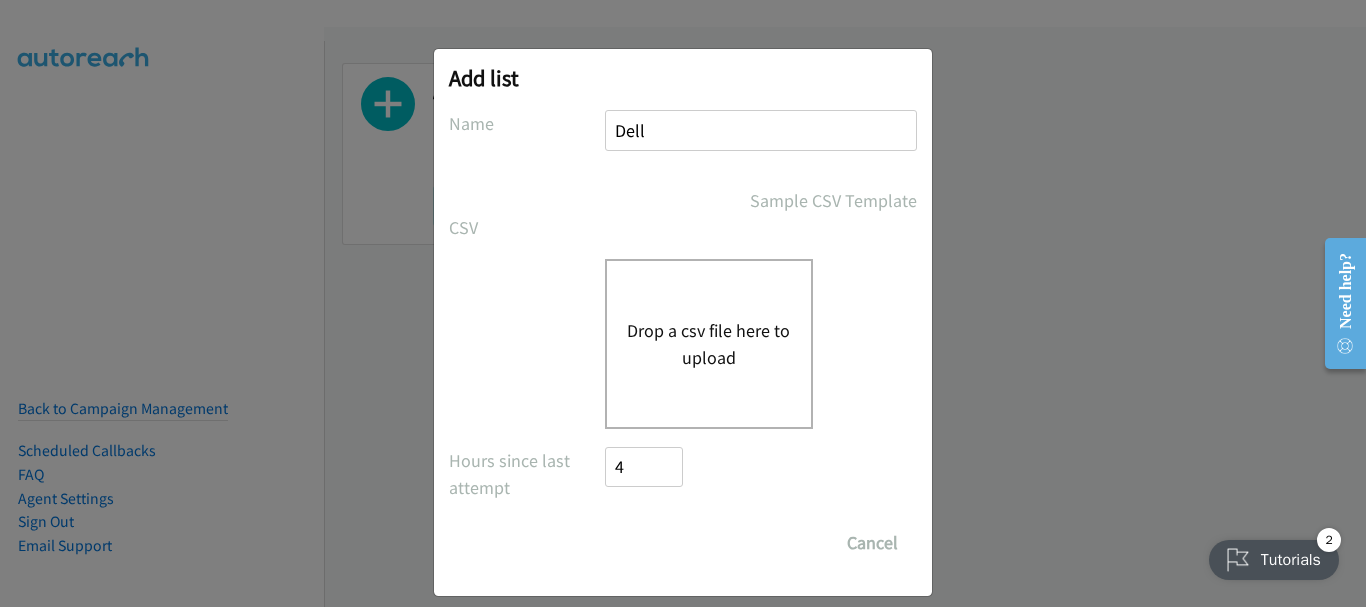 click on "Drop a csv file here to upload" at bounding box center (709, 344) 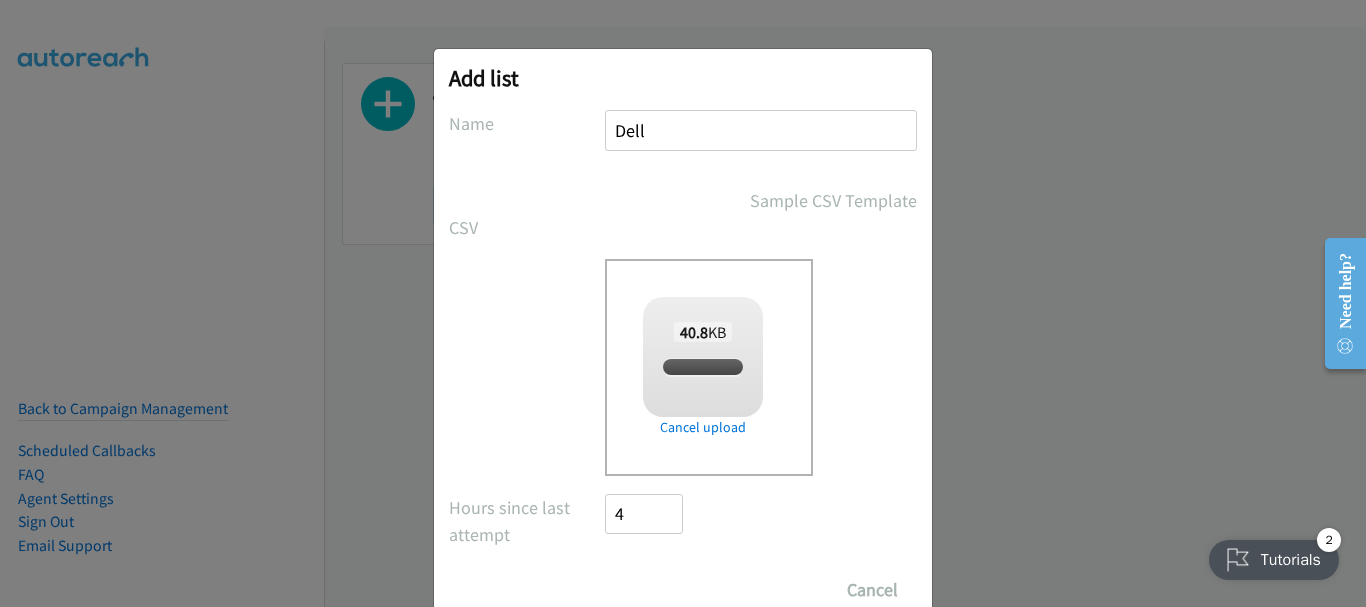checkbox on "true" 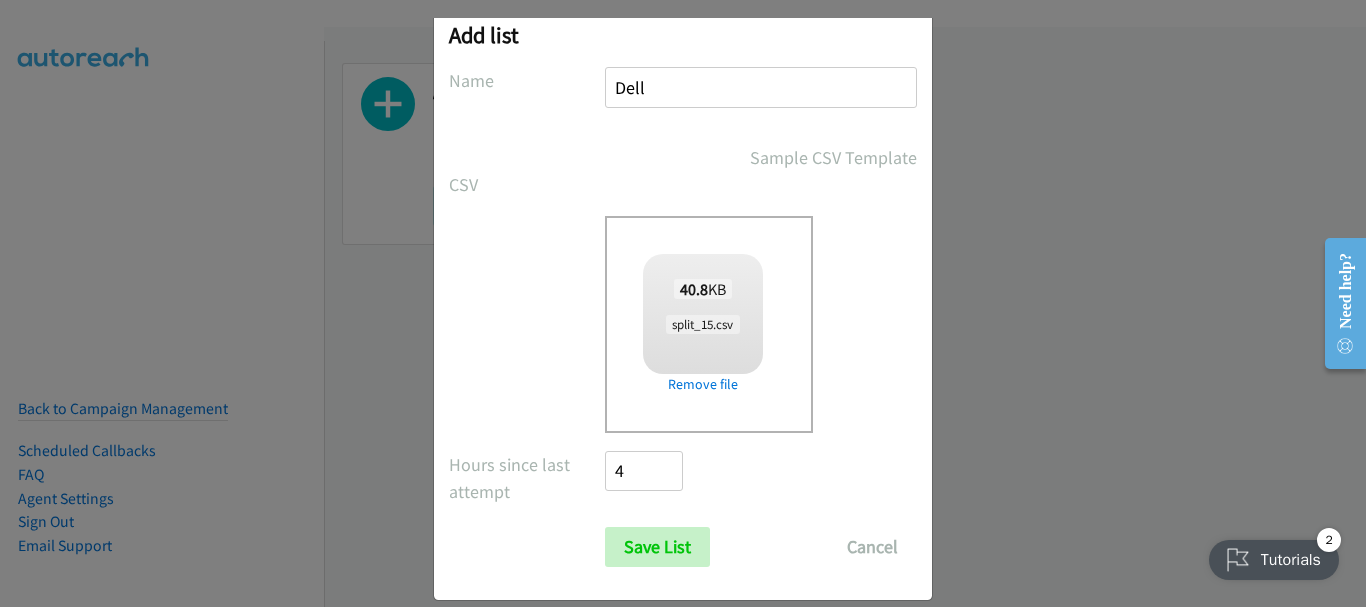 scroll, scrollTop: 67, scrollLeft: 0, axis: vertical 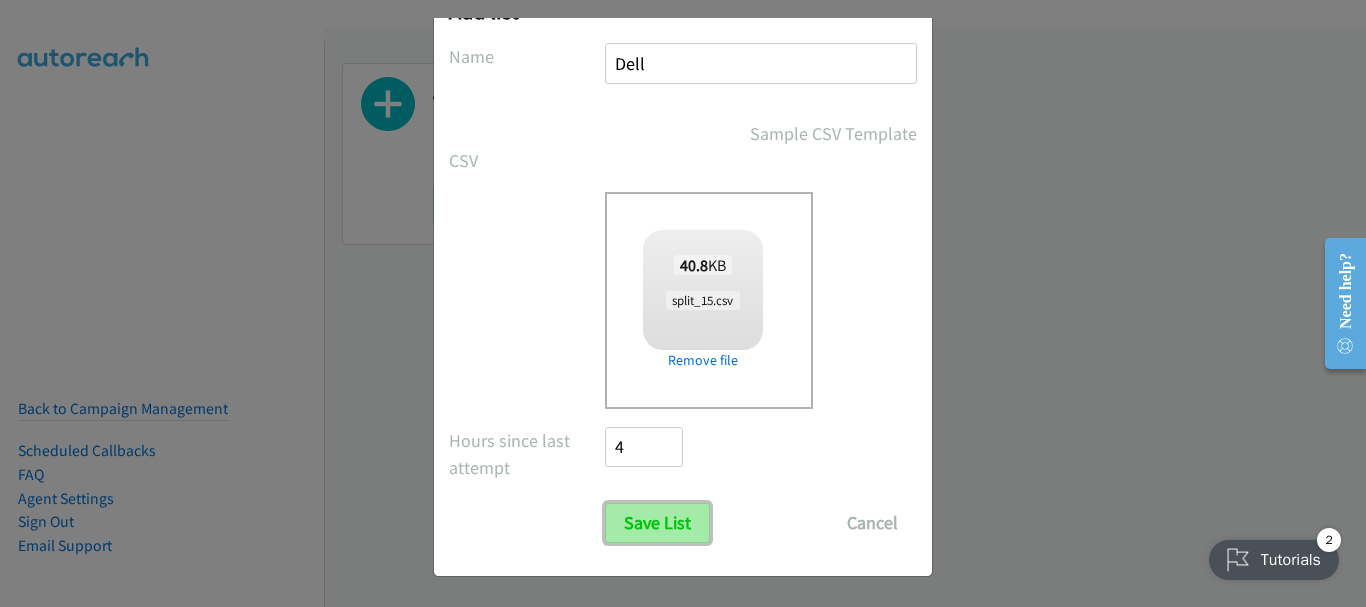 click on "Save List" at bounding box center (657, 523) 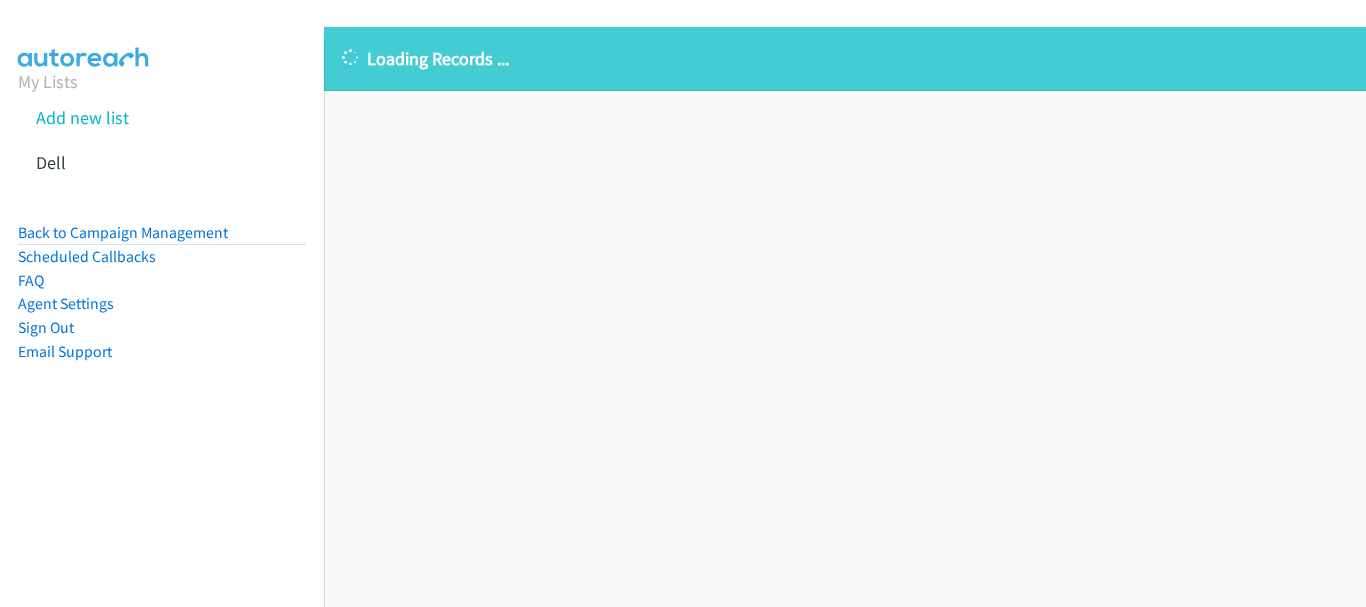 scroll, scrollTop: 0, scrollLeft: 0, axis: both 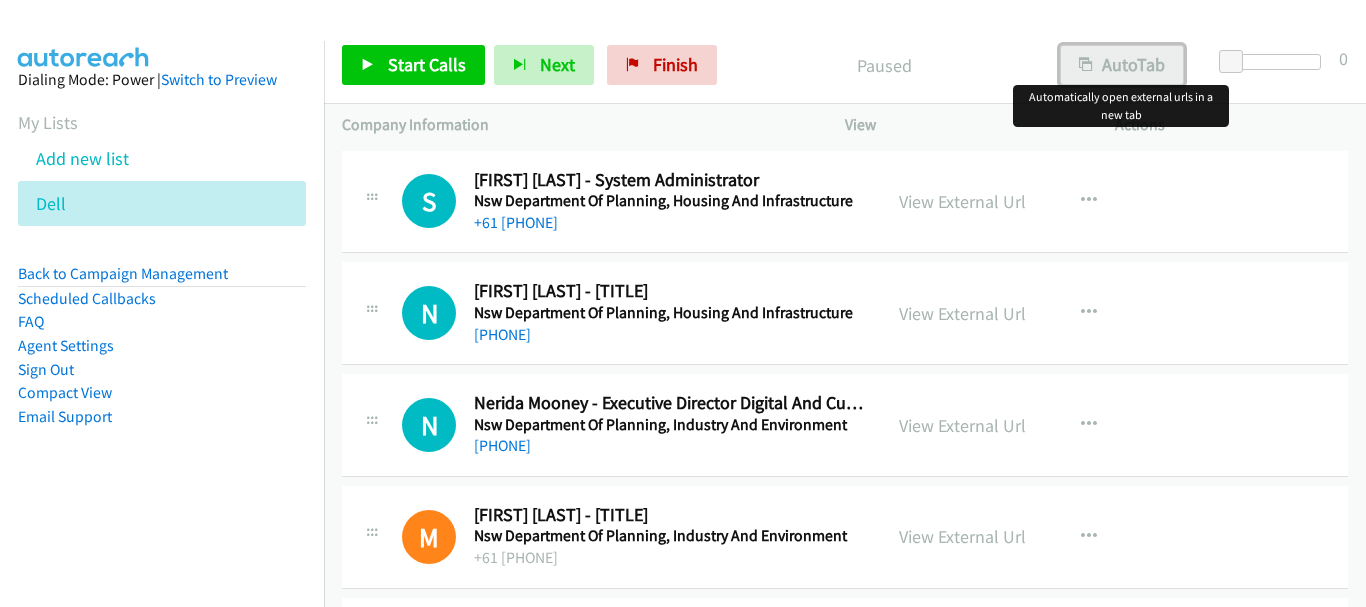 click on "AutoTab" at bounding box center (1122, 65) 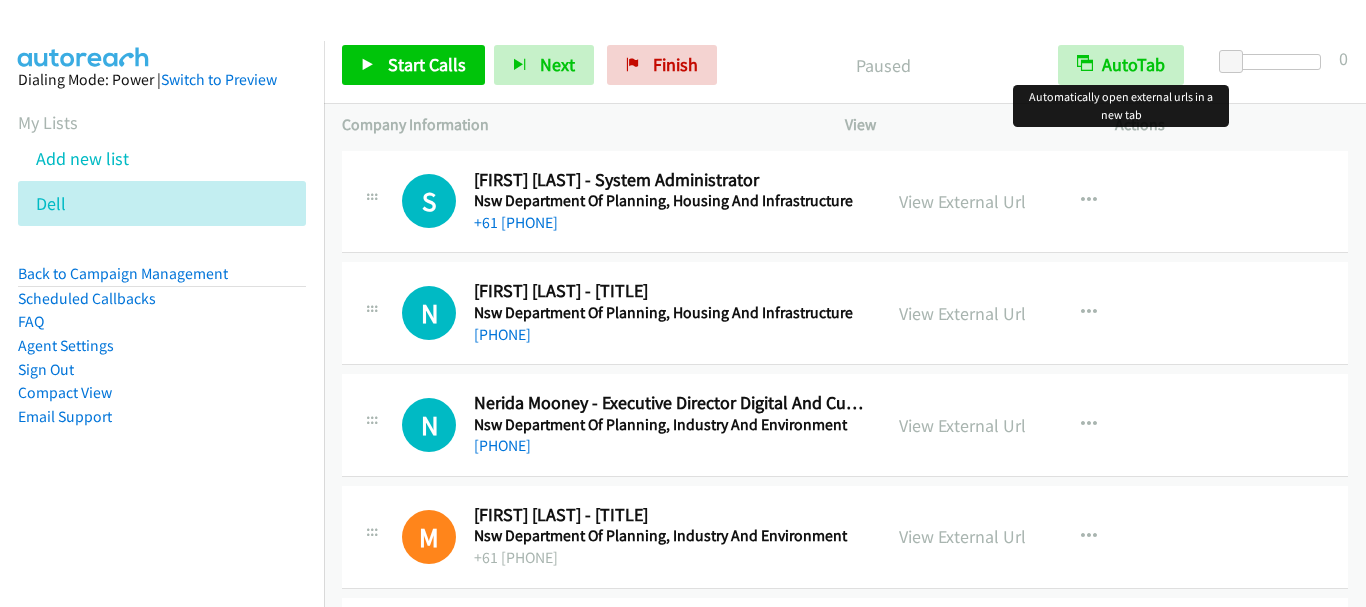 scroll, scrollTop: 0, scrollLeft: 0, axis: both 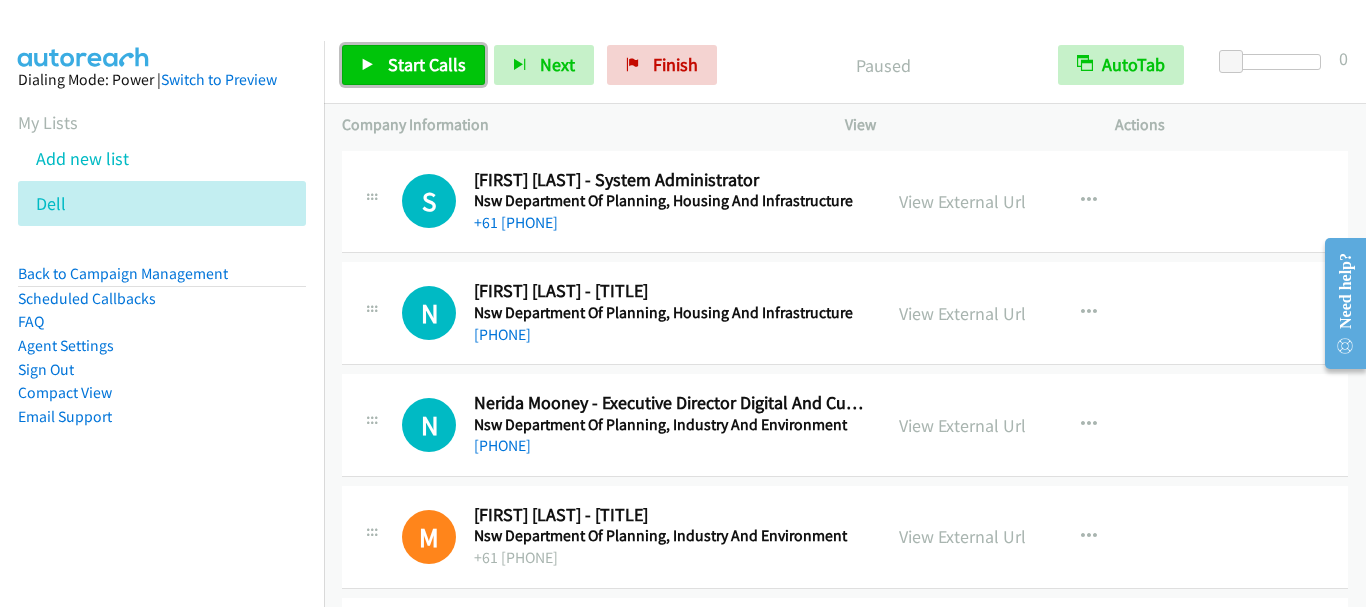 click on "Start Calls" at bounding box center (413, 65) 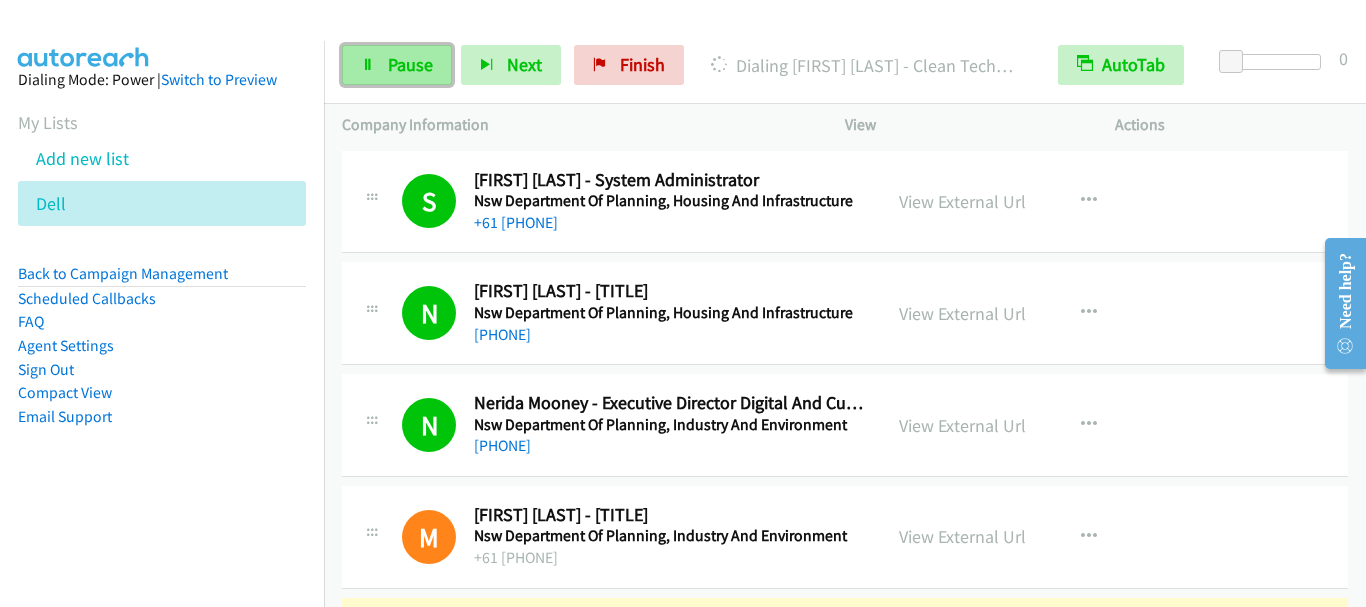 click on "Pause" at bounding box center (397, 65) 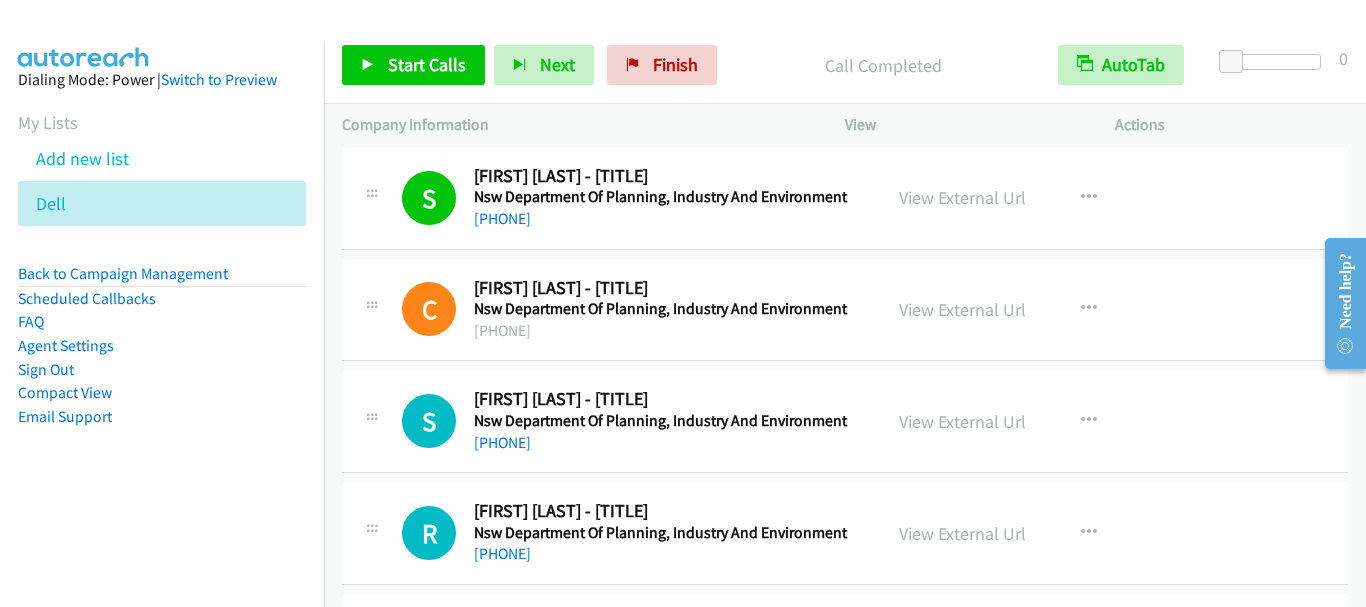 scroll, scrollTop: 500, scrollLeft: 0, axis: vertical 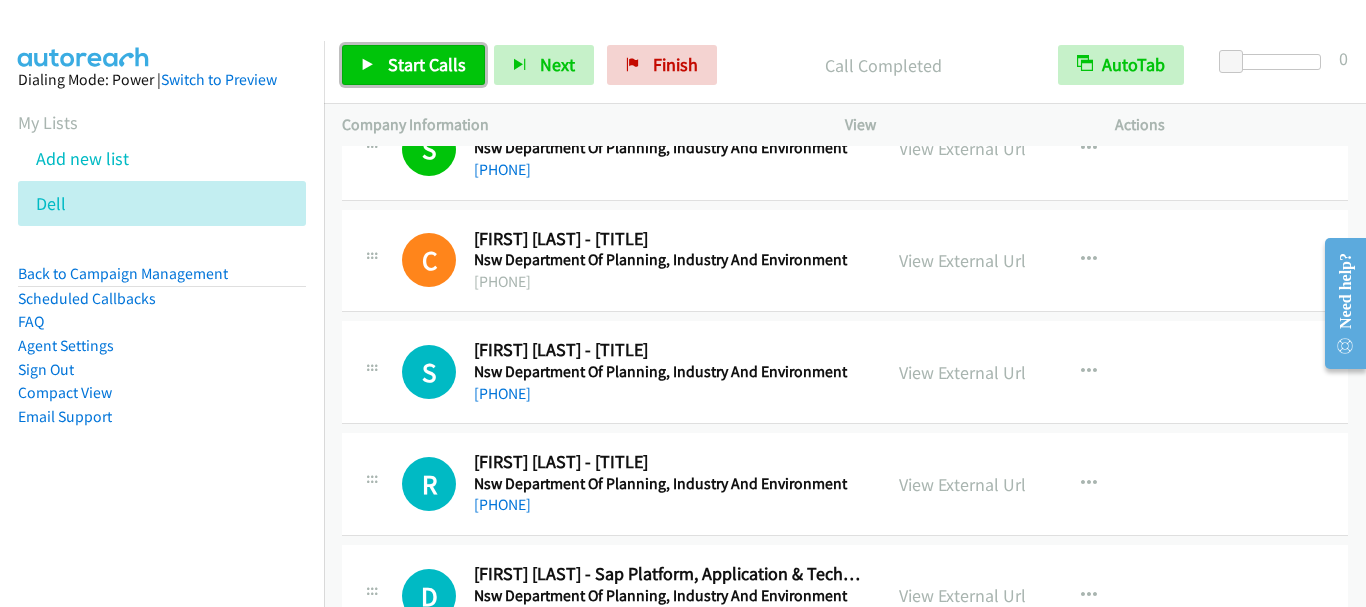 click on "Start Calls" at bounding box center [413, 65] 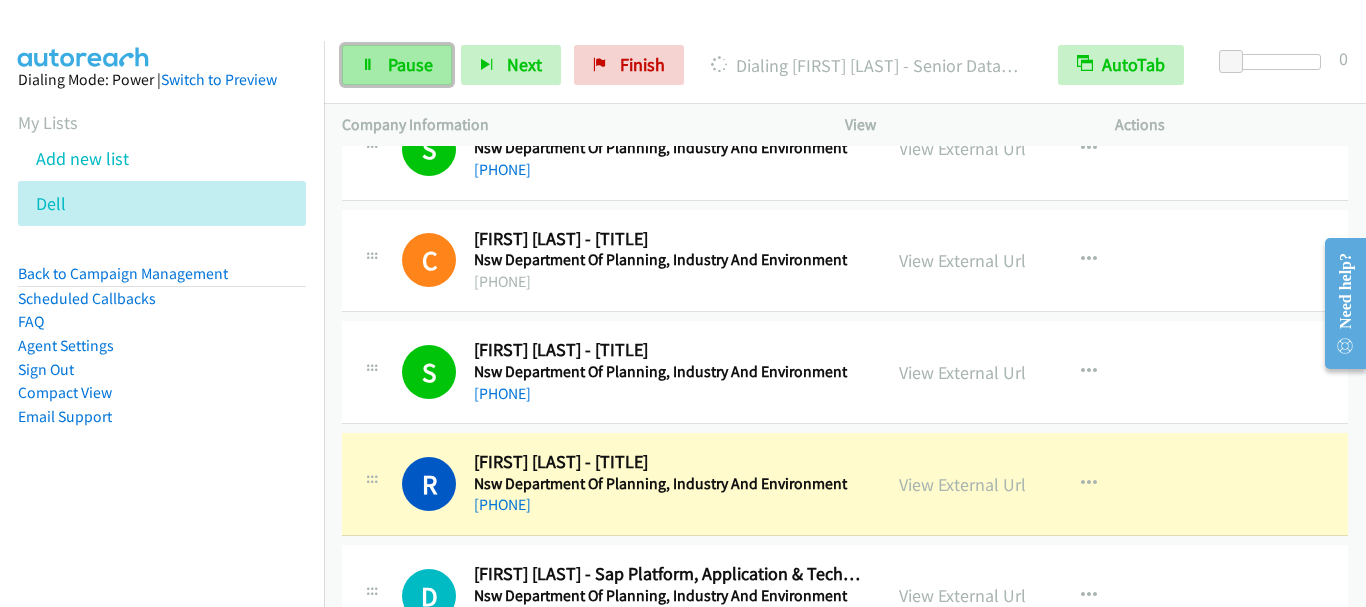 click on "Pause" at bounding box center (410, 64) 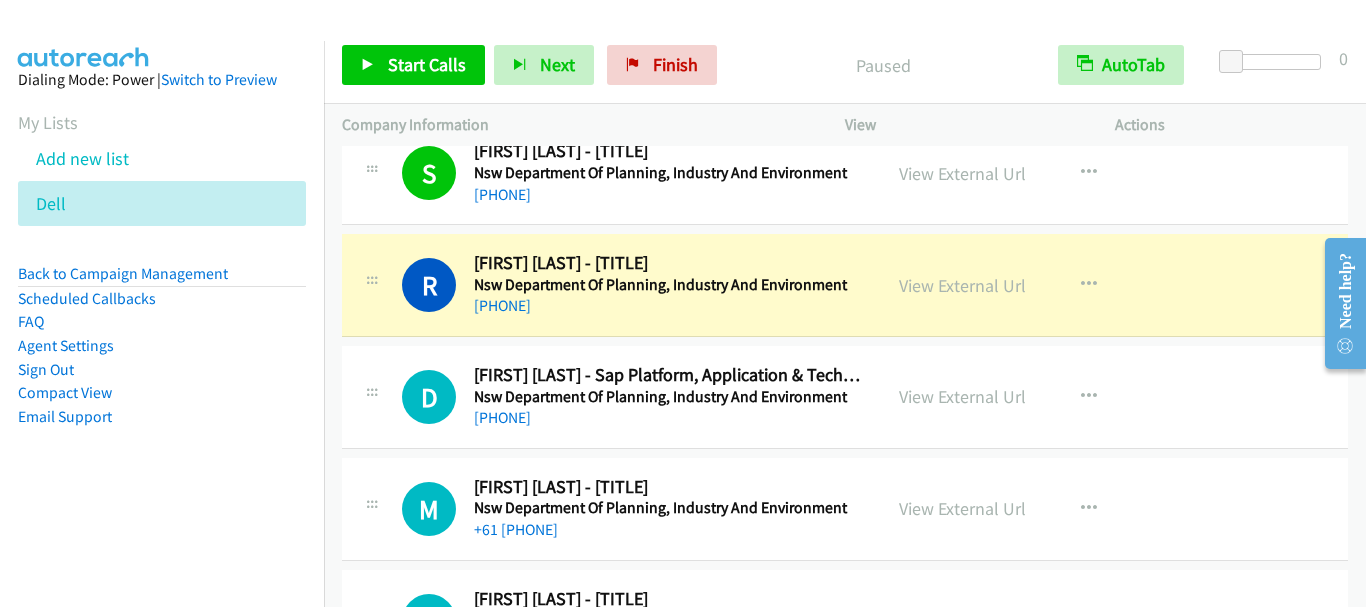 scroll, scrollTop: 700, scrollLeft: 0, axis: vertical 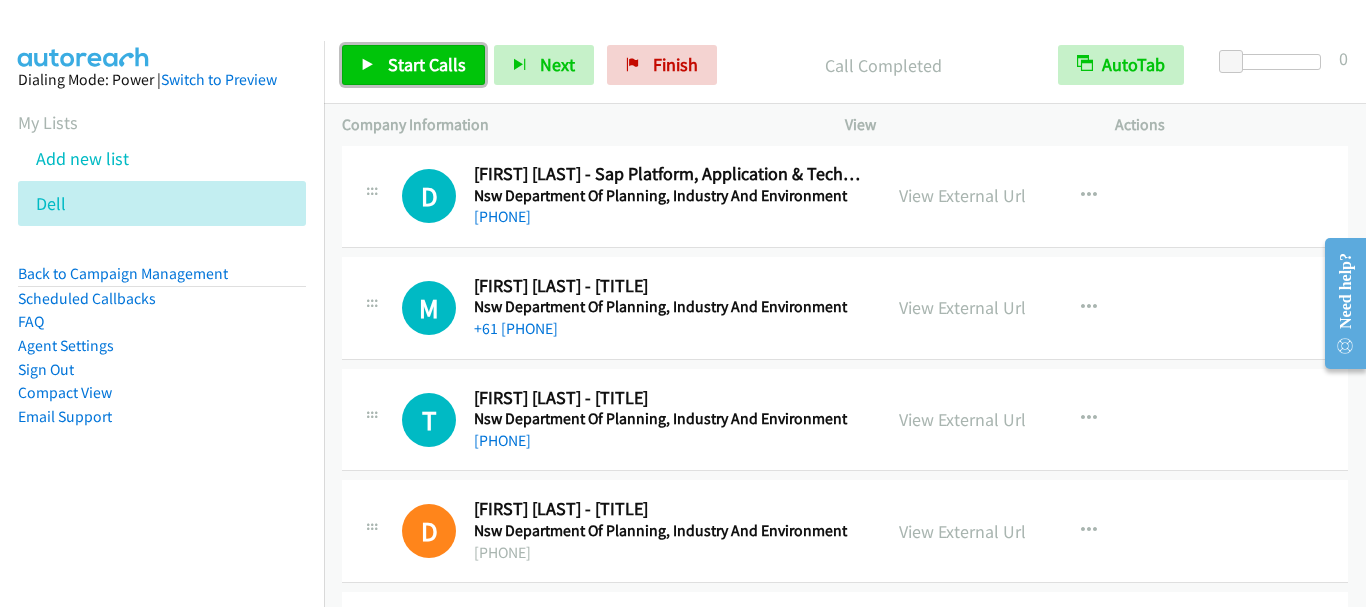 click on "Start Calls" at bounding box center (427, 64) 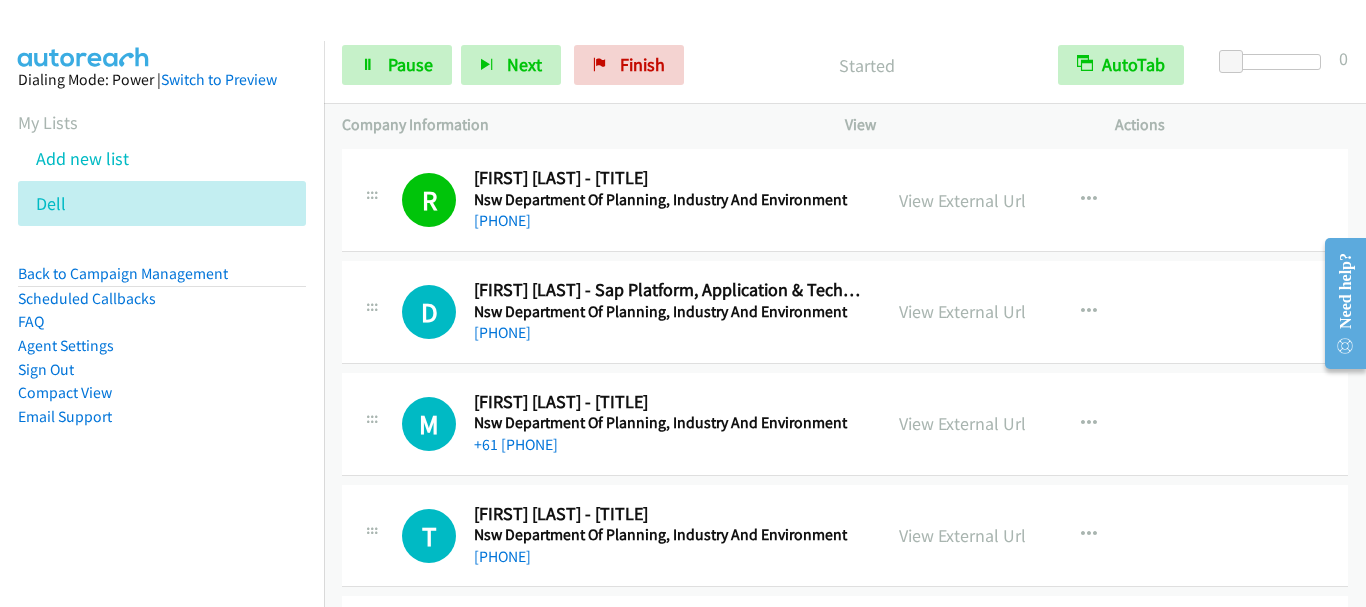 scroll, scrollTop: 800, scrollLeft: 0, axis: vertical 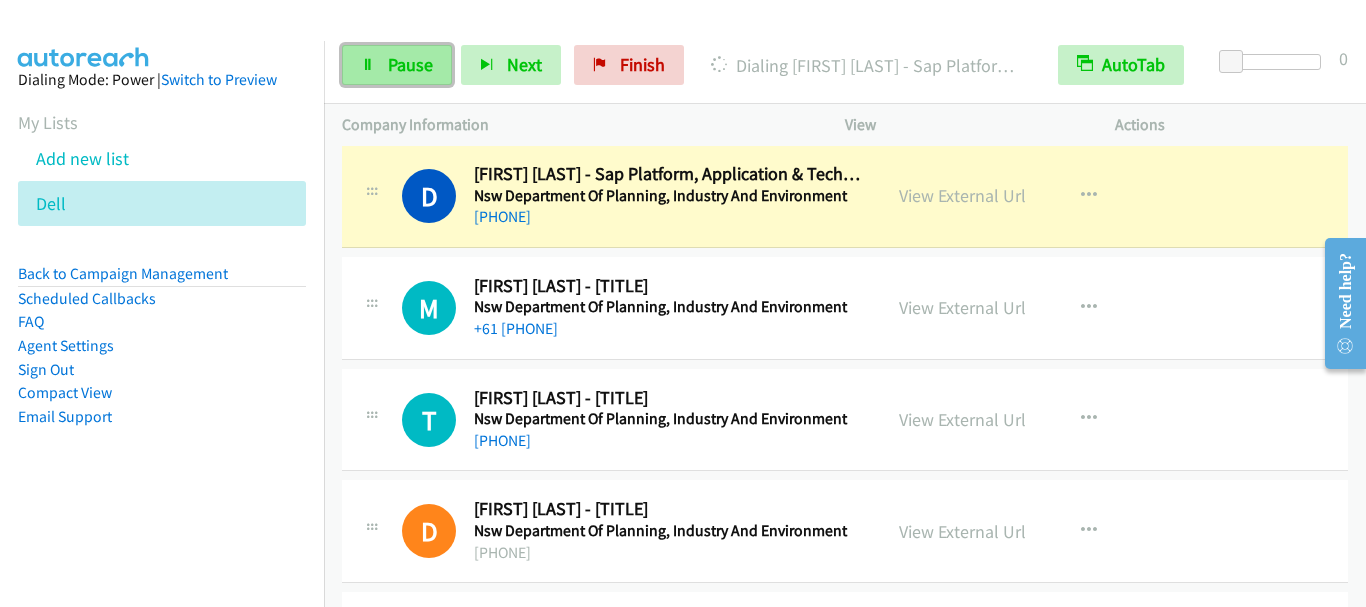 click on "Pause" at bounding box center [410, 64] 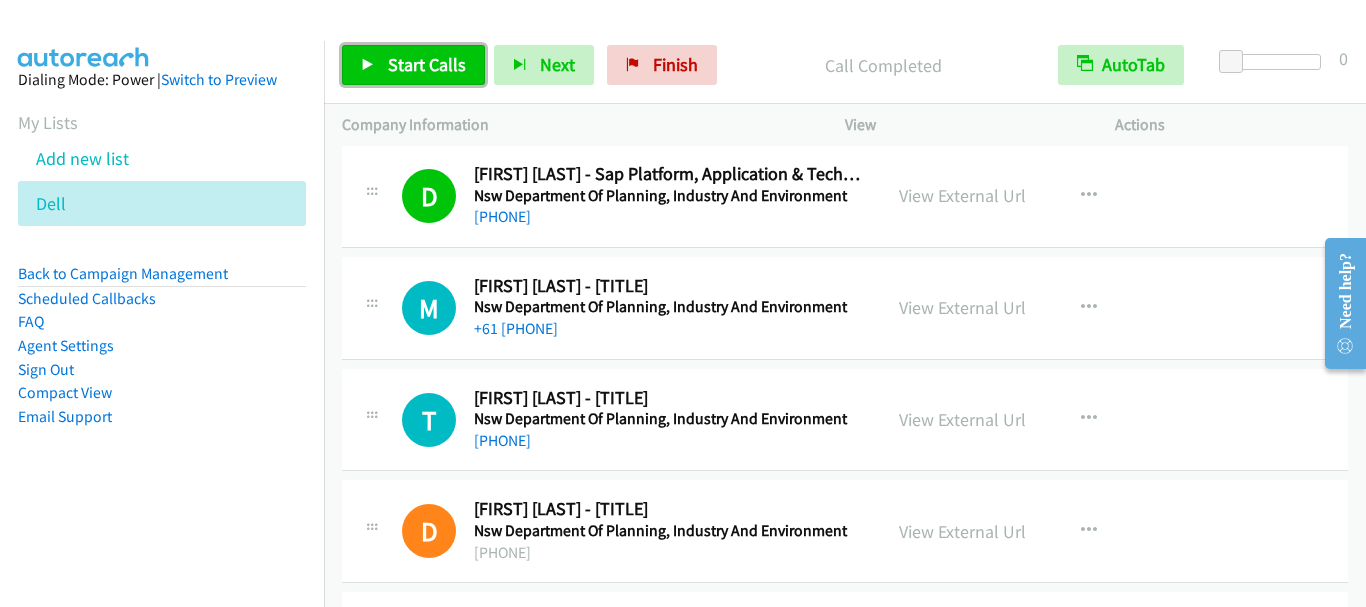 click on "Start Calls" at bounding box center [427, 64] 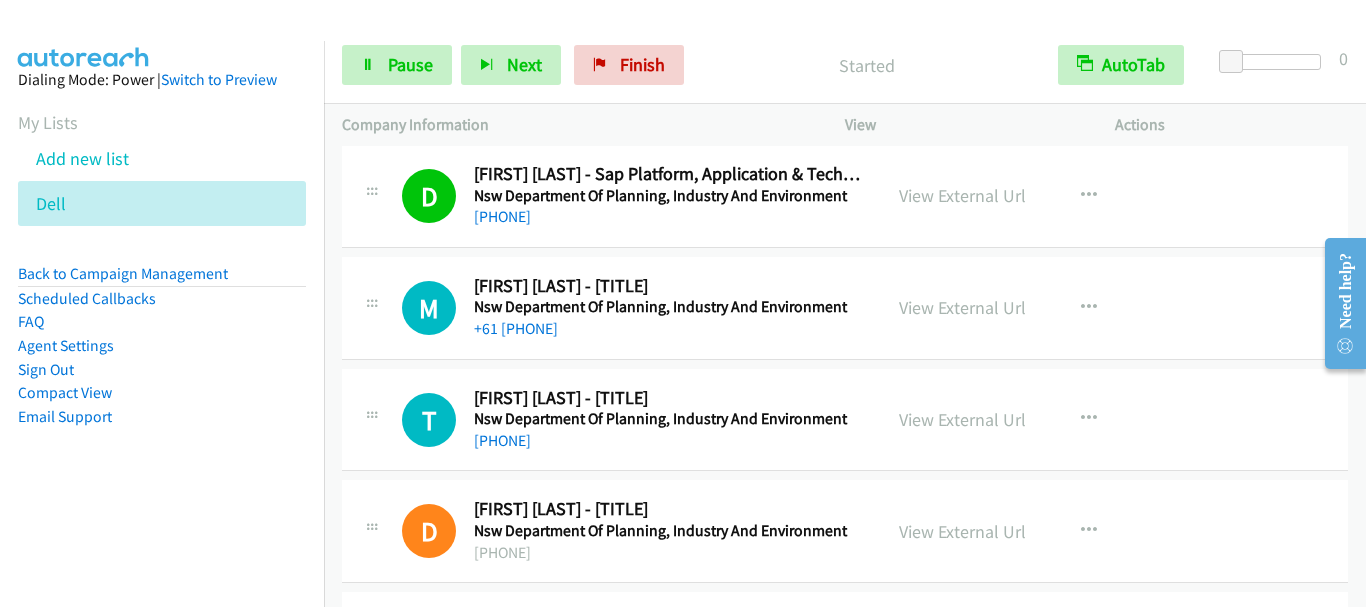 scroll, scrollTop: 1000, scrollLeft: 0, axis: vertical 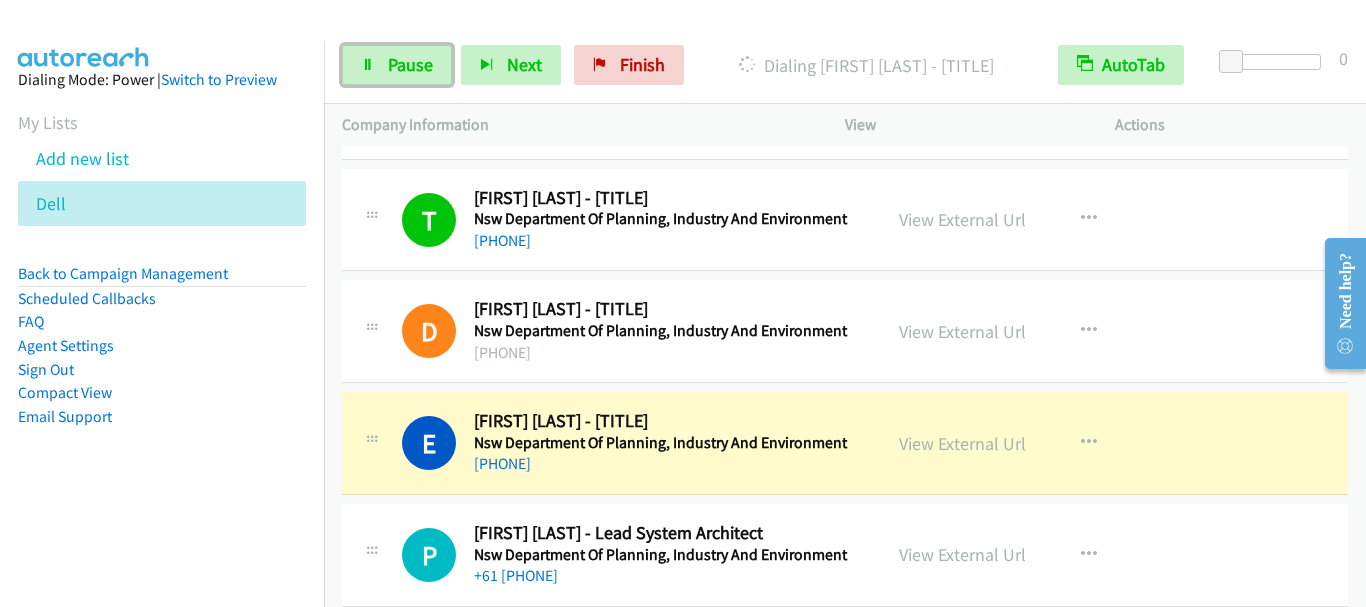 drag, startPoint x: 412, startPoint y: 72, endPoint x: 500, endPoint y: 38, distance: 94.33981 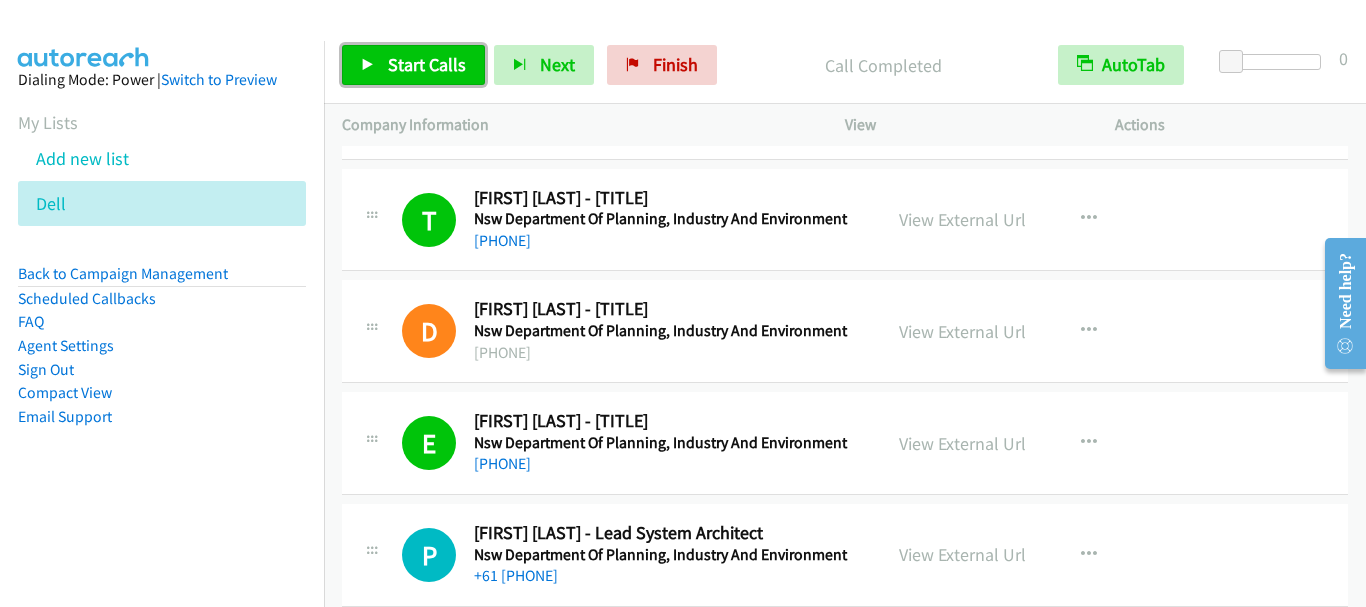 click on "Start Calls" at bounding box center [427, 64] 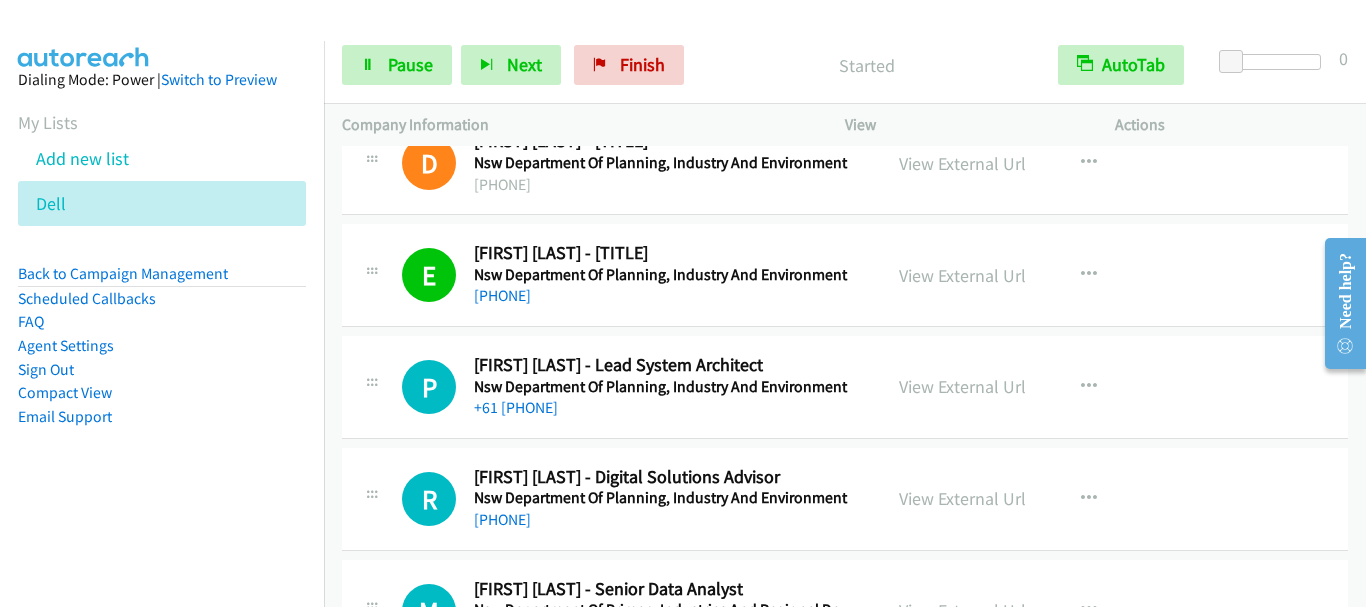 scroll, scrollTop: 1400, scrollLeft: 0, axis: vertical 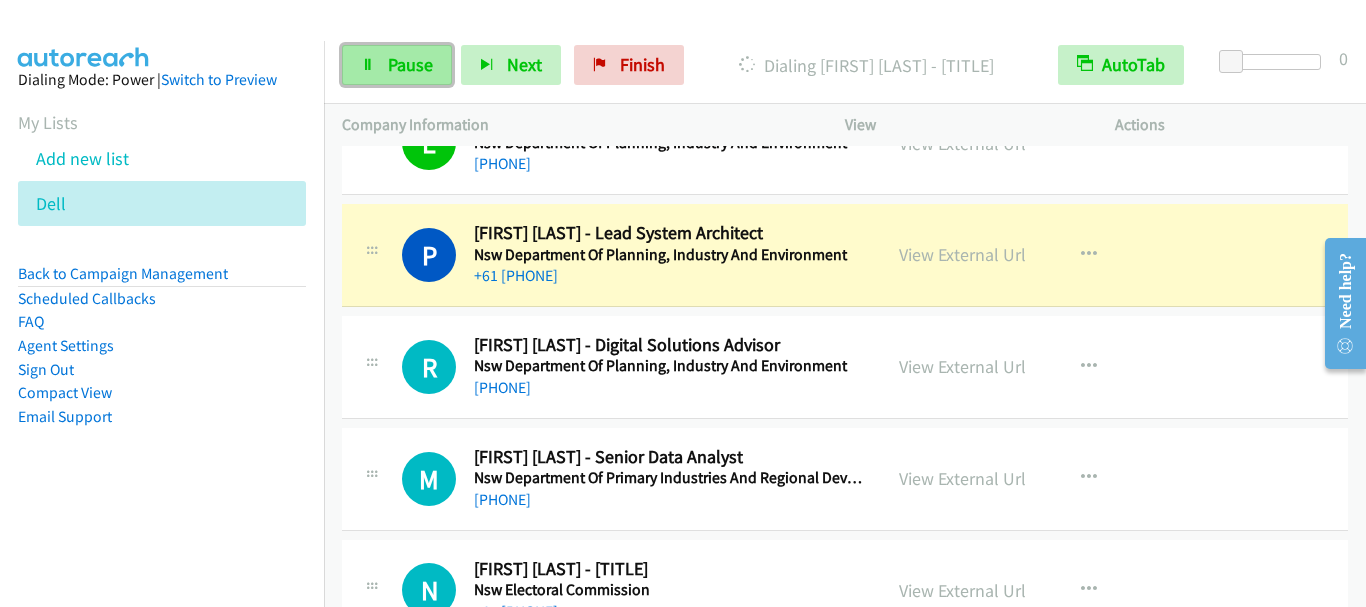 click on "Pause" at bounding box center (410, 64) 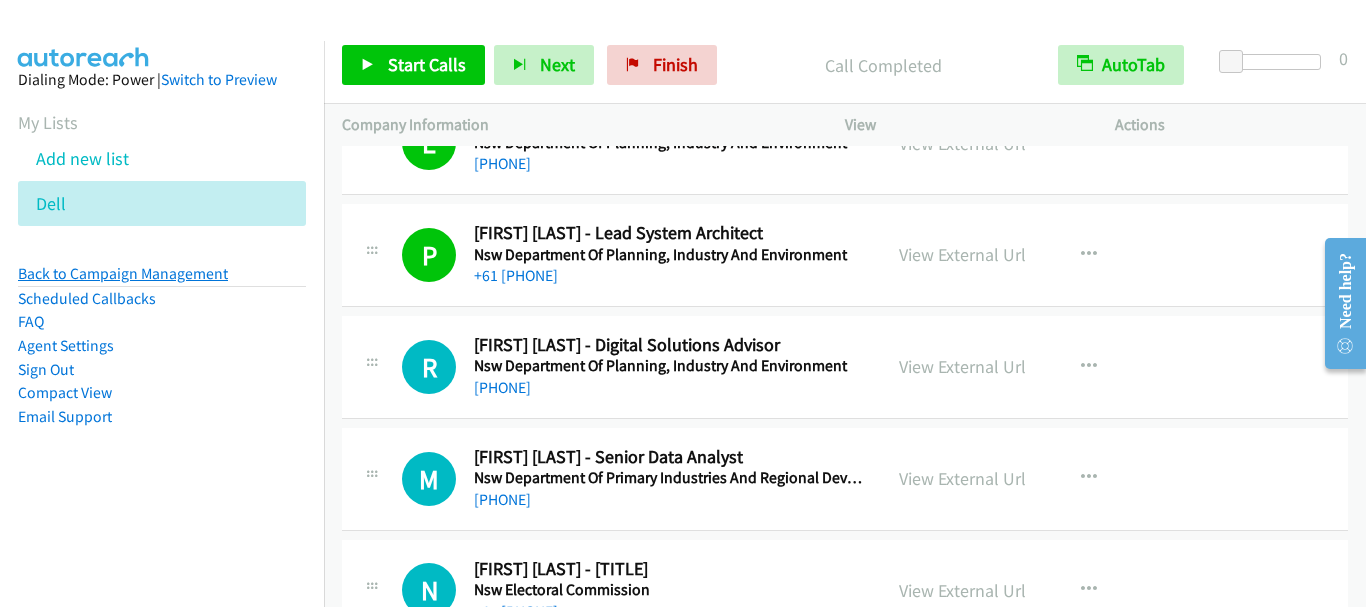 click on "Back to Campaign Management" at bounding box center (123, 273) 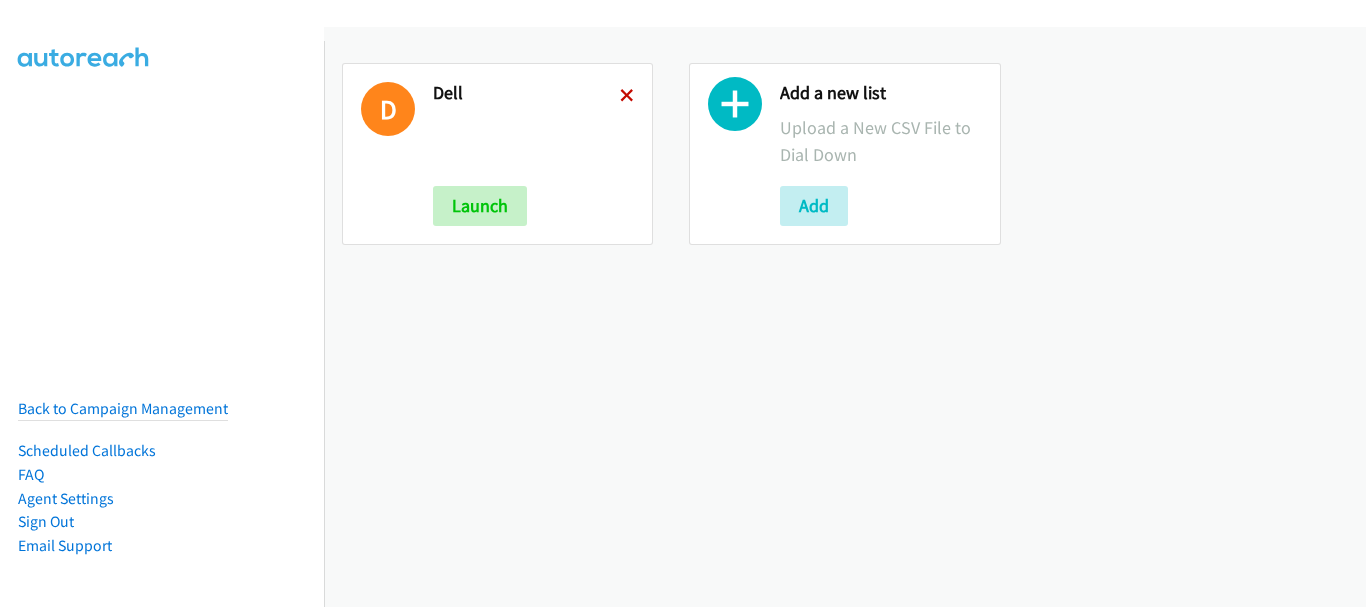 scroll, scrollTop: 0, scrollLeft: 0, axis: both 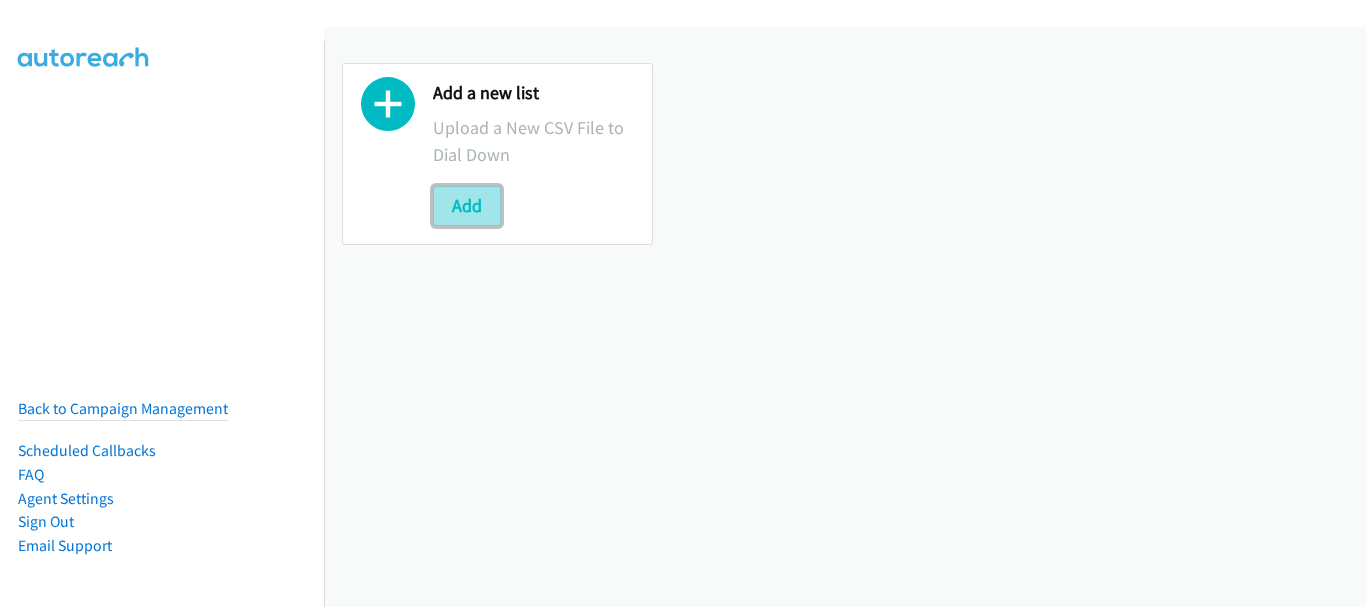 click on "Add" at bounding box center [467, 206] 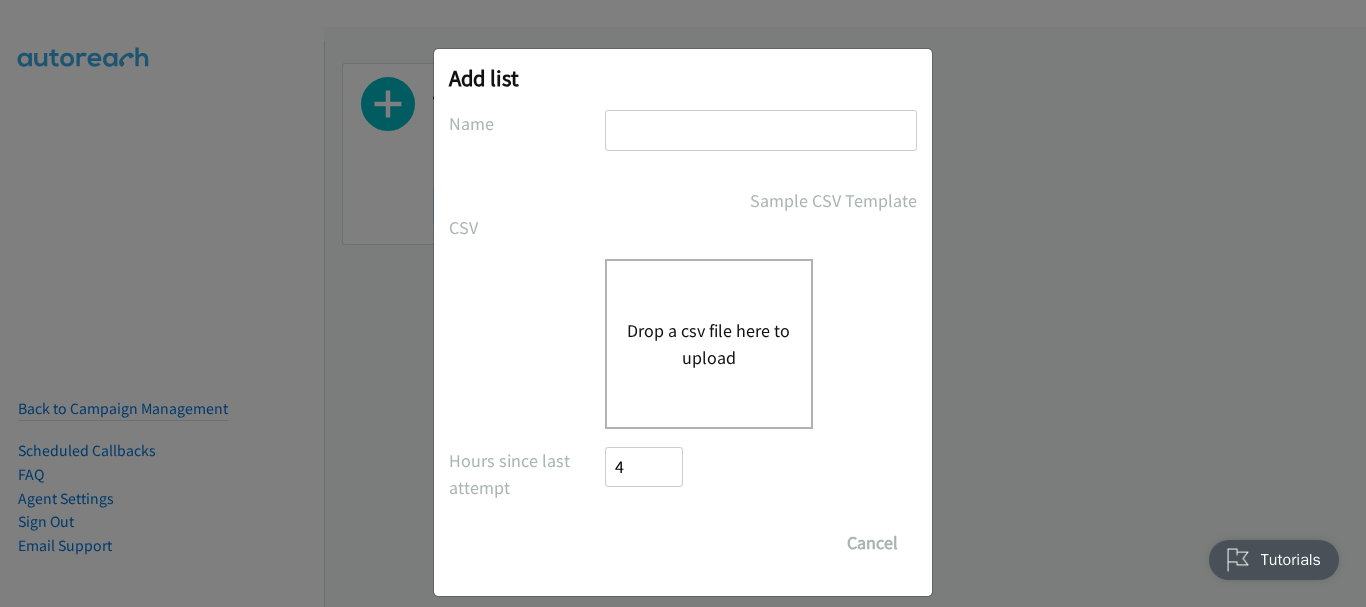 scroll, scrollTop: 0, scrollLeft: 0, axis: both 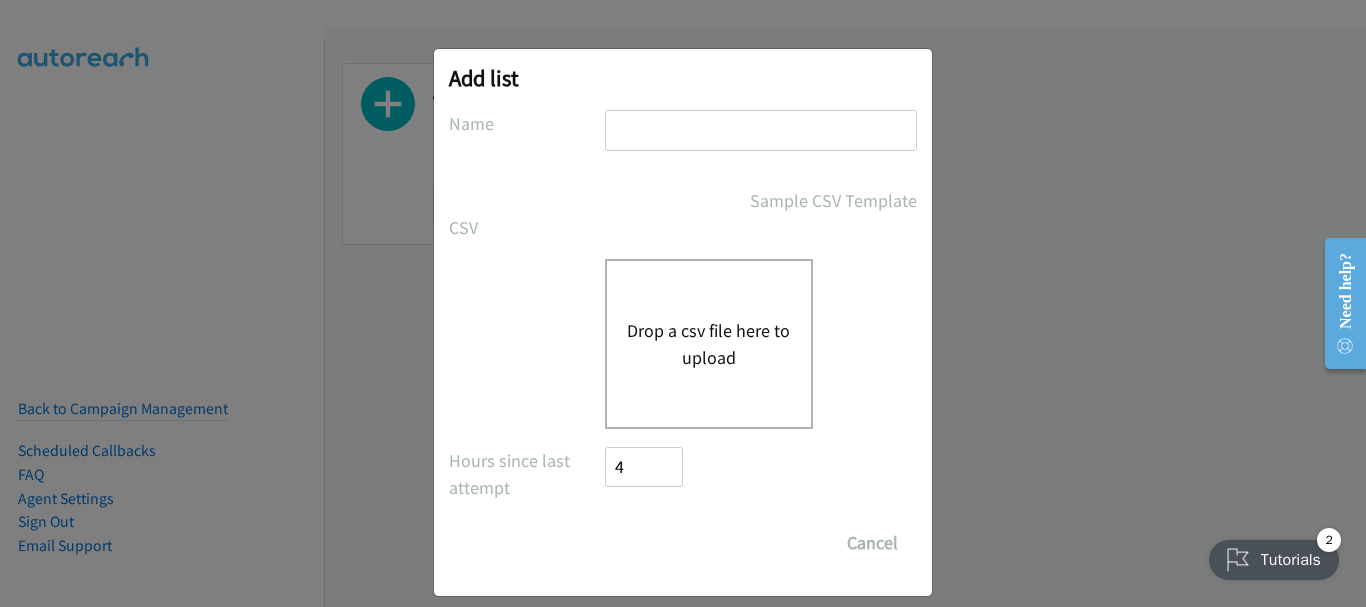 type on "Dell" 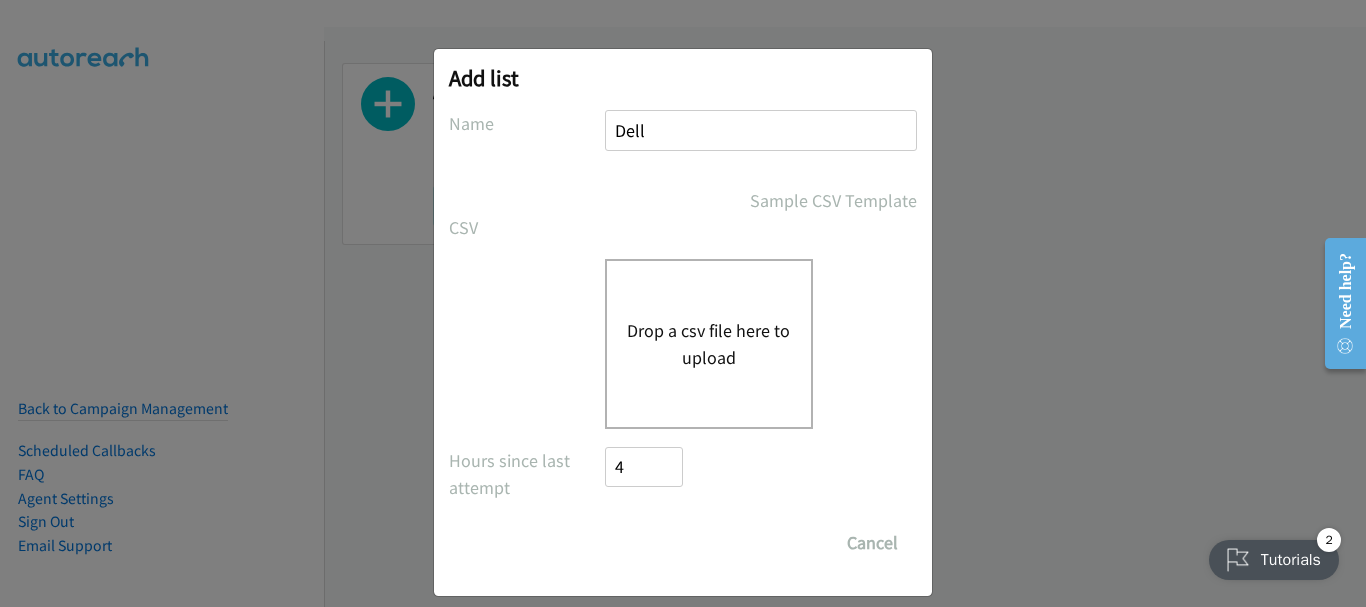 click on "Drop a csv file here to upload" at bounding box center (709, 344) 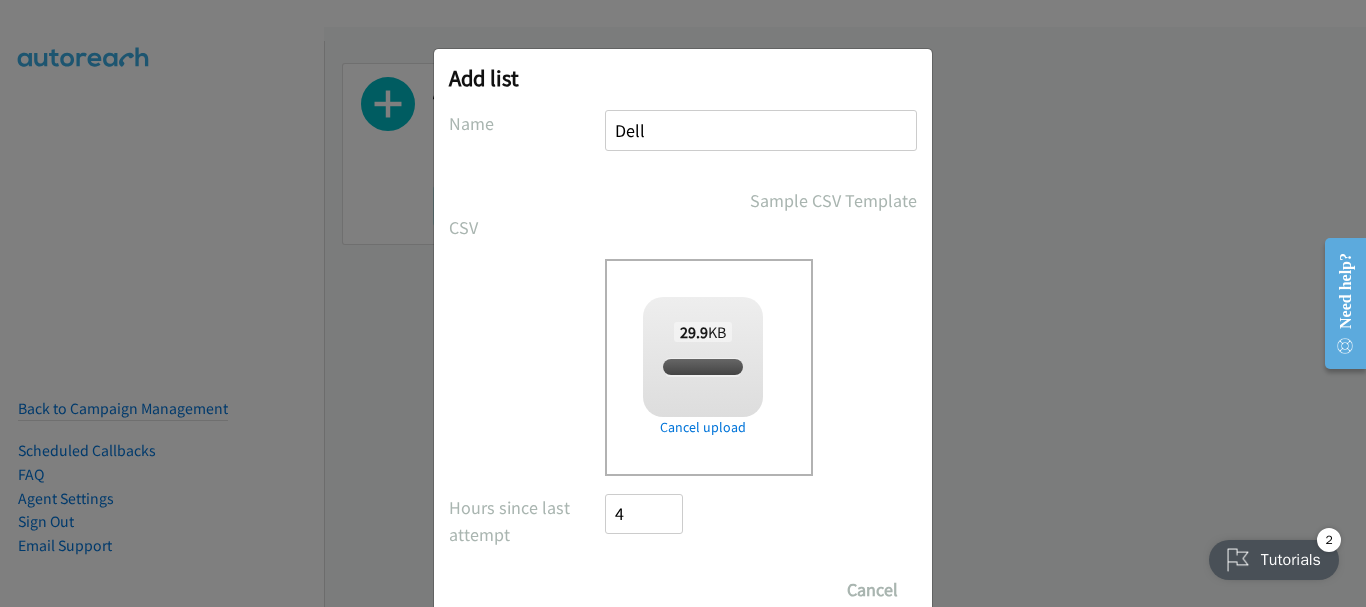 checkbox on "true" 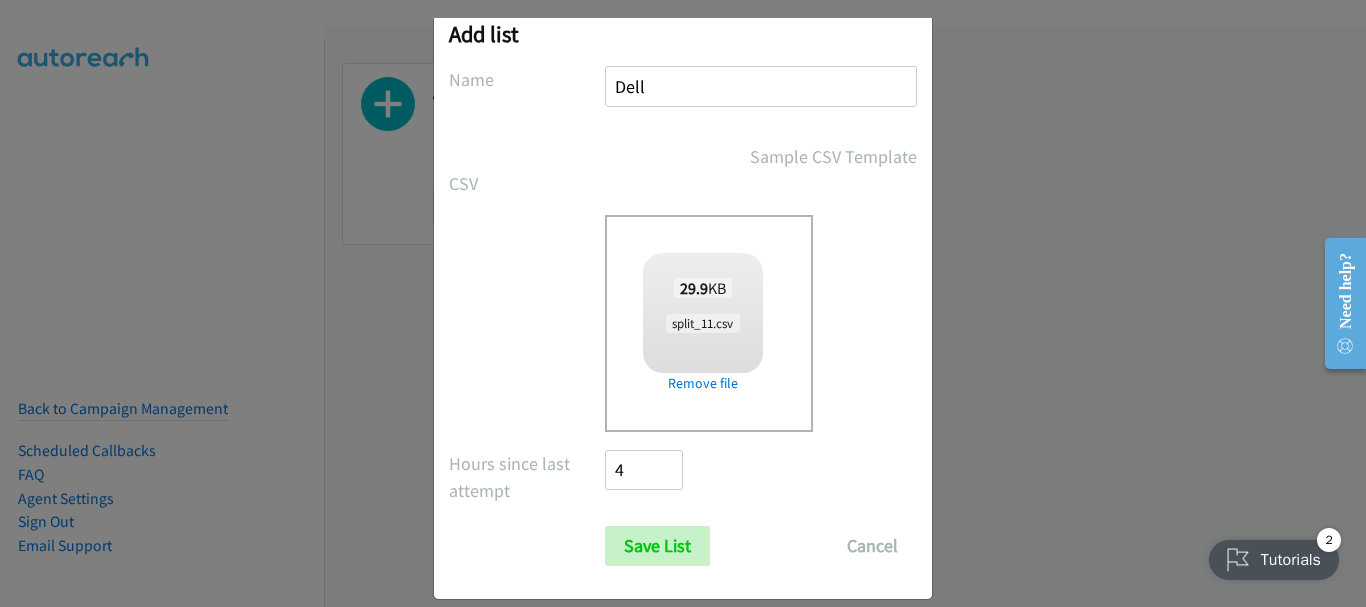 scroll, scrollTop: 67, scrollLeft: 0, axis: vertical 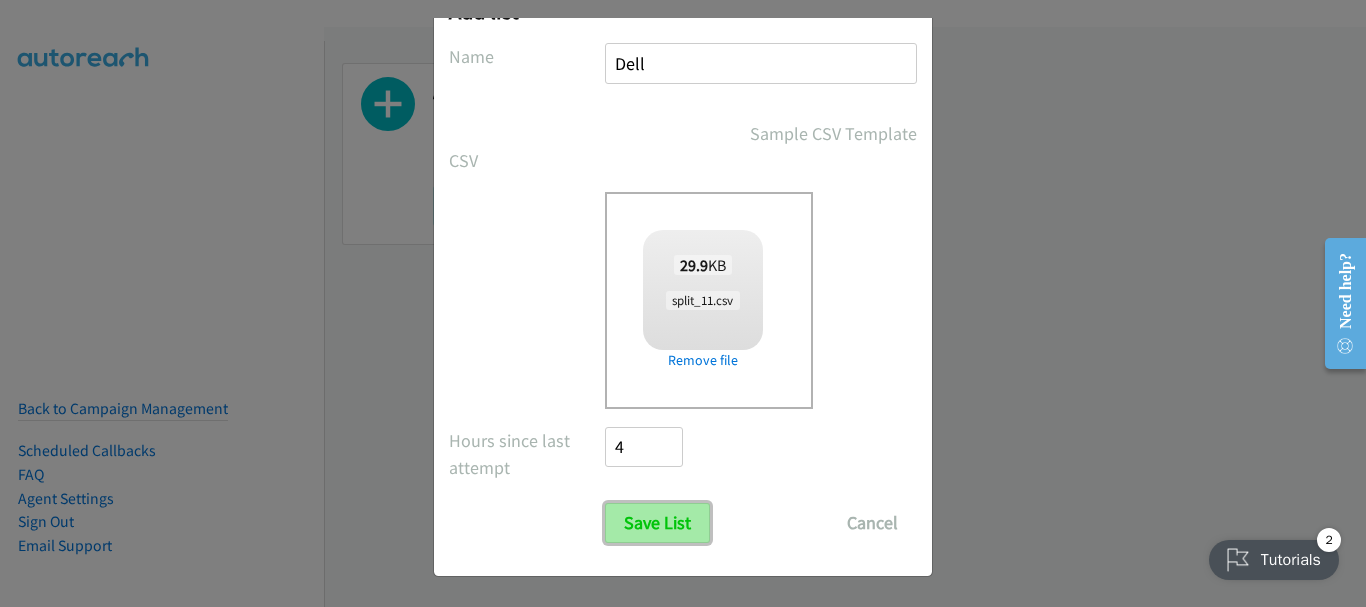 click on "Save List" at bounding box center [657, 523] 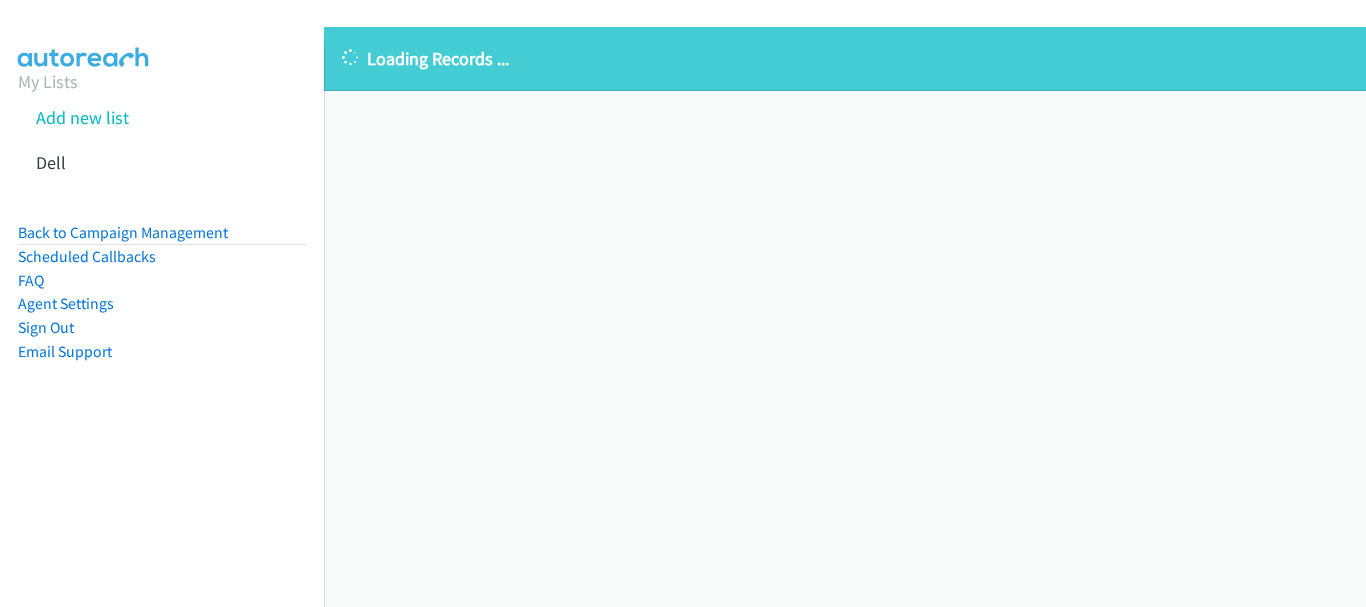 scroll, scrollTop: 0, scrollLeft: 0, axis: both 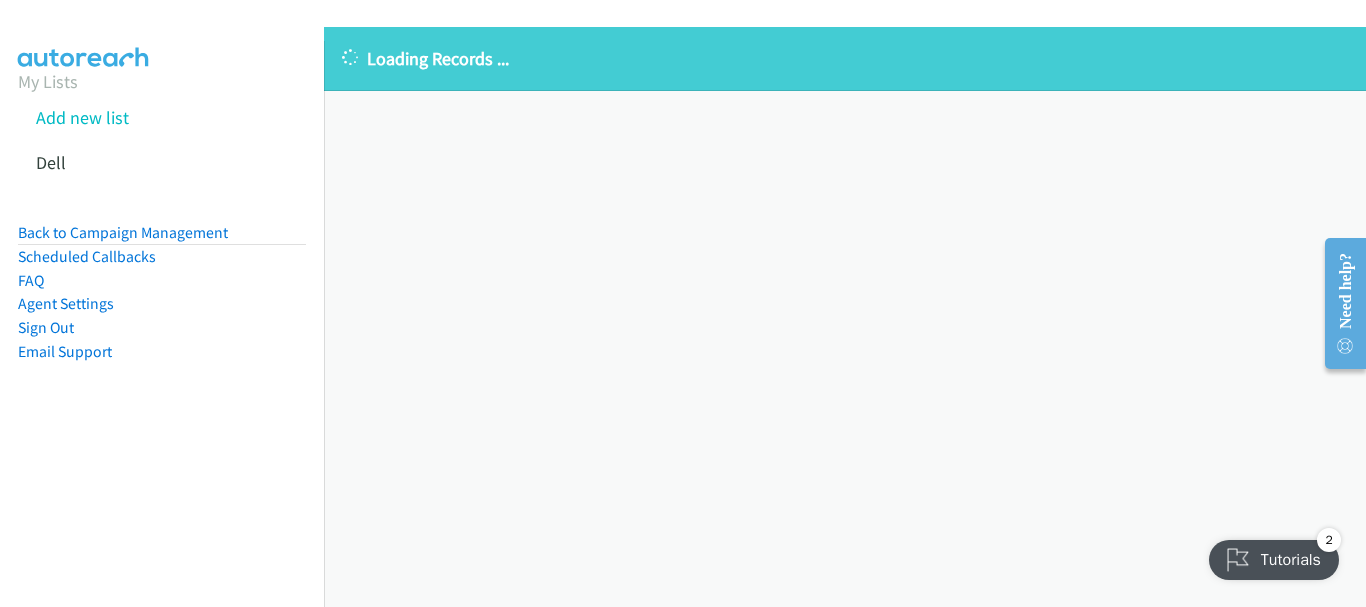 click on "Loading Records ...
Sorry, something went wrong please try again." at bounding box center [845, 317] 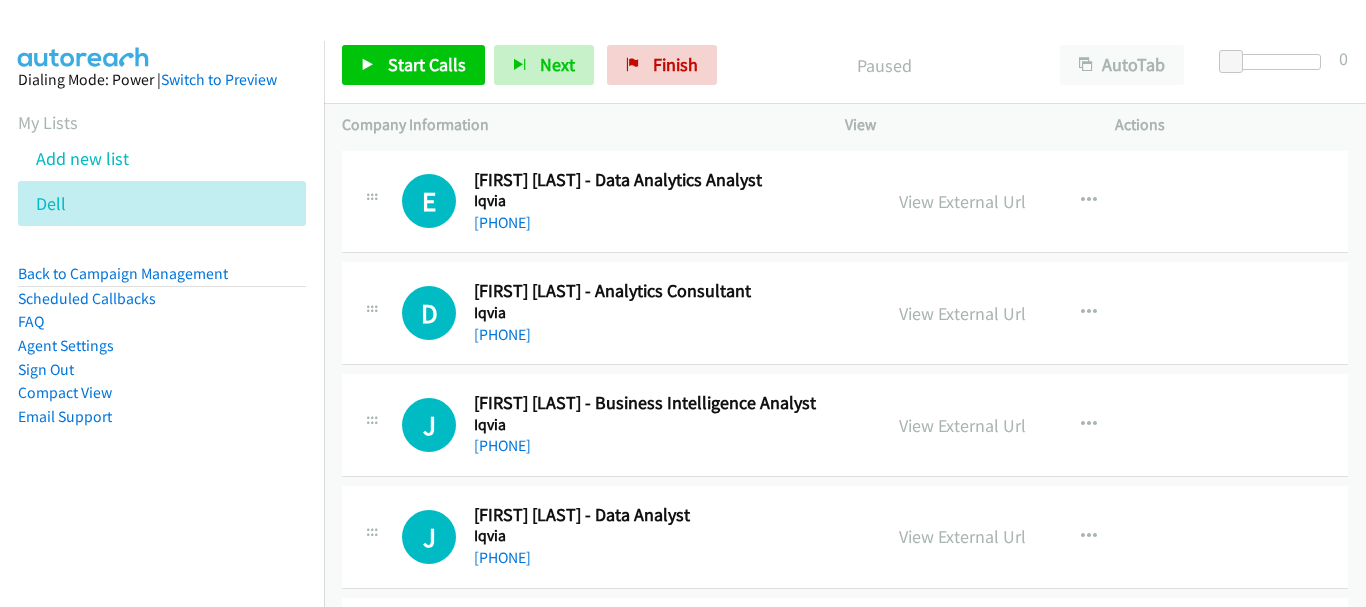 scroll, scrollTop: 0, scrollLeft: 0, axis: both 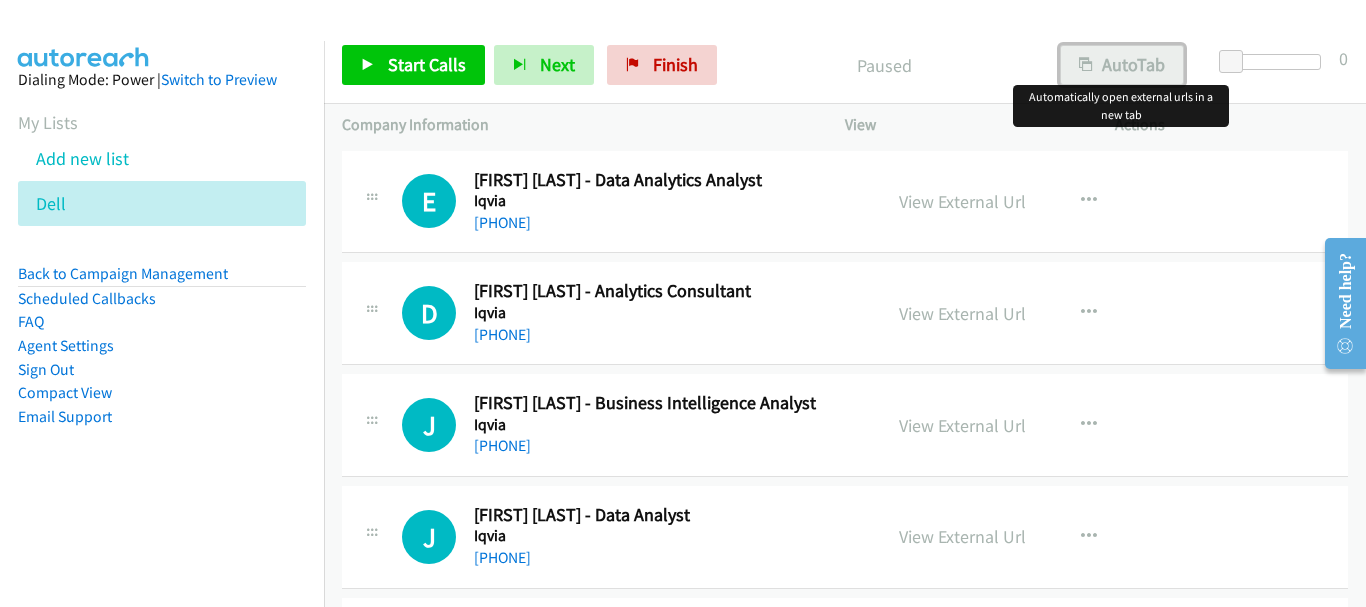 click on "AutoTab" at bounding box center (1122, 65) 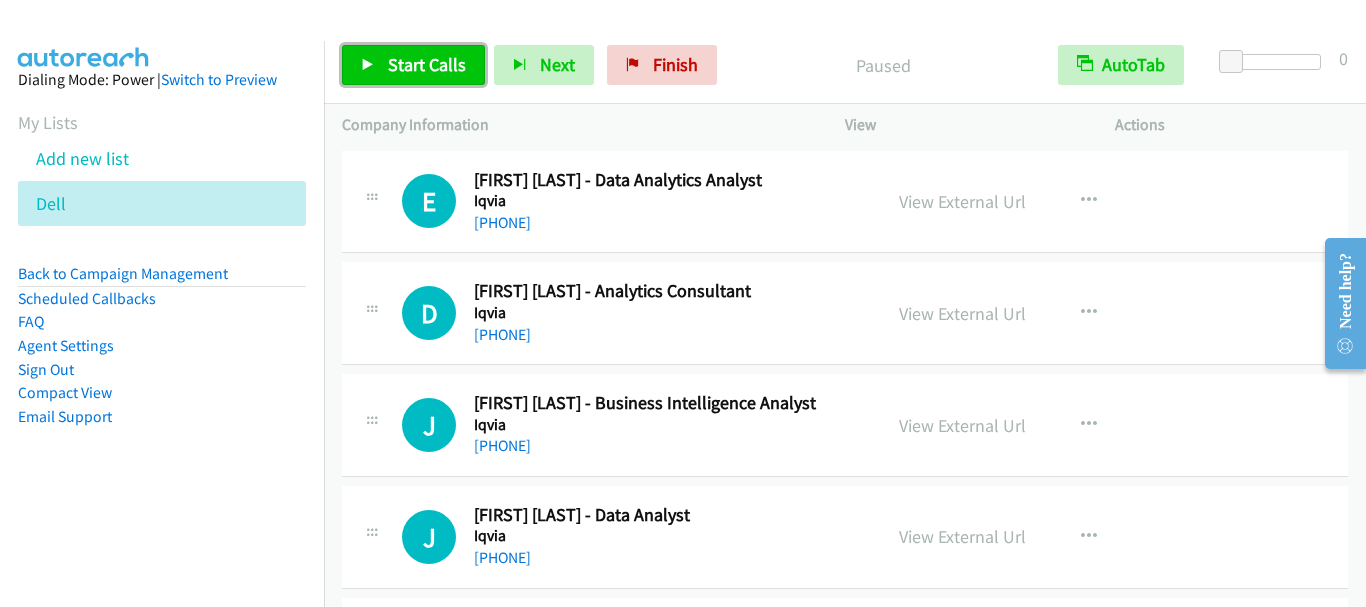 click on "Start Calls" at bounding box center (427, 64) 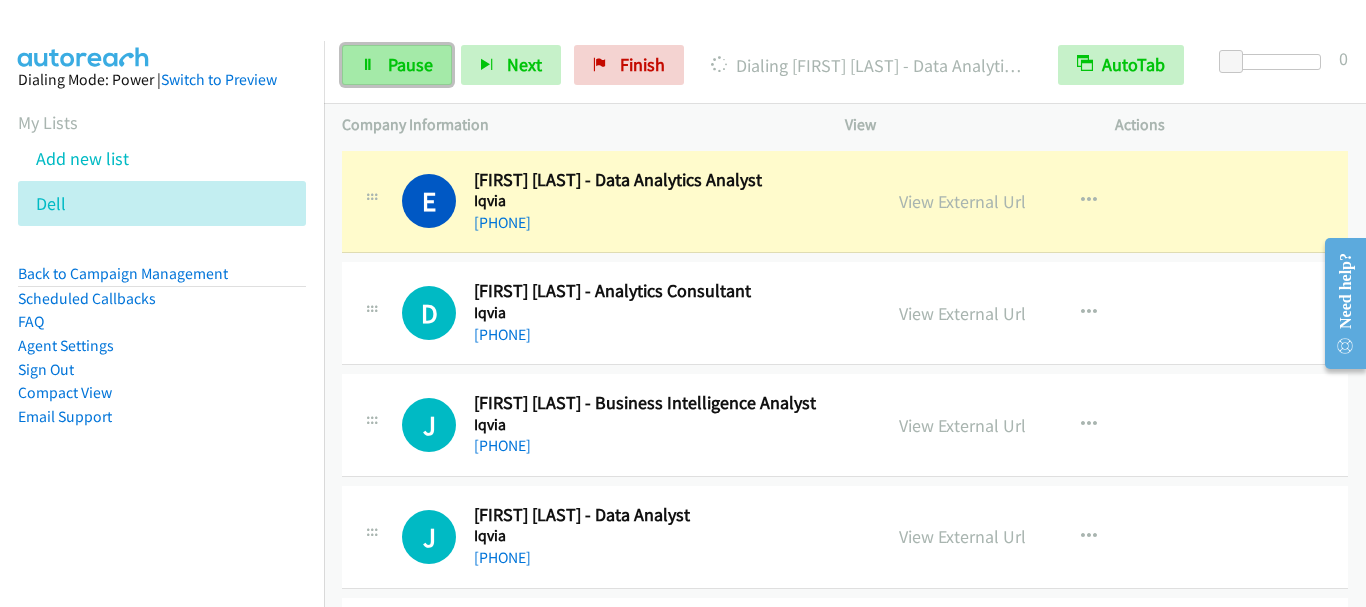 click on "Pause" at bounding box center (410, 64) 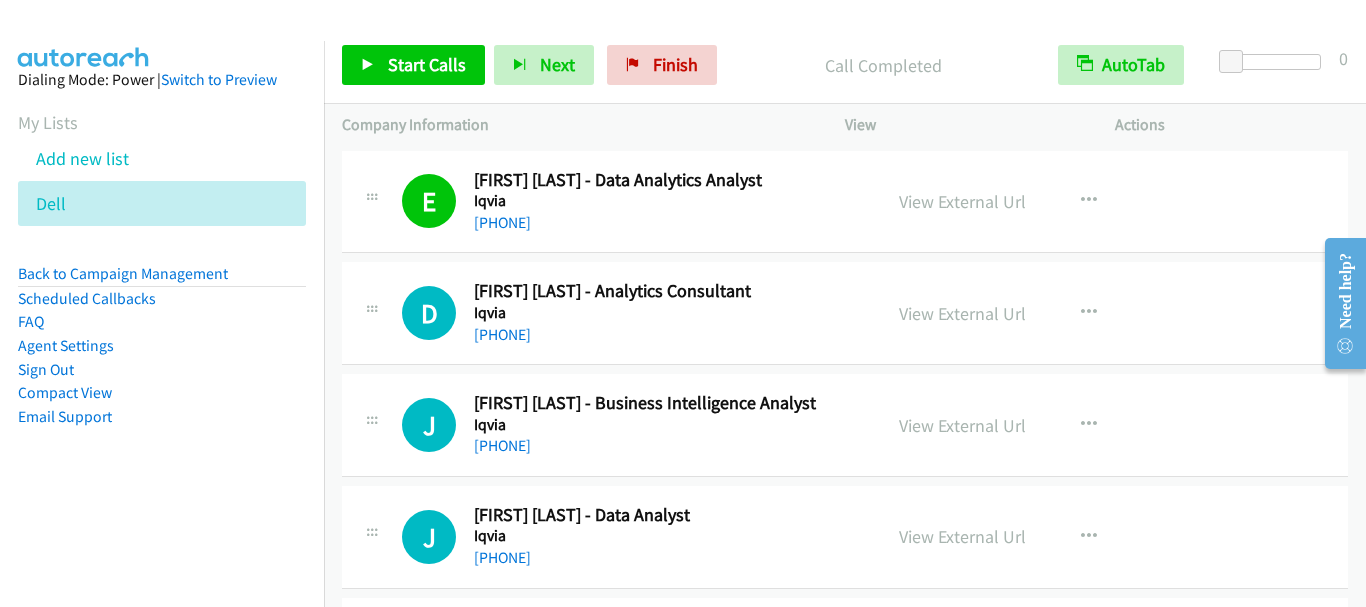 scroll, scrollTop: 100, scrollLeft: 0, axis: vertical 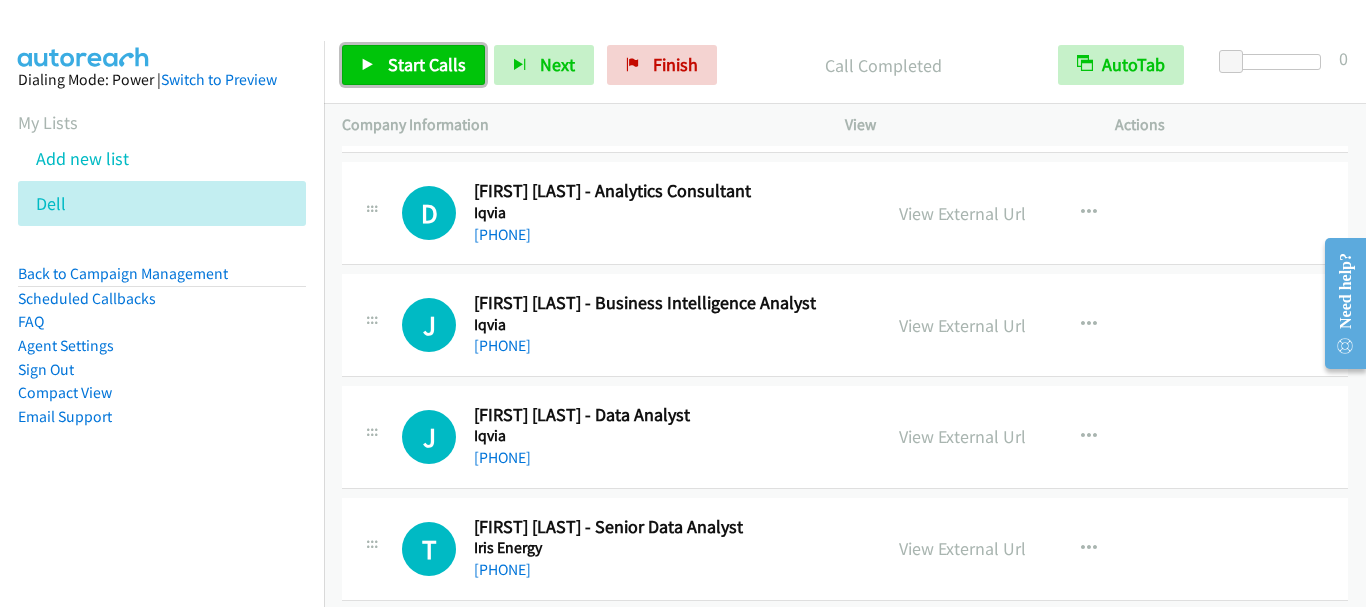 click on "Start Calls" at bounding box center (427, 64) 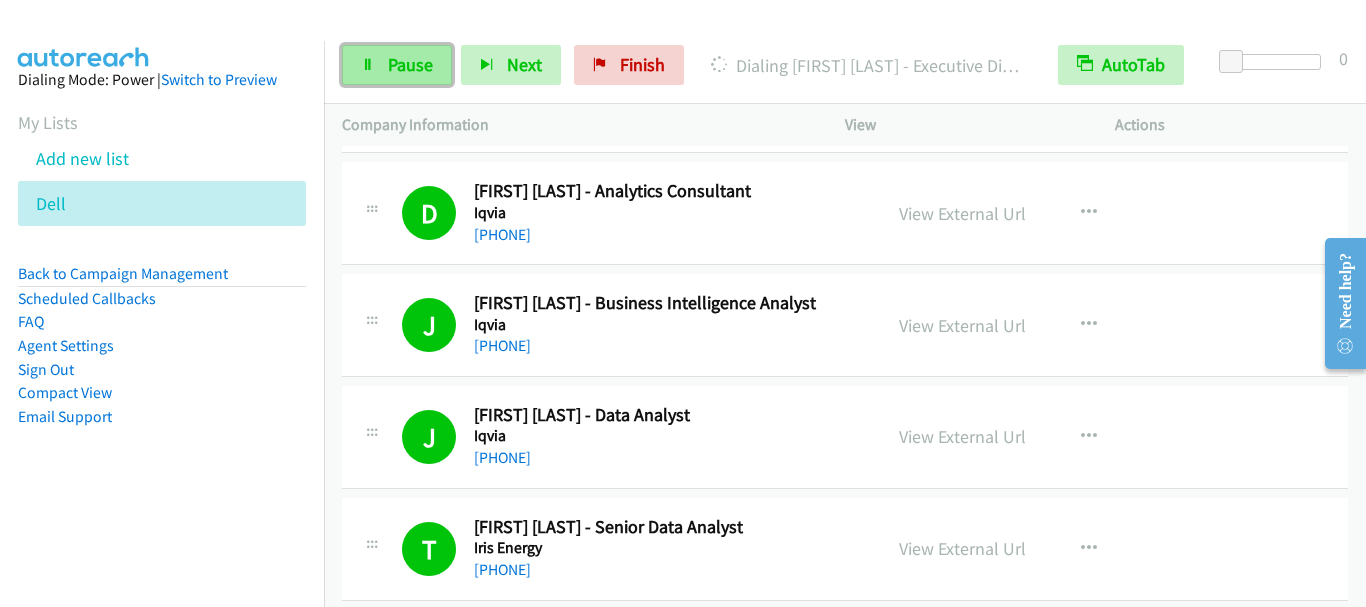 click on "Pause" at bounding box center [397, 65] 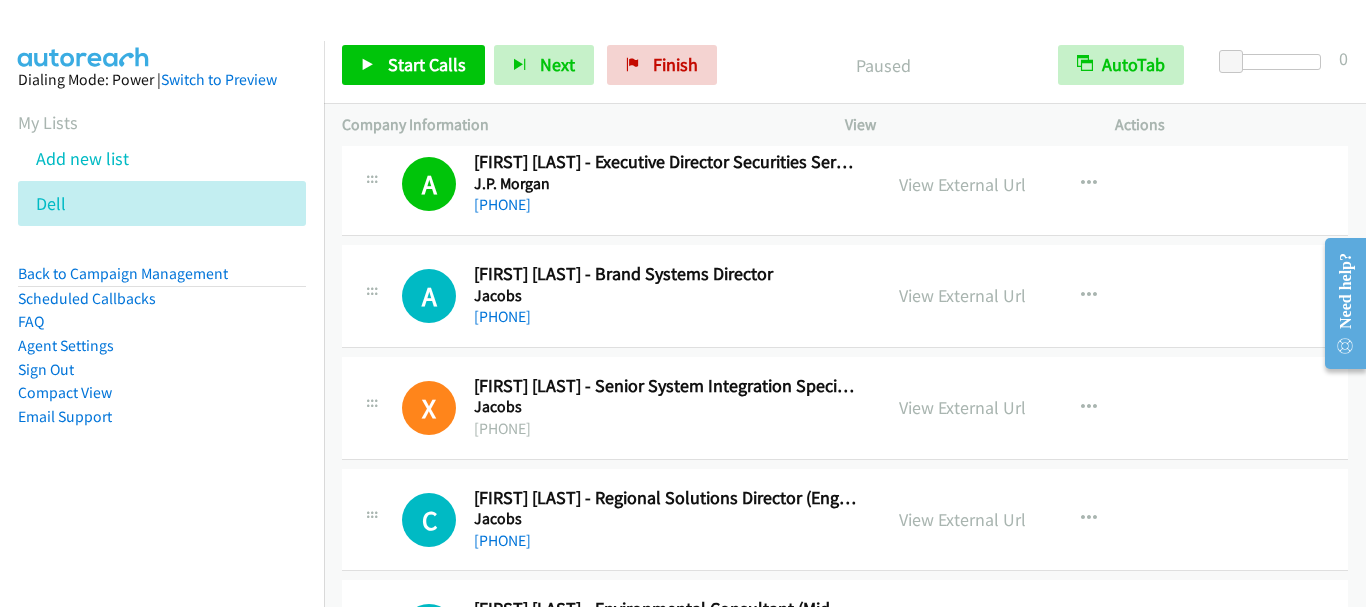 scroll, scrollTop: 700, scrollLeft: 0, axis: vertical 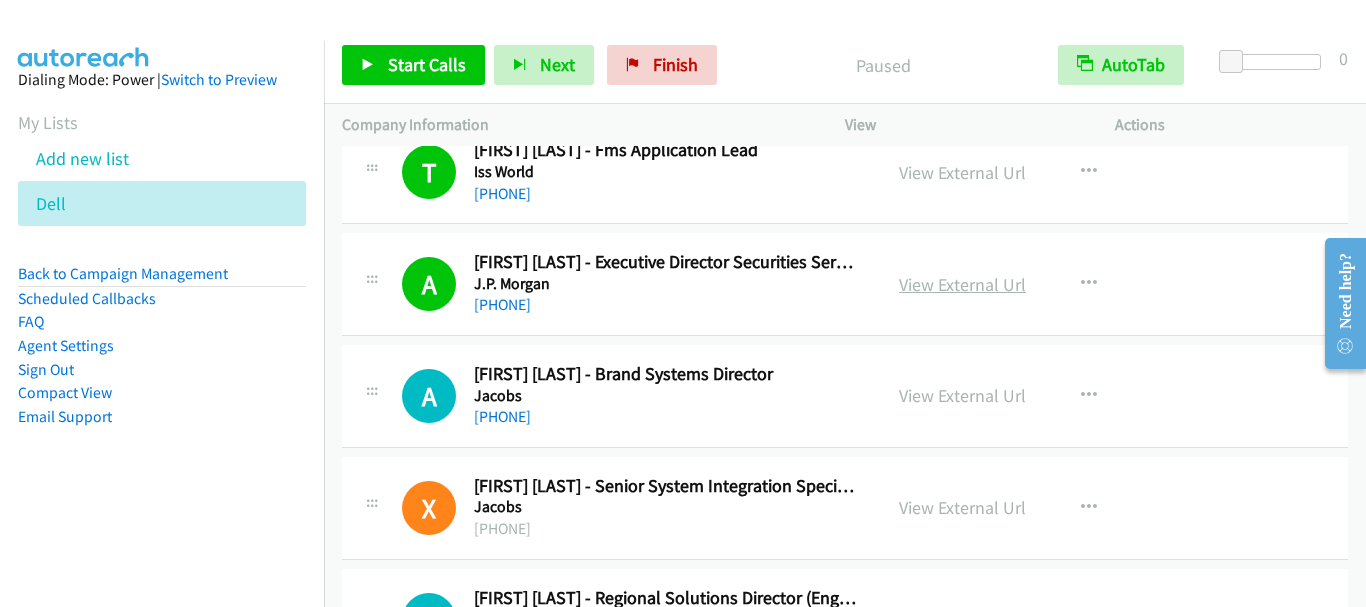 click on "View External Url" at bounding box center [962, 284] 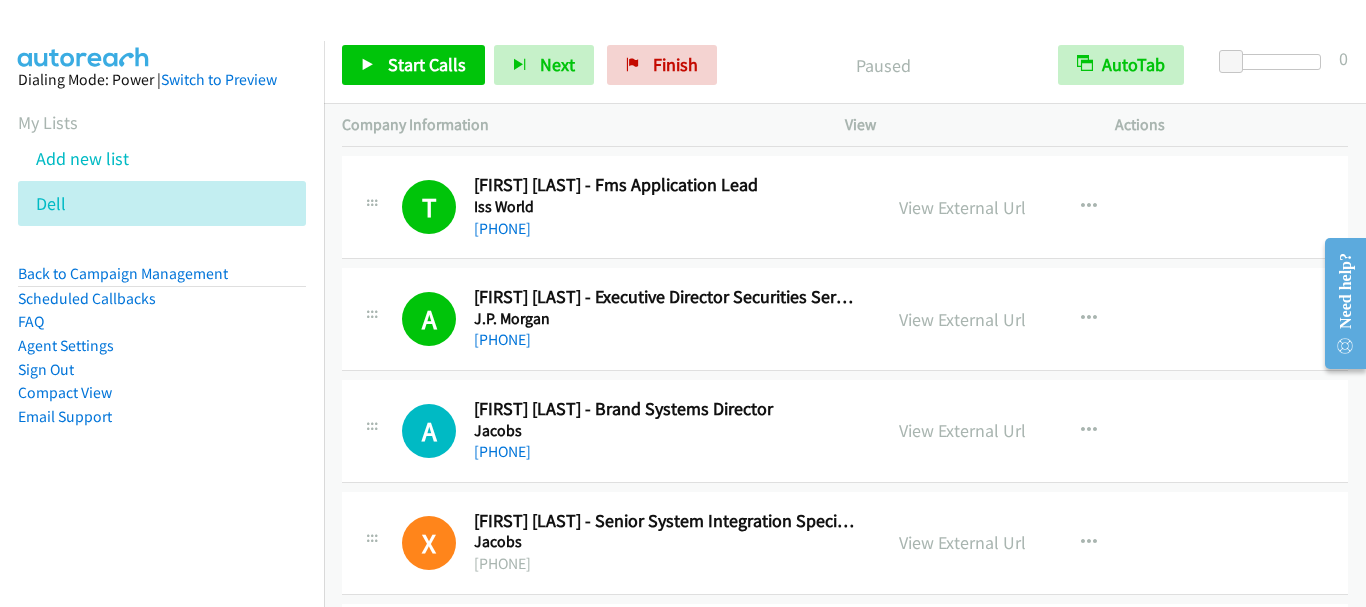 scroll, scrollTop: 700, scrollLeft: 0, axis: vertical 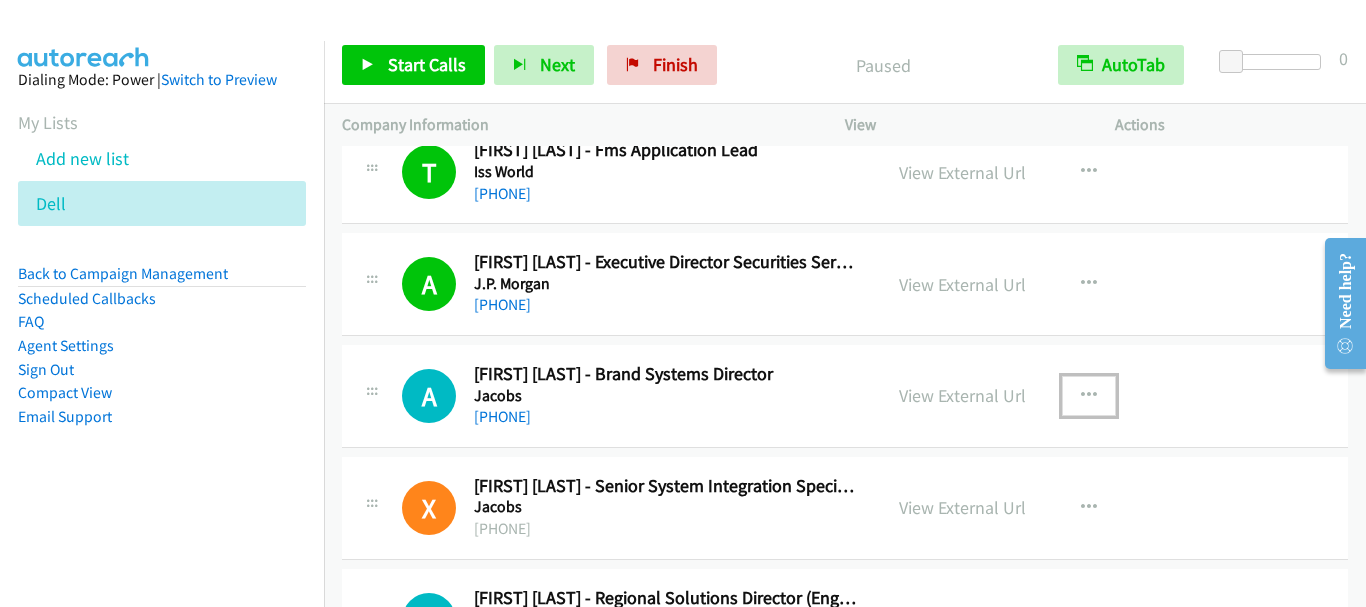 click at bounding box center (1089, 396) 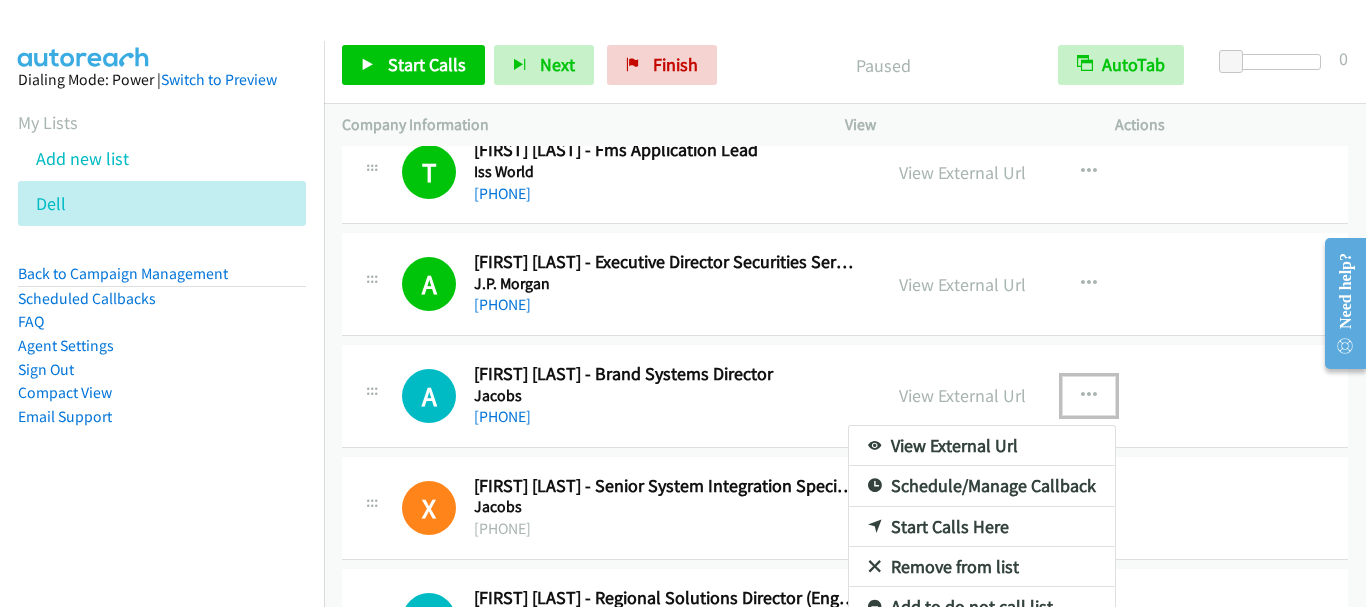 click on "Start Calls Here" at bounding box center (982, 527) 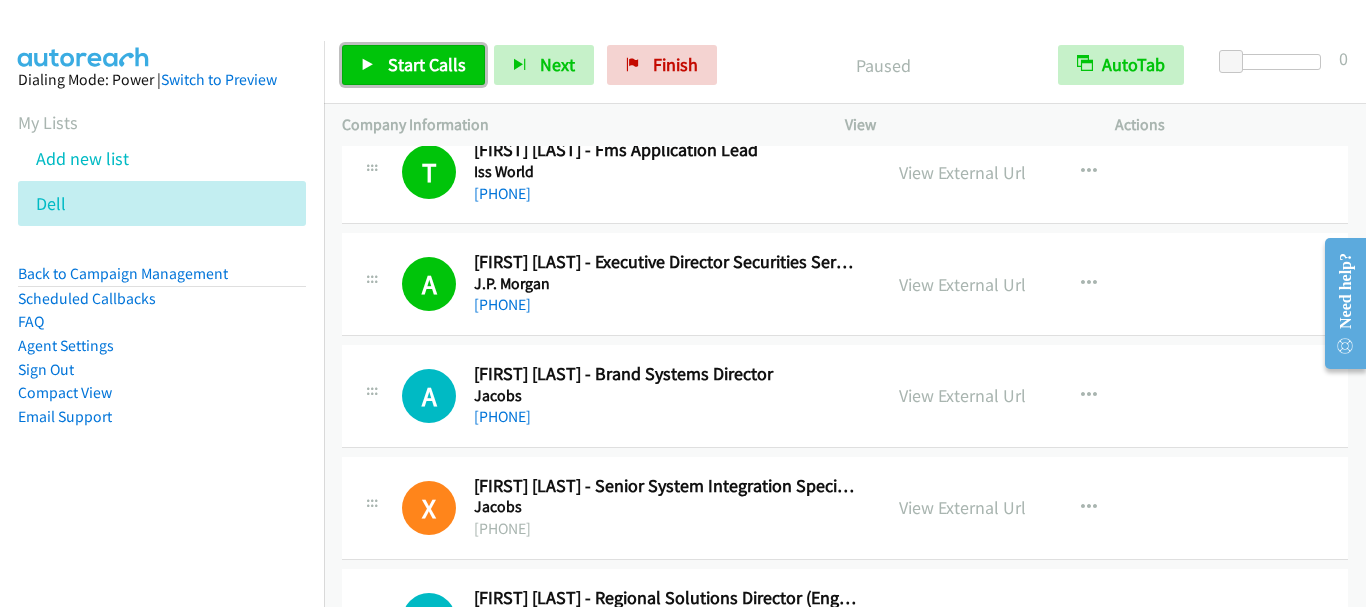 click on "Start Calls" at bounding box center (427, 64) 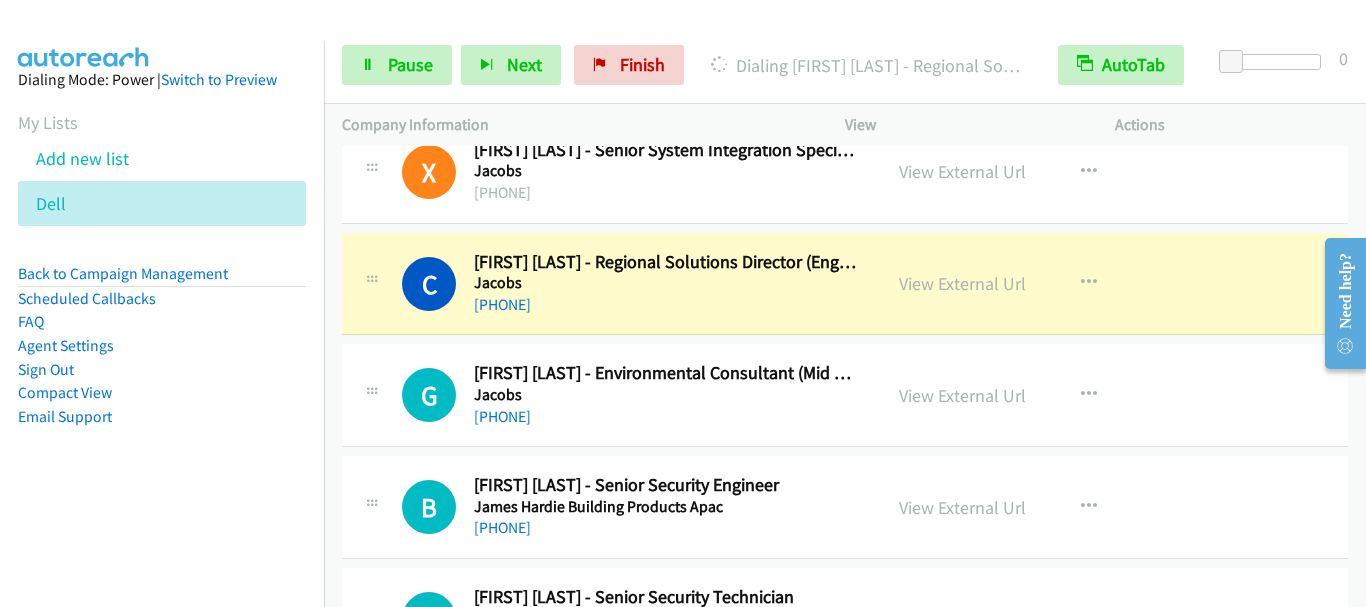 scroll, scrollTop: 1100, scrollLeft: 0, axis: vertical 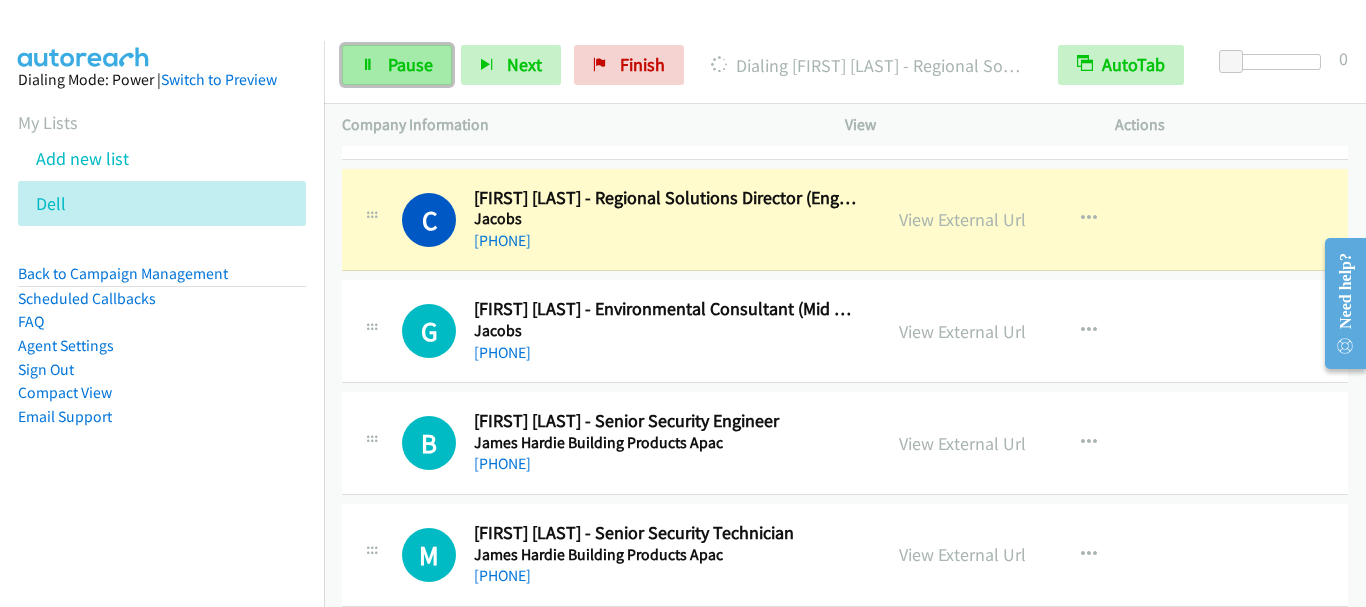 click on "Pause" at bounding box center [410, 64] 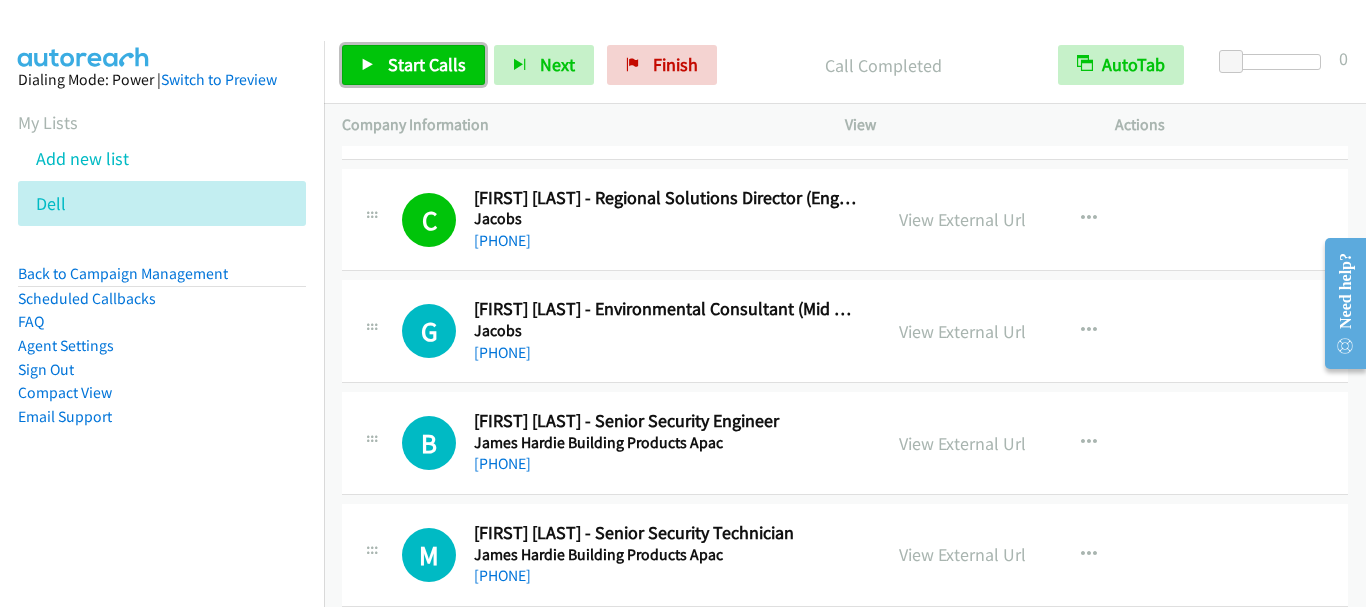 click on "Start Calls" at bounding box center [427, 64] 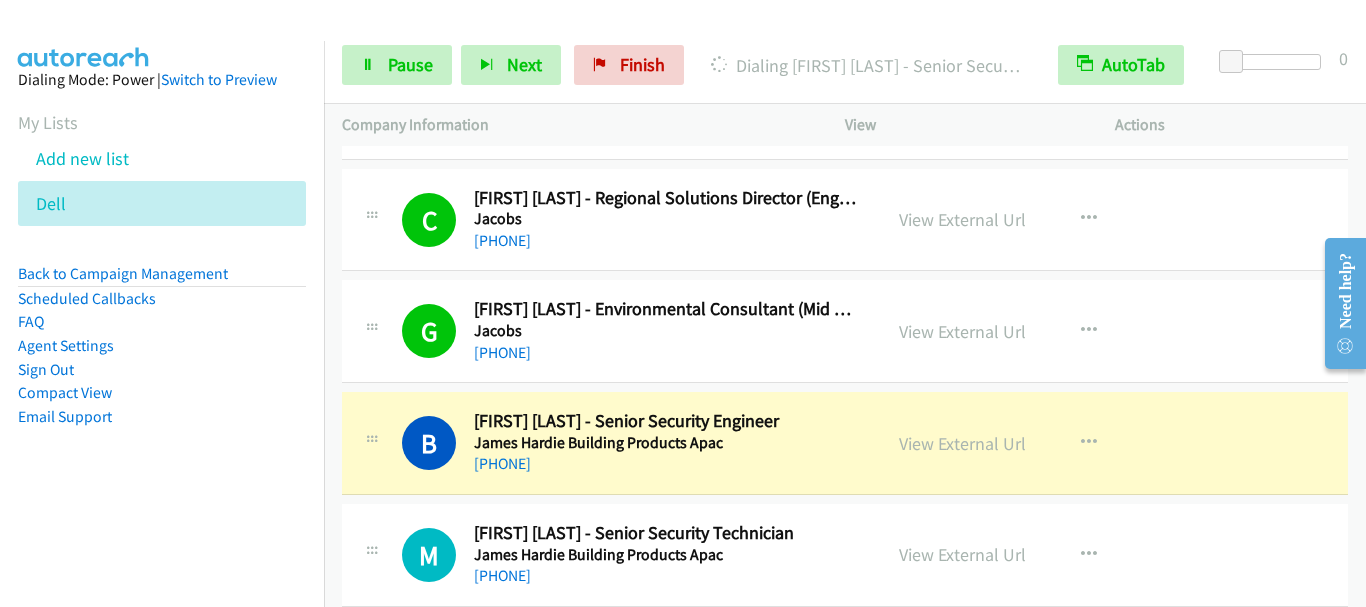scroll, scrollTop: 1200, scrollLeft: 0, axis: vertical 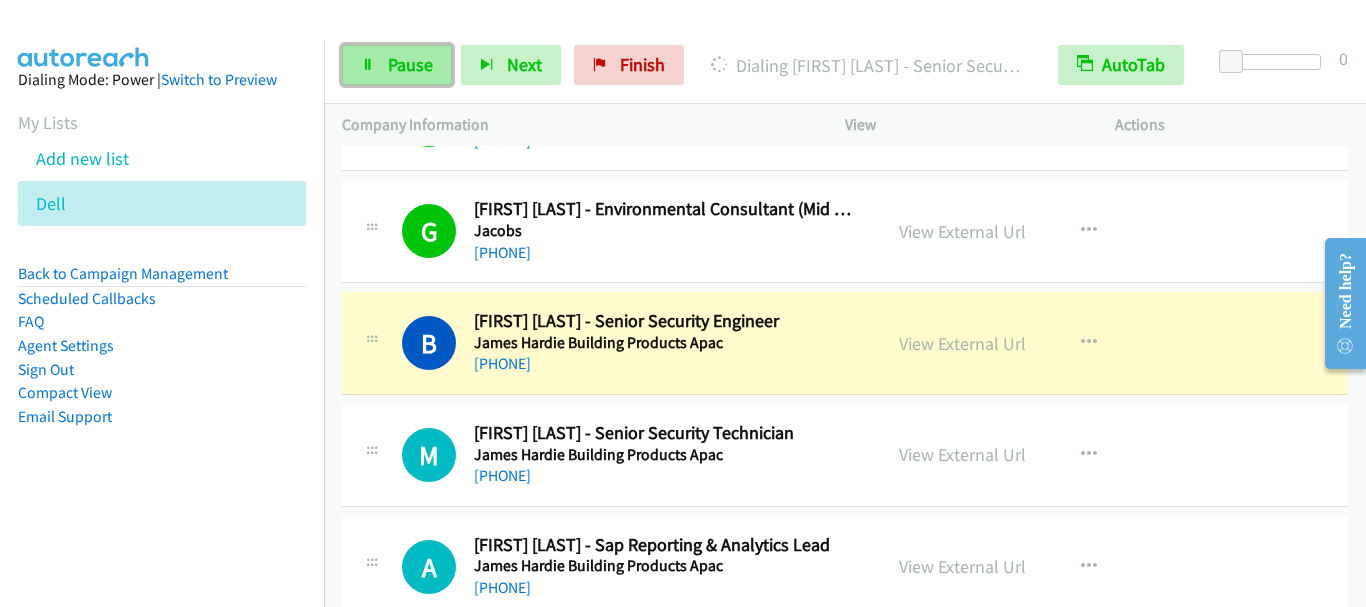 click on "Pause" at bounding box center (410, 64) 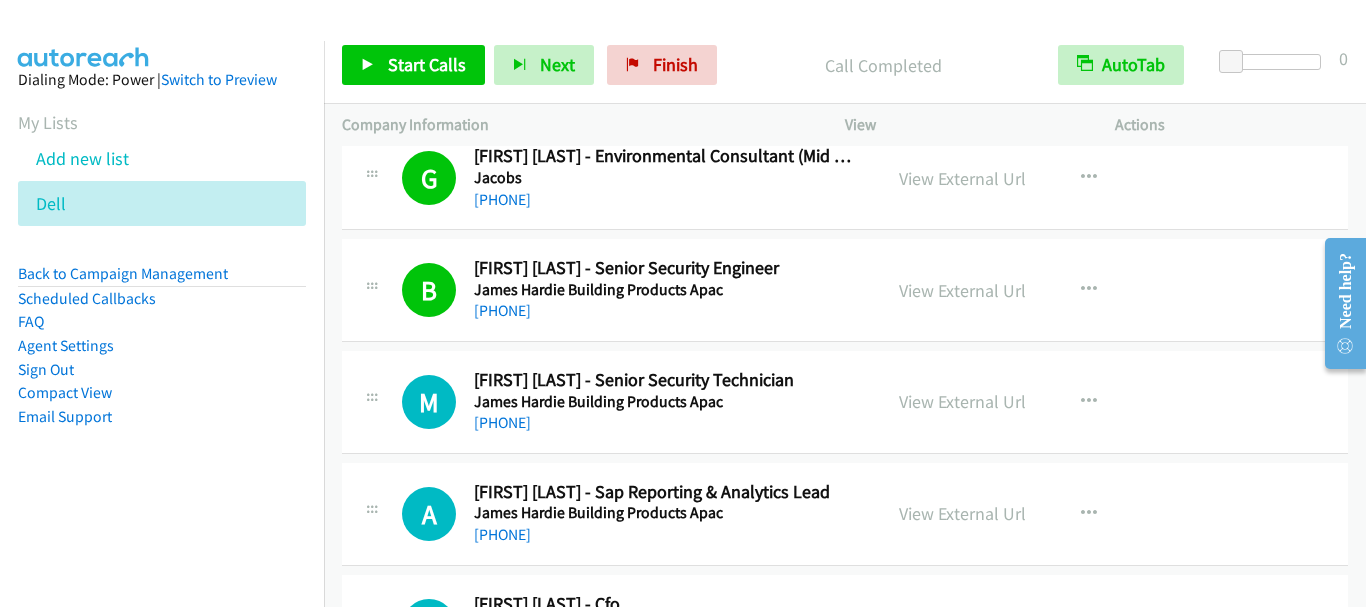 scroll, scrollTop: 1300, scrollLeft: 0, axis: vertical 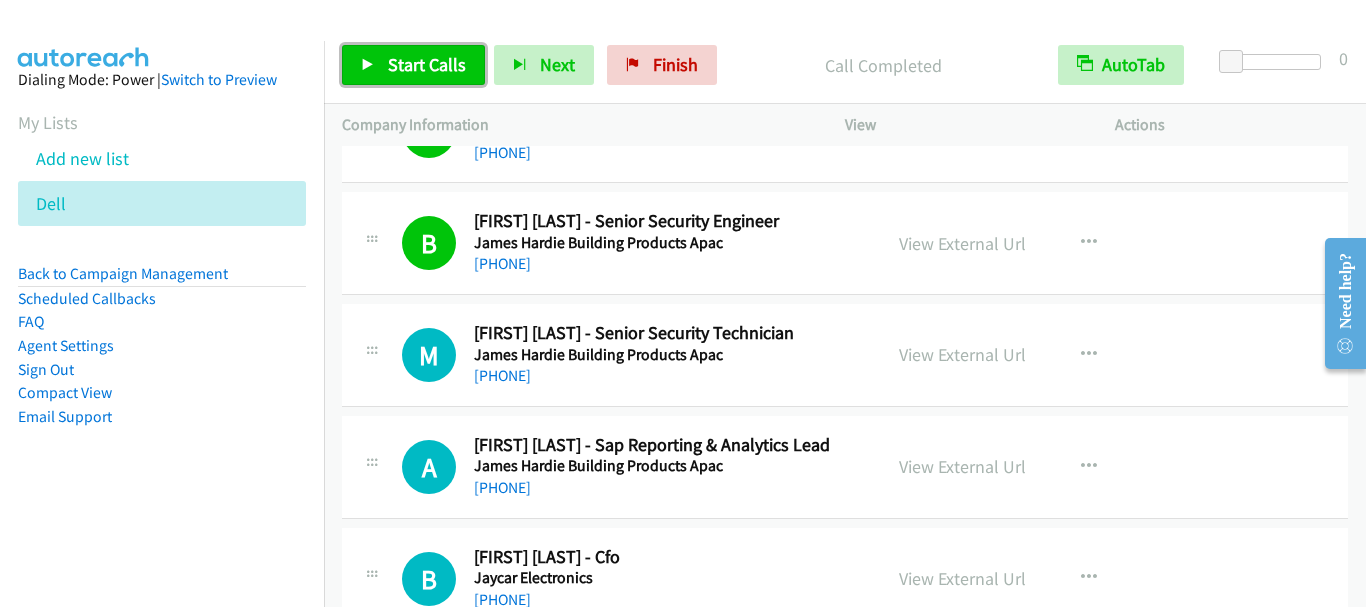 click on "Start Calls" at bounding box center (413, 65) 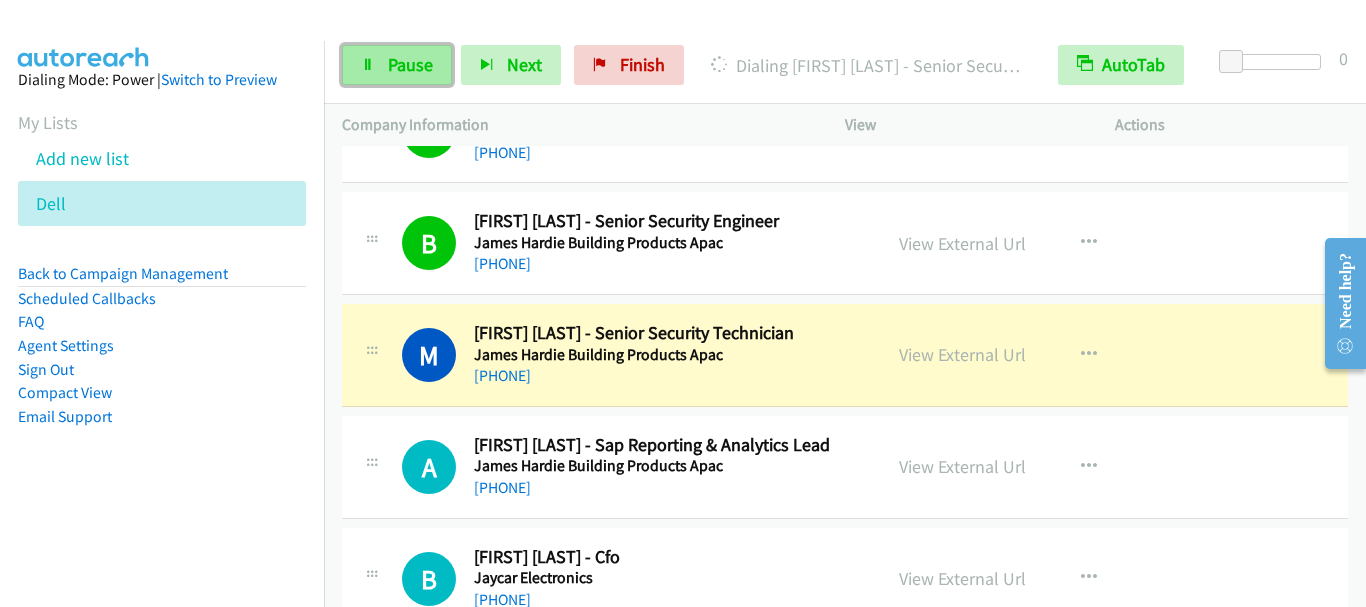 click on "Pause" at bounding box center [410, 64] 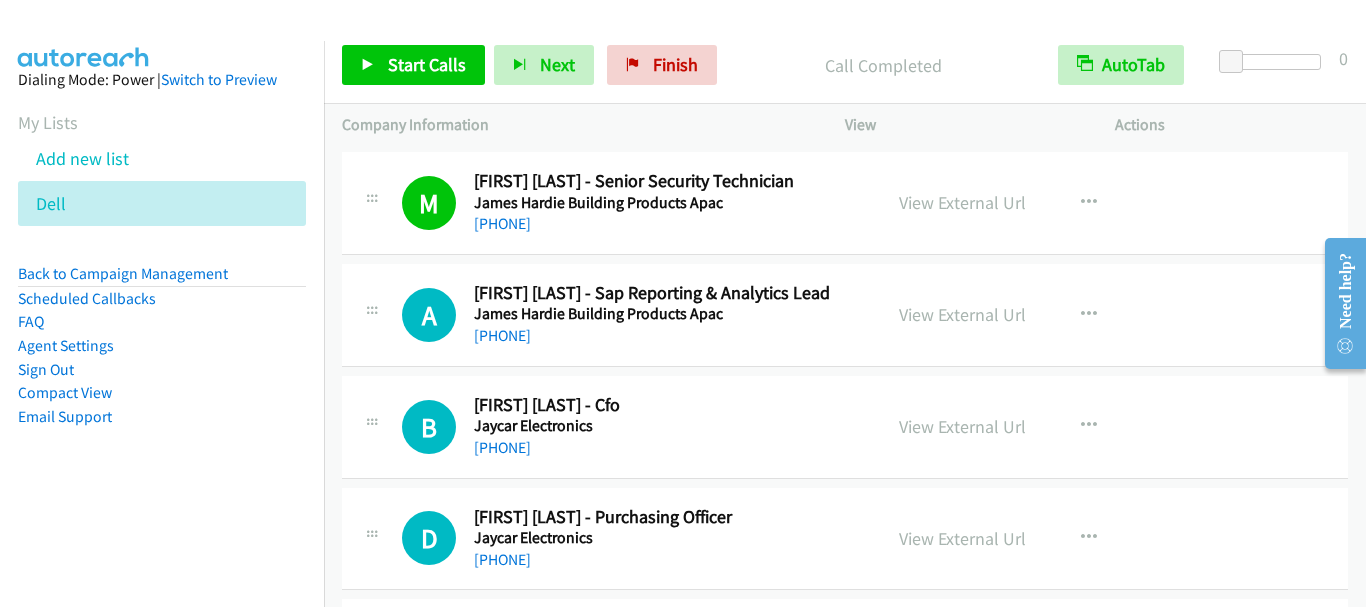 scroll, scrollTop: 1500, scrollLeft: 0, axis: vertical 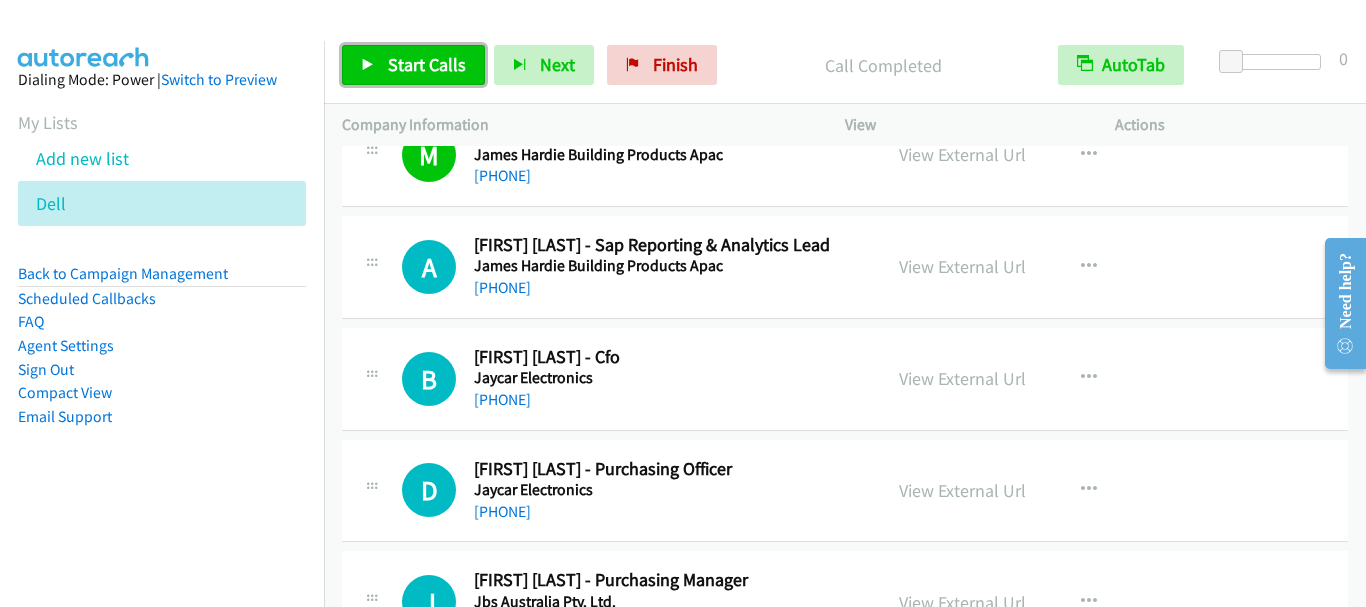 click on "Start Calls" at bounding box center (427, 64) 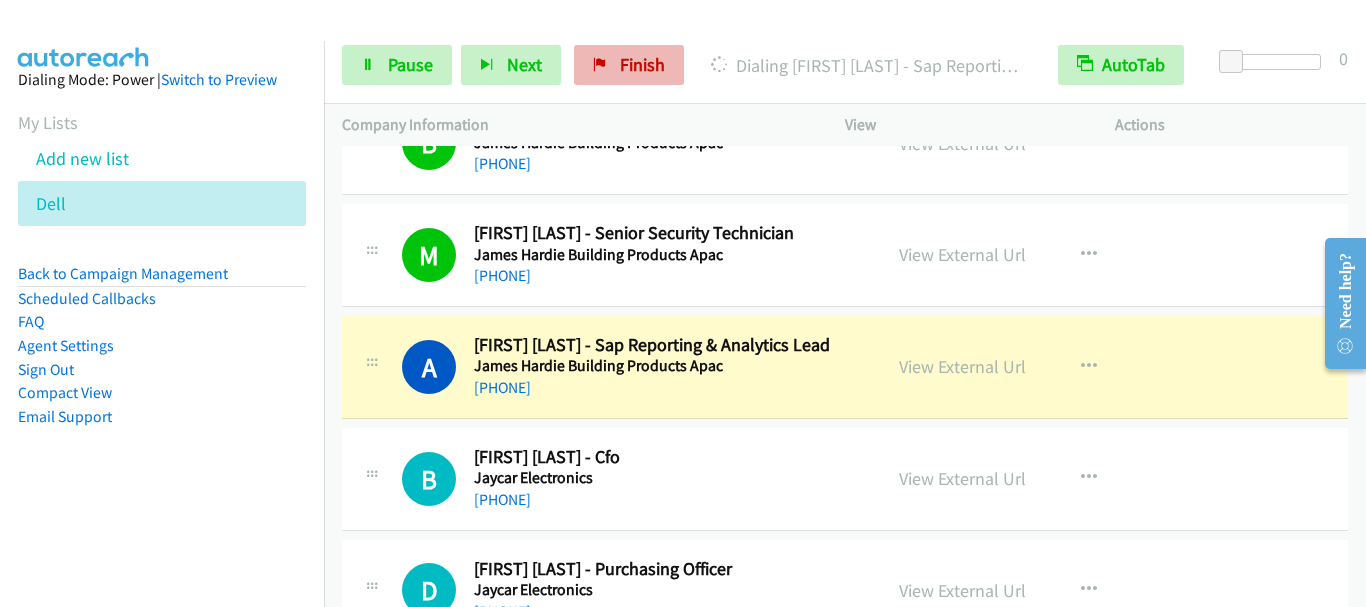 scroll, scrollTop: 1500, scrollLeft: 0, axis: vertical 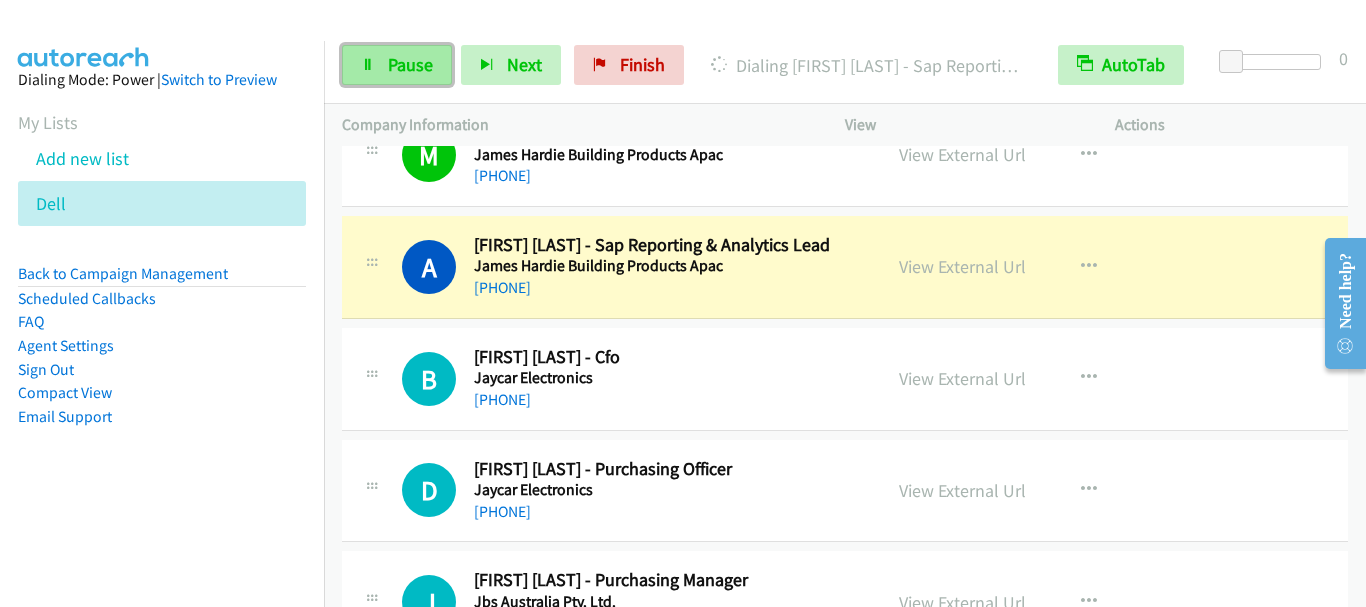 click on "Pause" at bounding box center [410, 64] 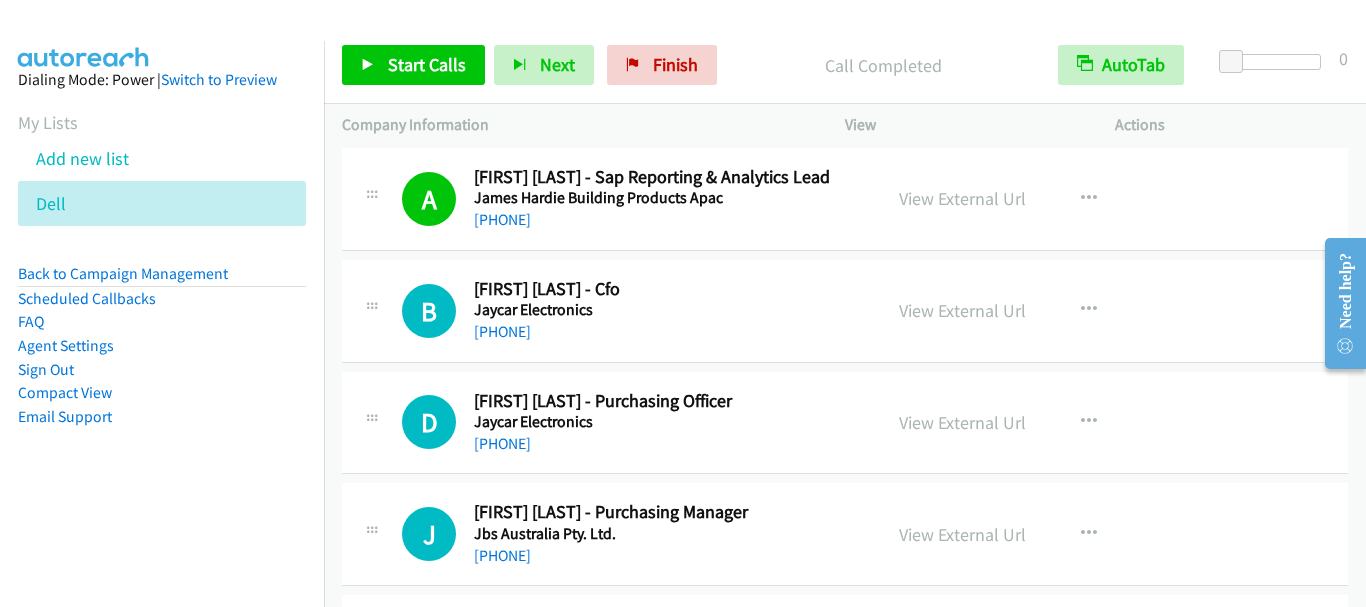 scroll, scrollTop: 1600, scrollLeft: 0, axis: vertical 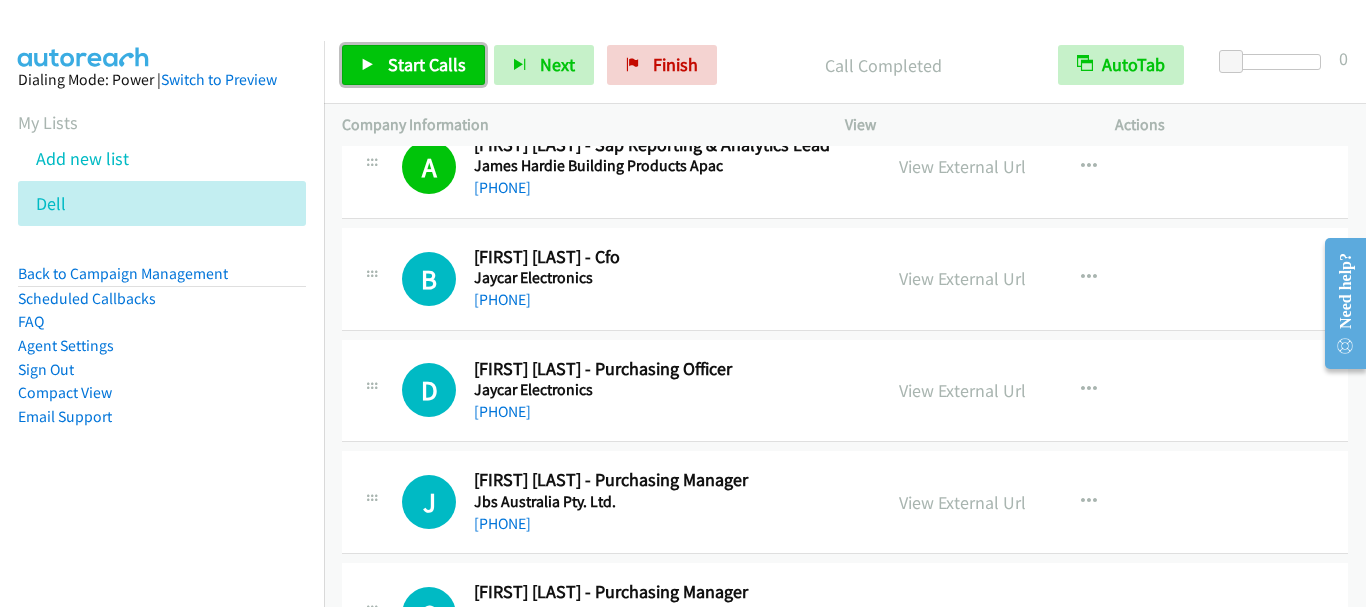 click on "Start Calls" at bounding box center (427, 64) 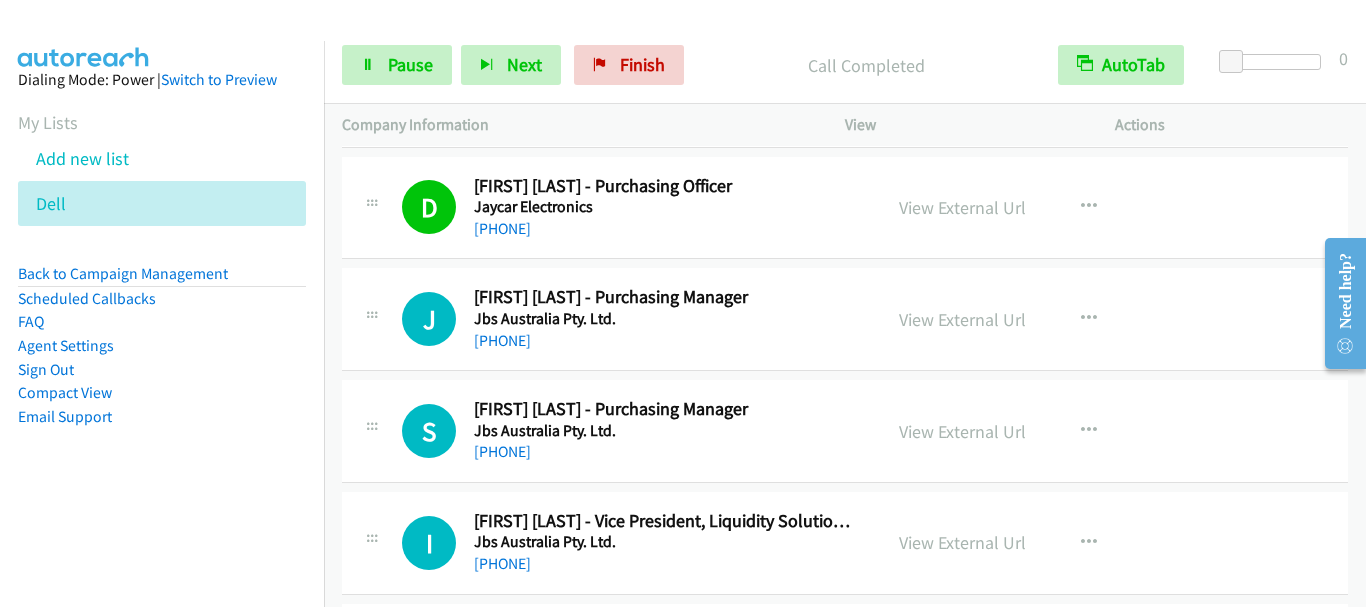 scroll, scrollTop: 1800, scrollLeft: 0, axis: vertical 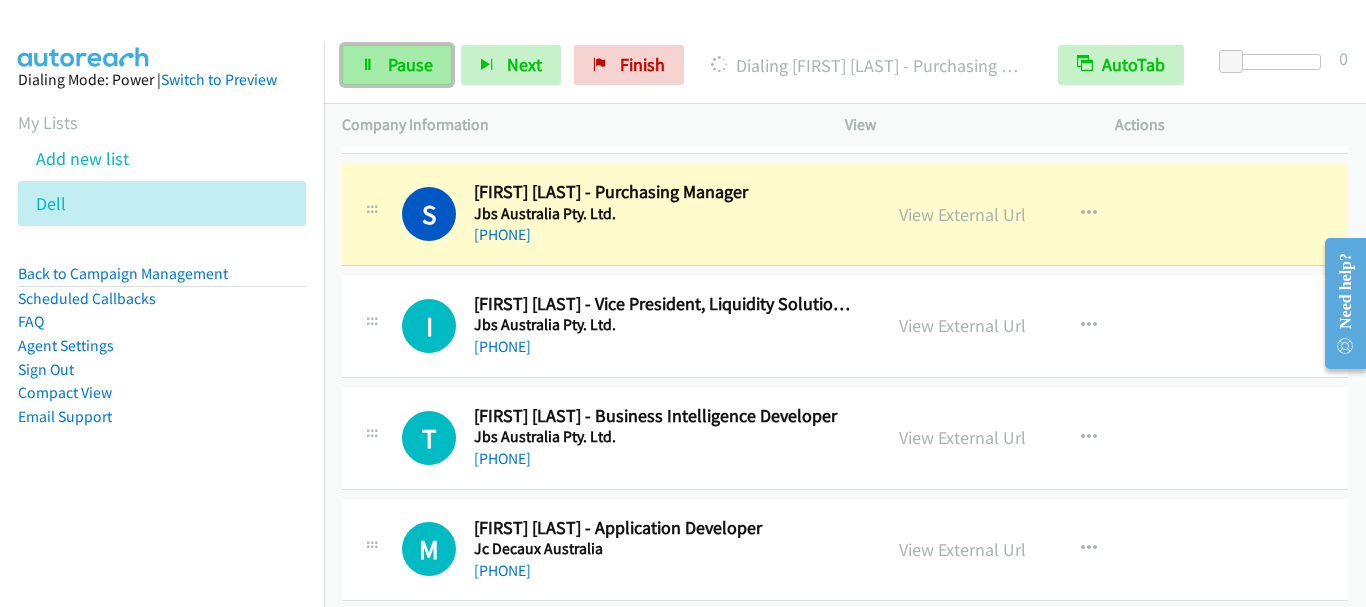 click on "Pause" at bounding box center (410, 64) 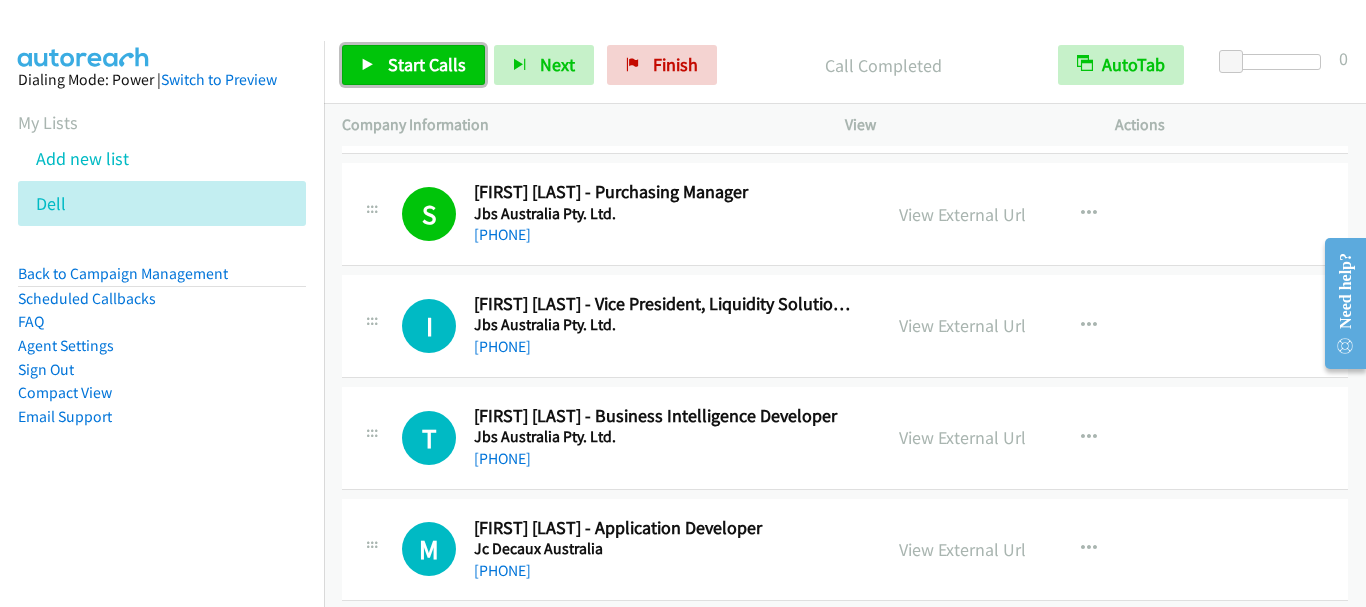 click on "Start Calls" at bounding box center (427, 64) 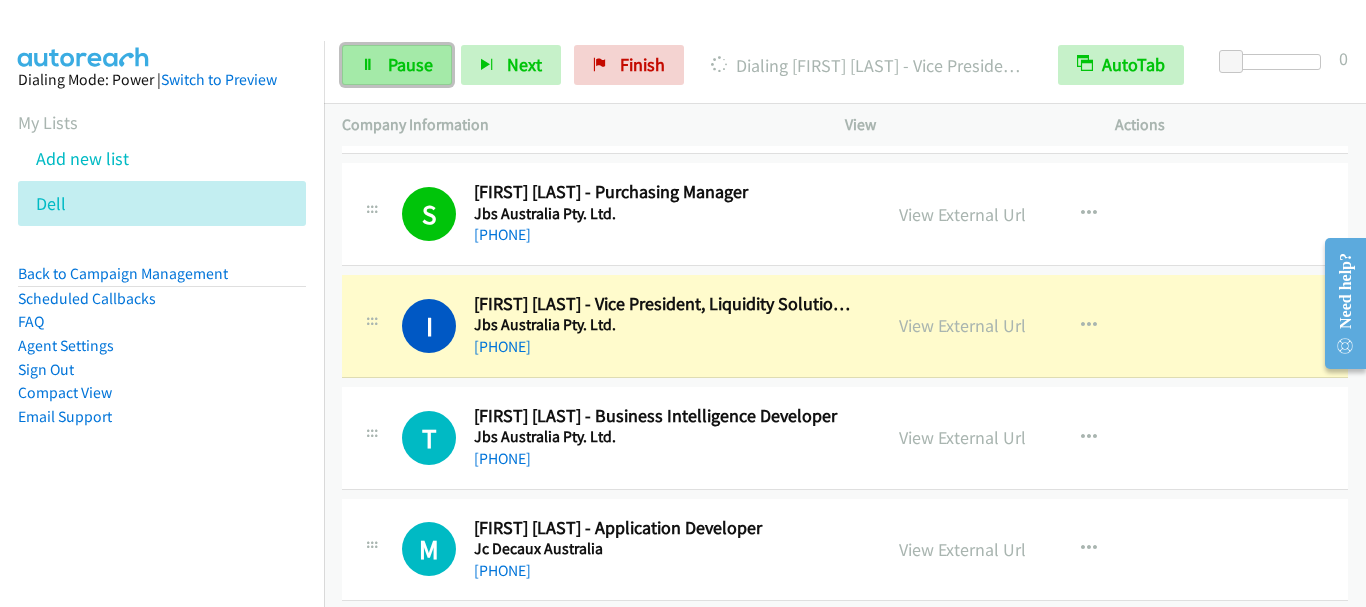 click on "Pause" at bounding box center (397, 65) 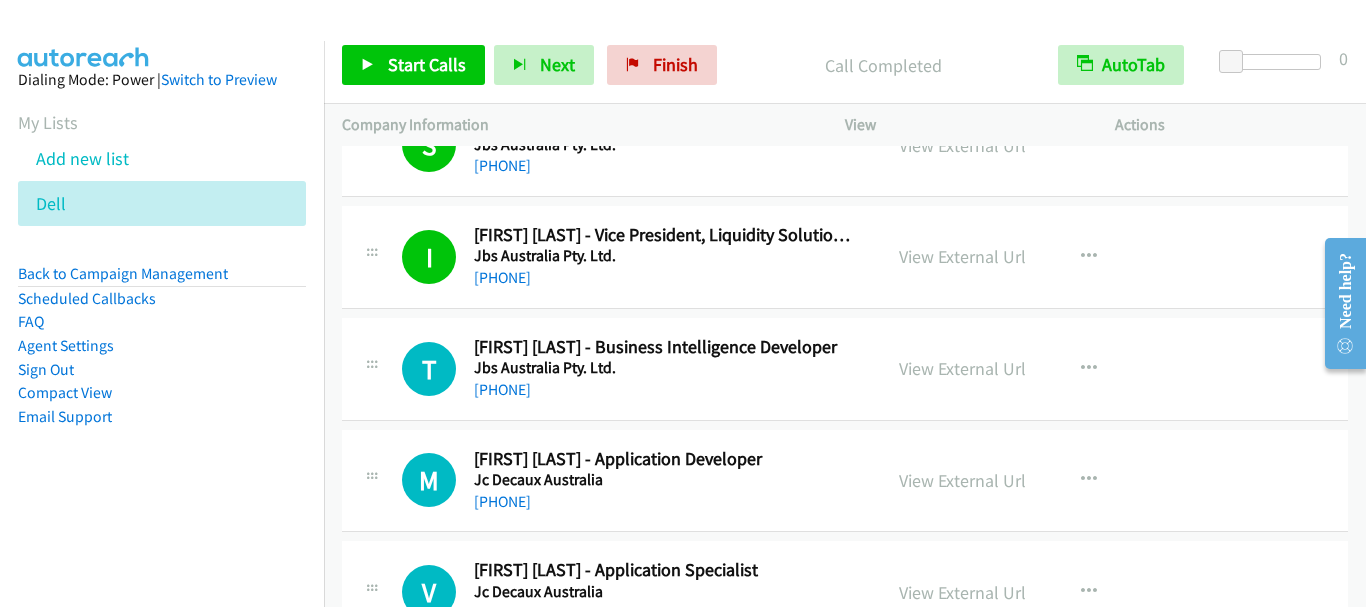 scroll, scrollTop: 2100, scrollLeft: 0, axis: vertical 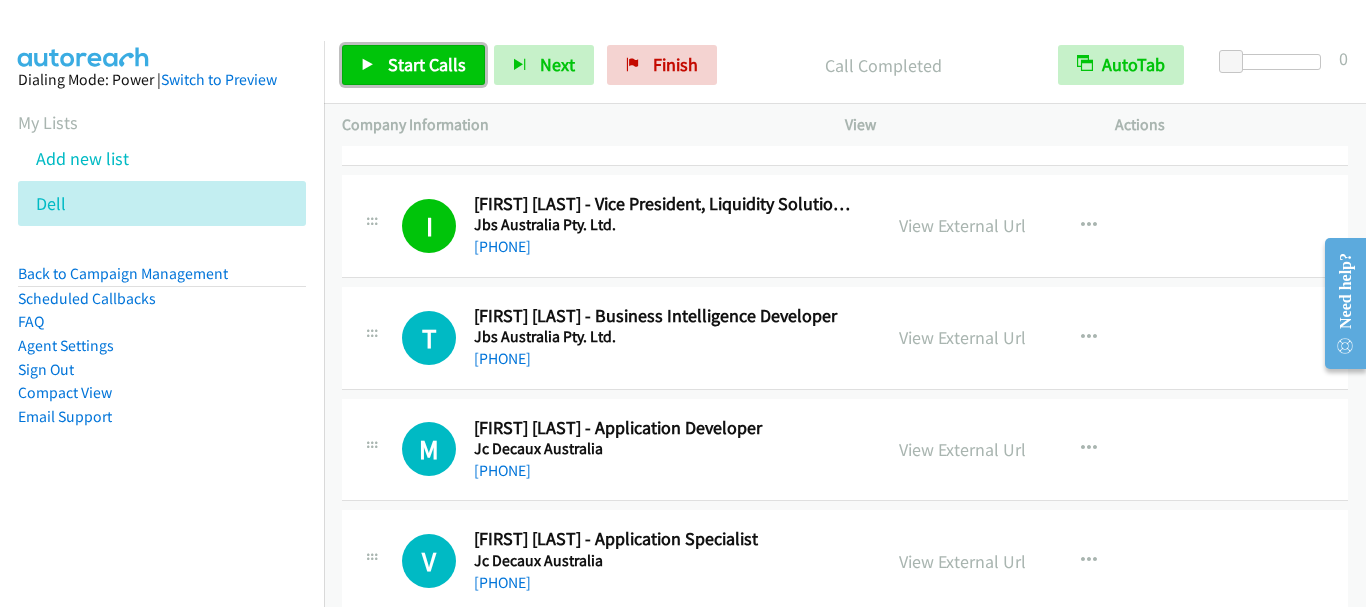 click on "Start Calls" at bounding box center (427, 64) 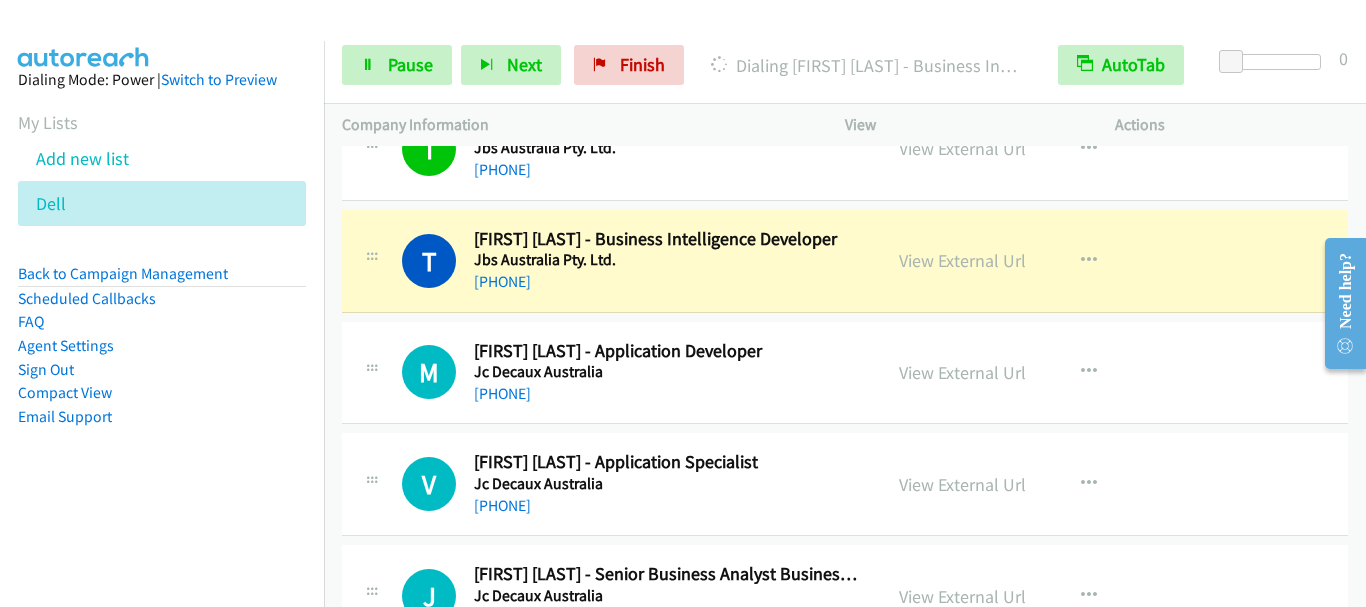scroll, scrollTop: 2200, scrollLeft: 0, axis: vertical 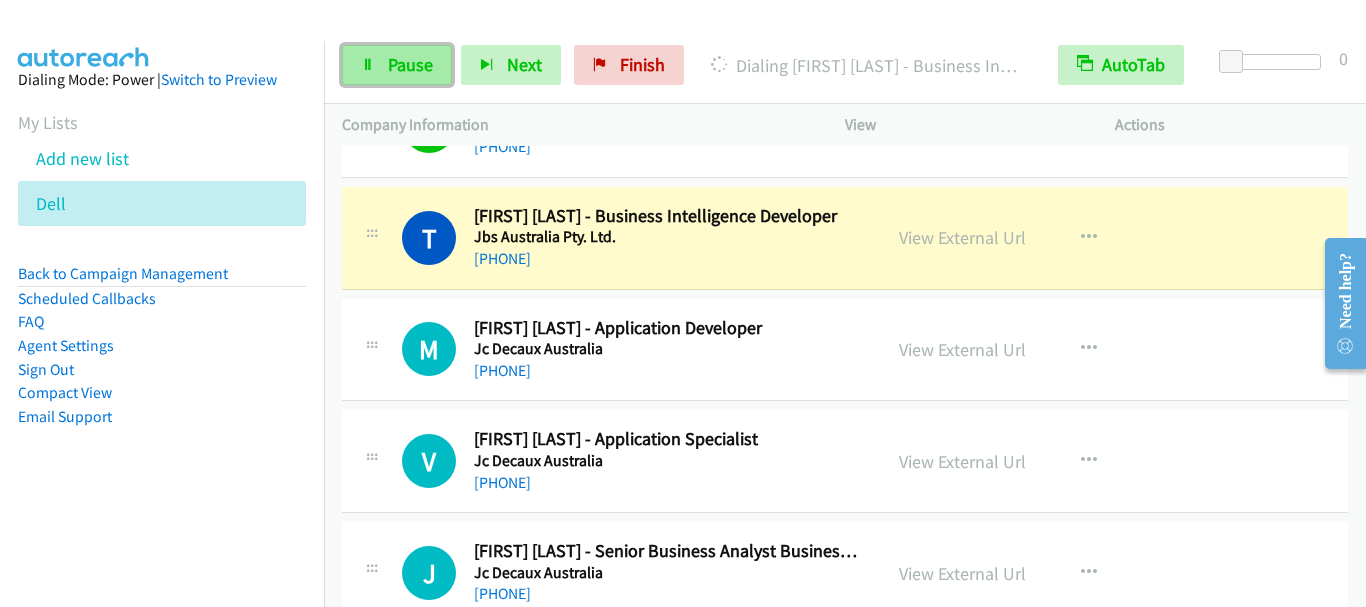 click on "Pause" at bounding box center (410, 64) 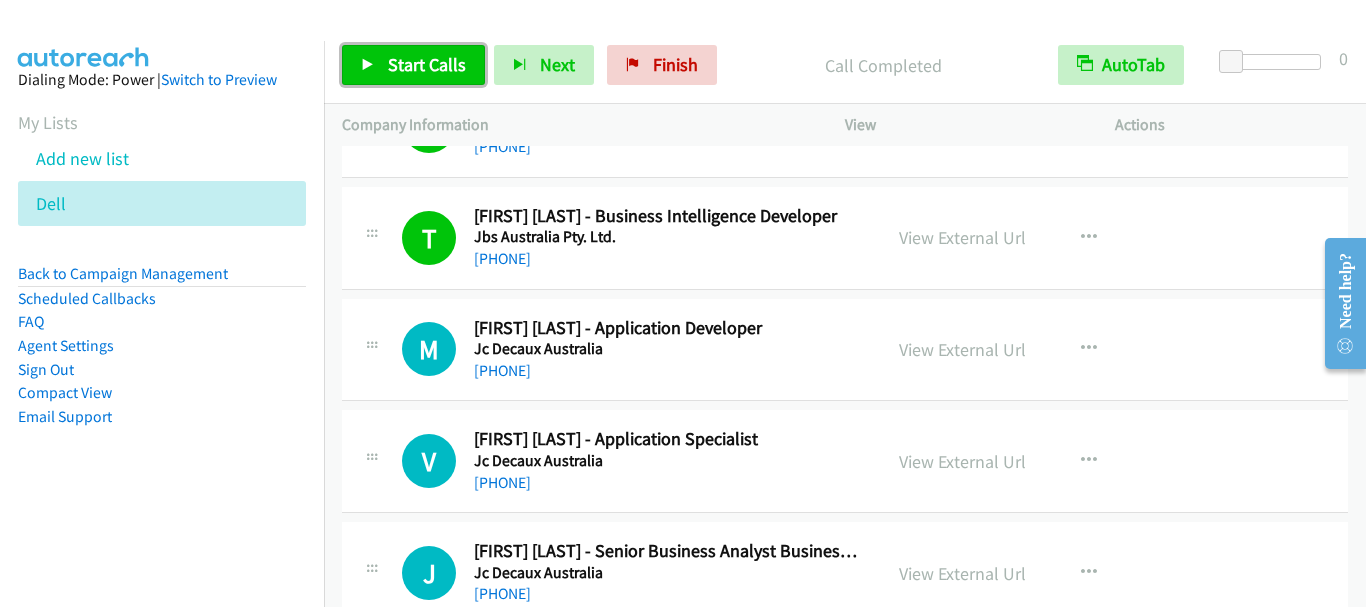 click on "Start Calls" at bounding box center (427, 64) 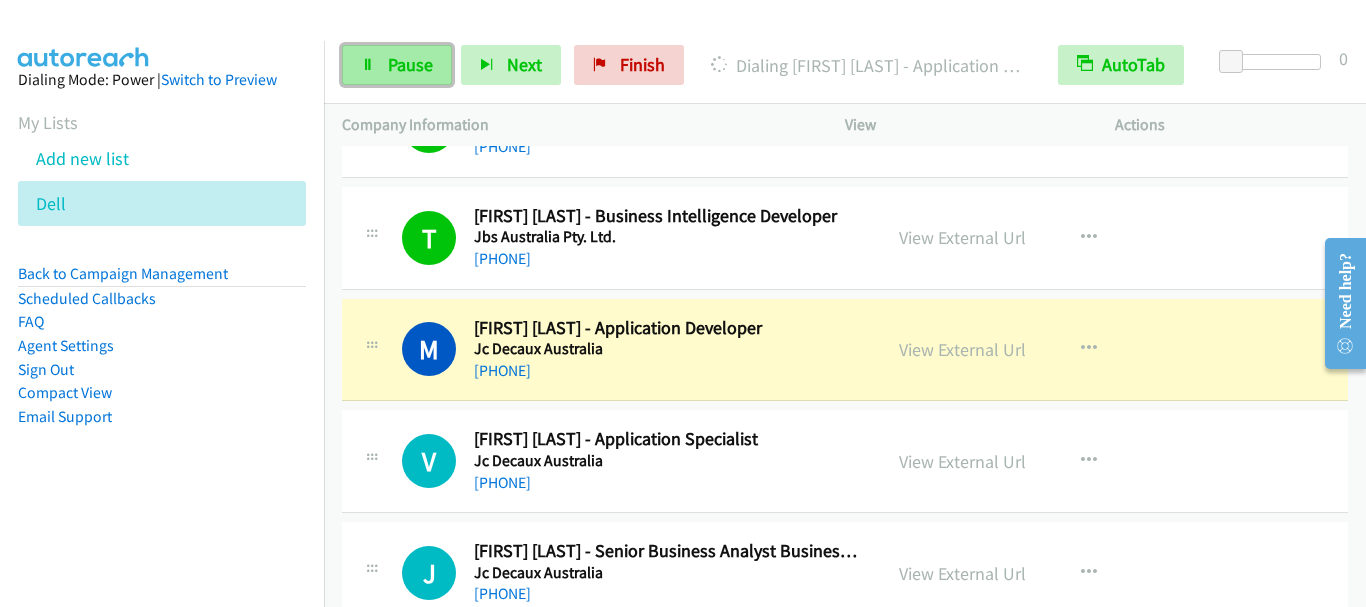 click on "Pause" at bounding box center [410, 64] 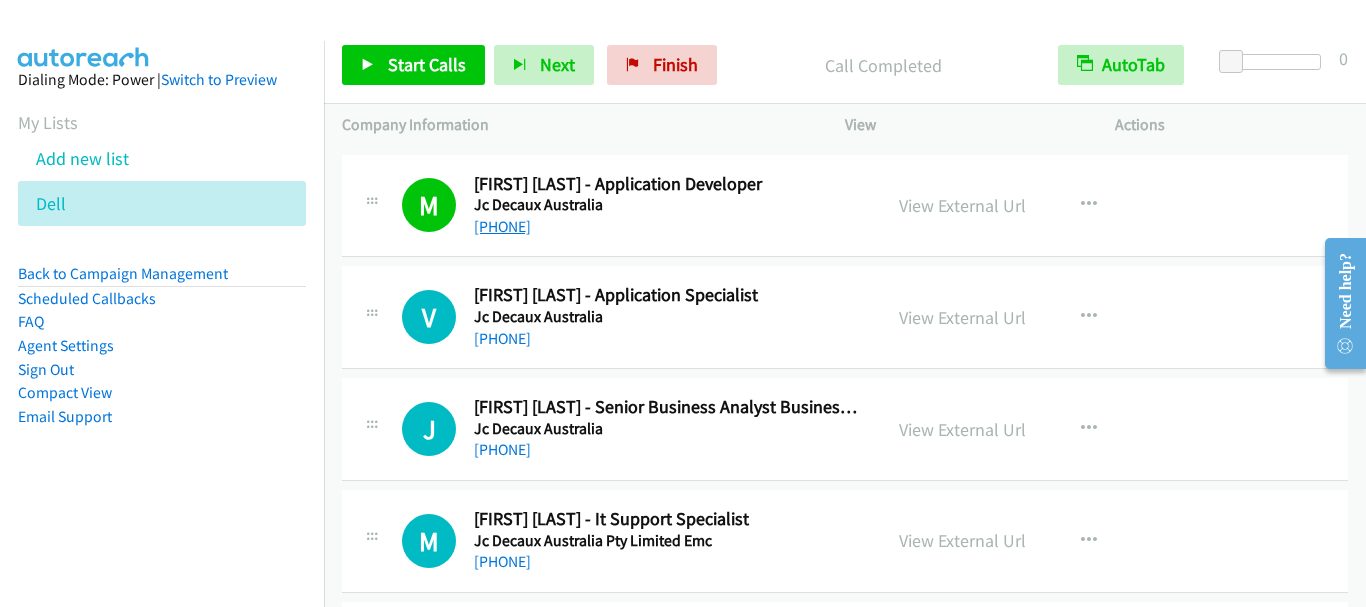 scroll, scrollTop: 2400, scrollLeft: 0, axis: vertical 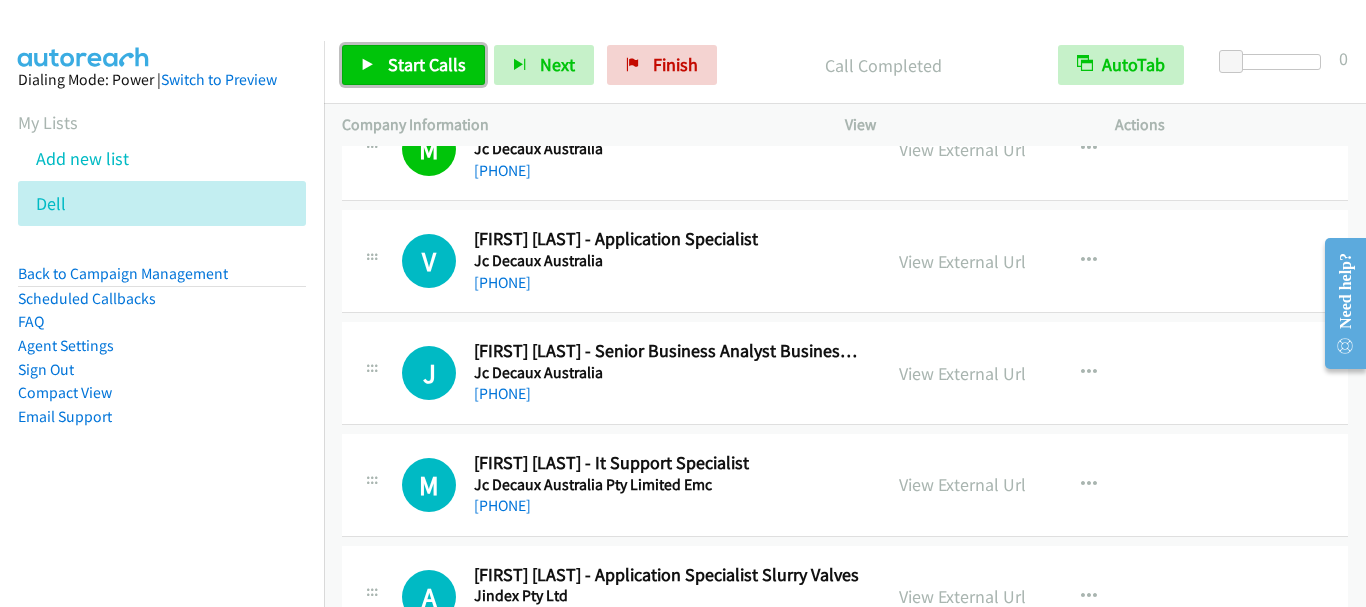 click on "Start Calls" at bounding box center [427, 64] 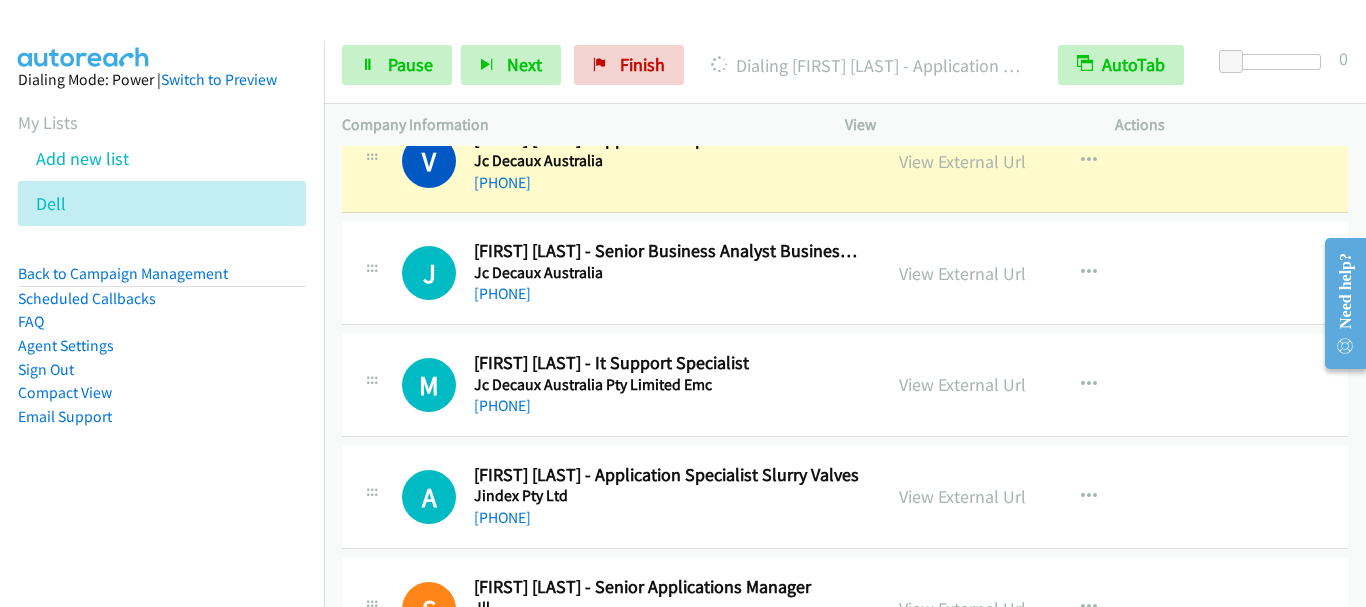 scroll, scrollTop: 2400, scrollLeft: 0, axis: vertical 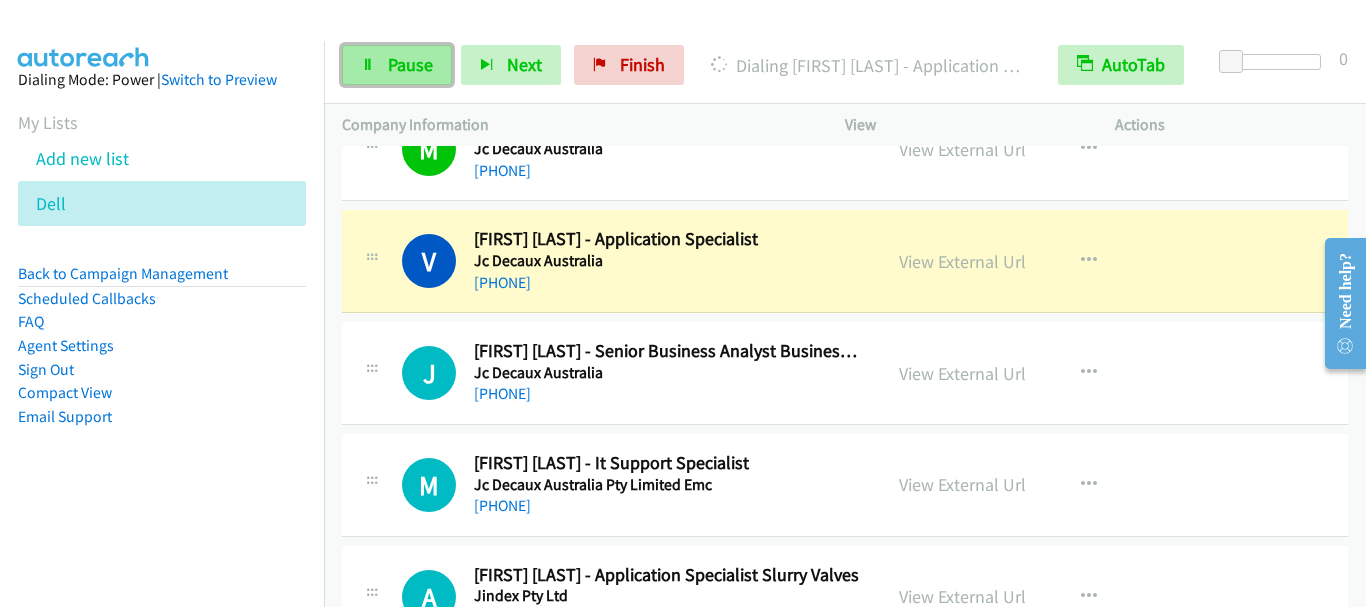 click on "Pause" at bounding box center [410, 64] 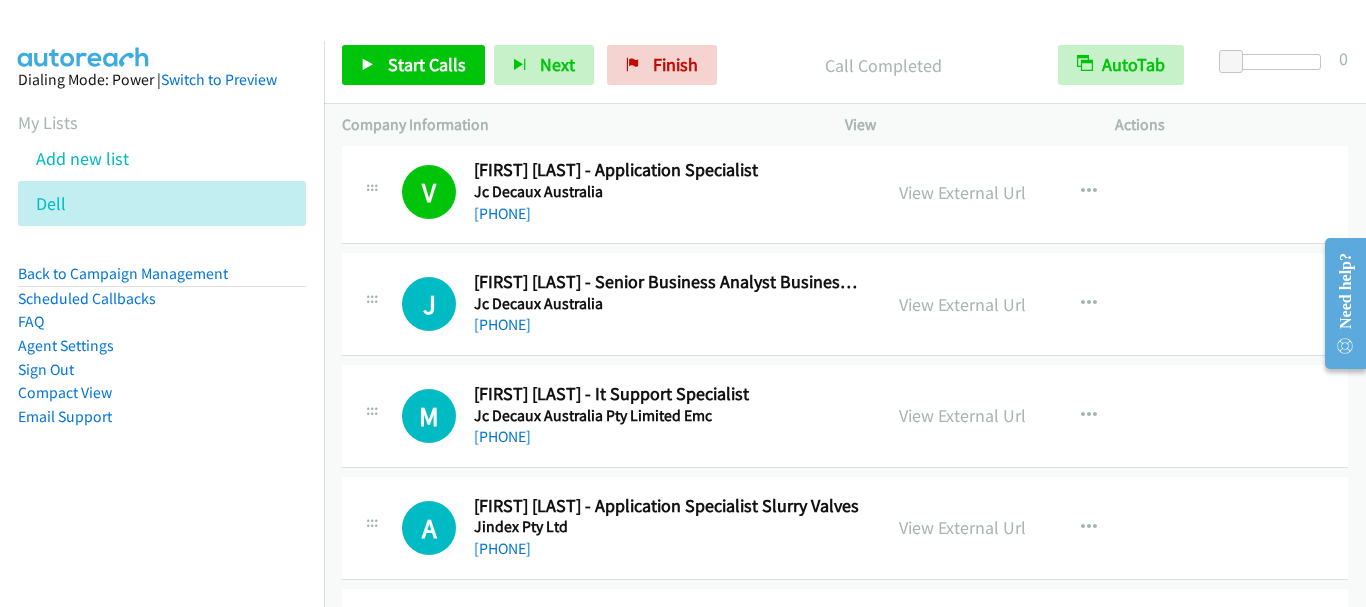 scroll, scrollTop: 2500, scrollLeft: 0, axis: vertical 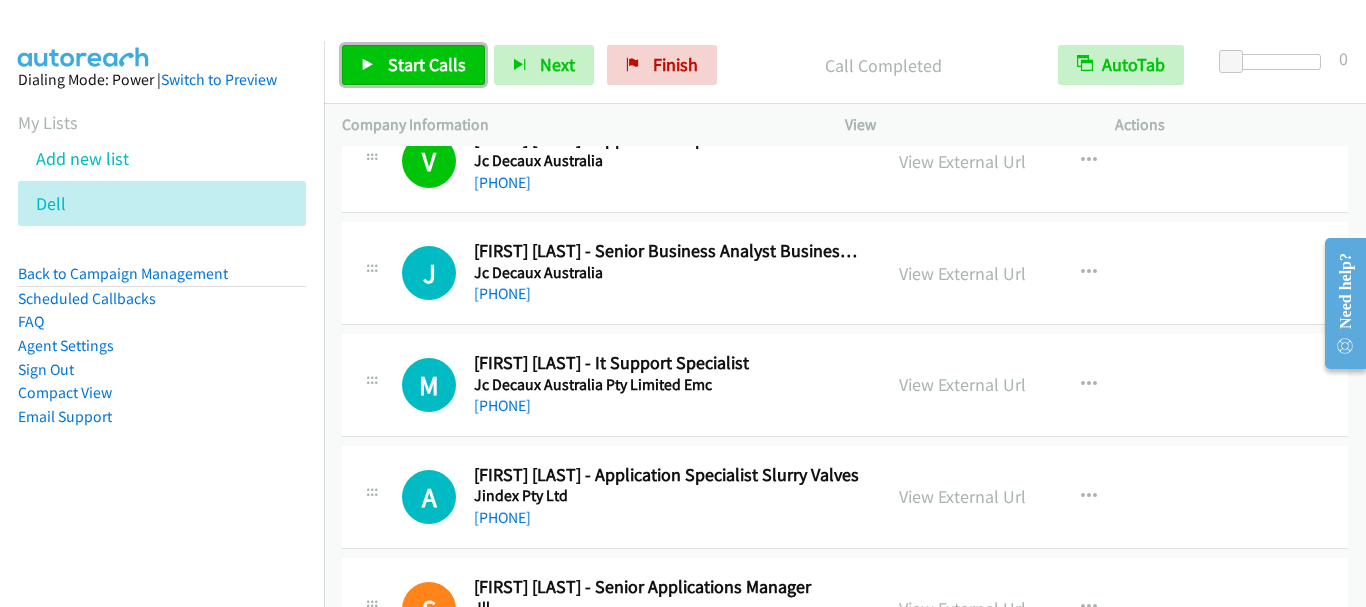 click on "Start Calls" at bounding box center (427, 64) 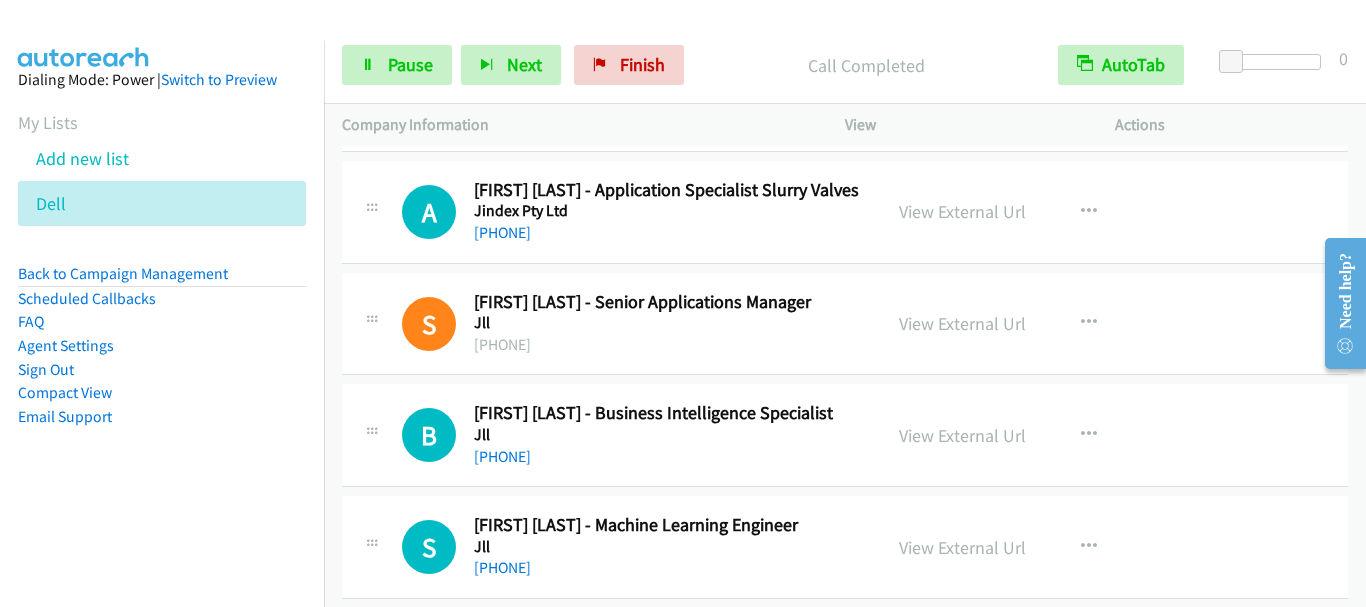 scroll, scrollTop: 2800, scrollLeft: 0, axis: vertical 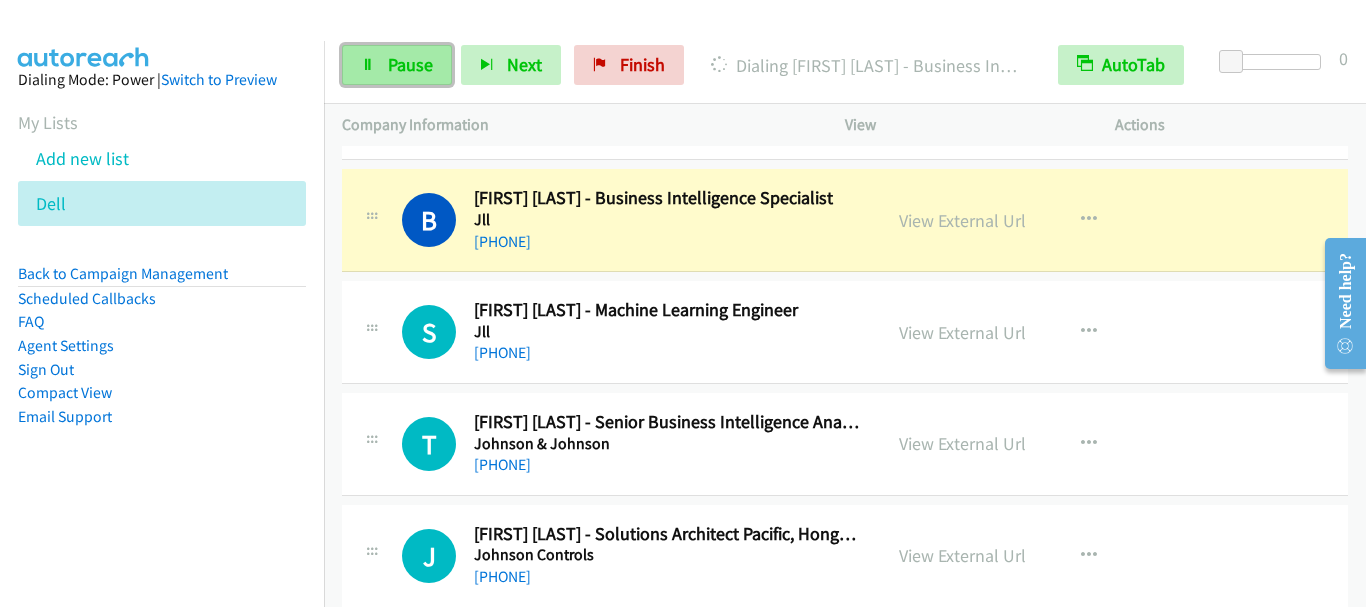 click on "Pause" at bounding box center [410, 64] 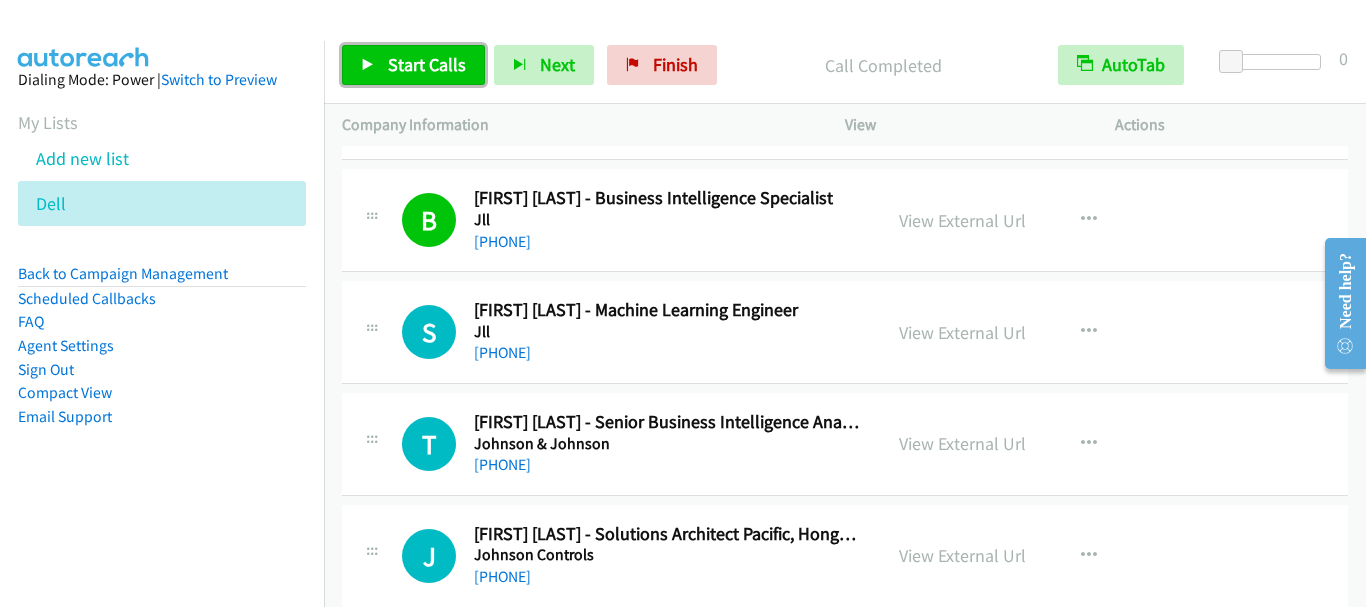 click on "Start Calls" at bounding box center [413, 65] 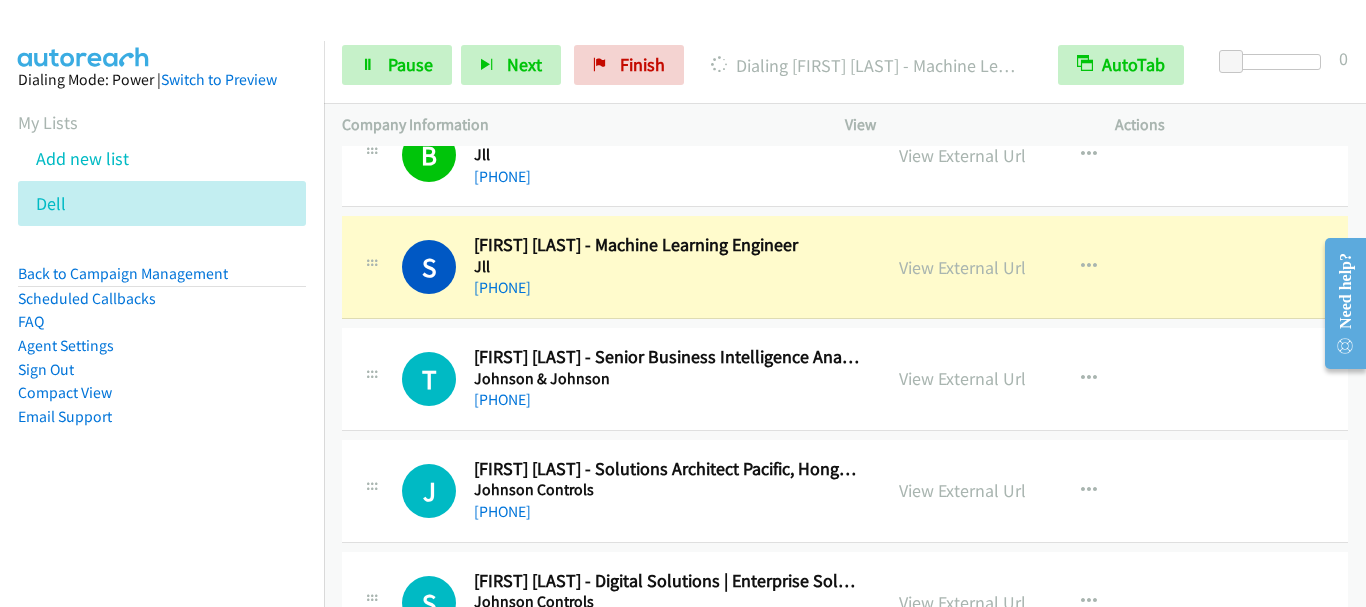 scroll, scrollTop: 3100, scrollLeft: 0, axis: vertical 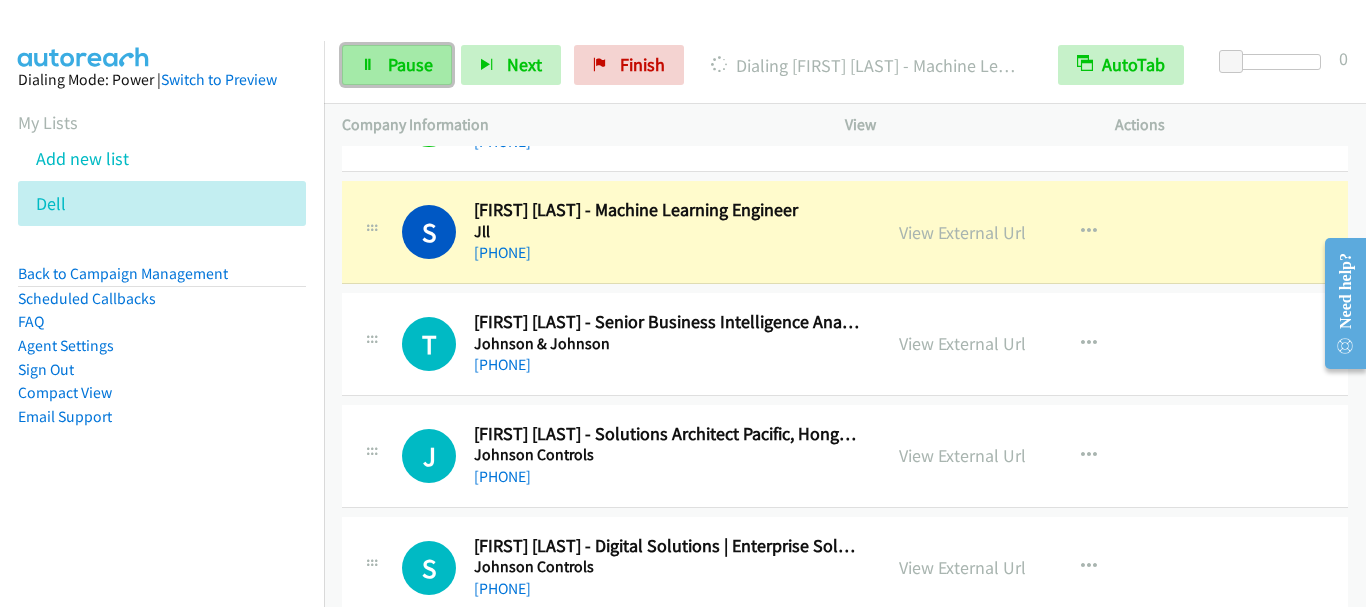 click on "Pause" at bounding box center (410, 64) 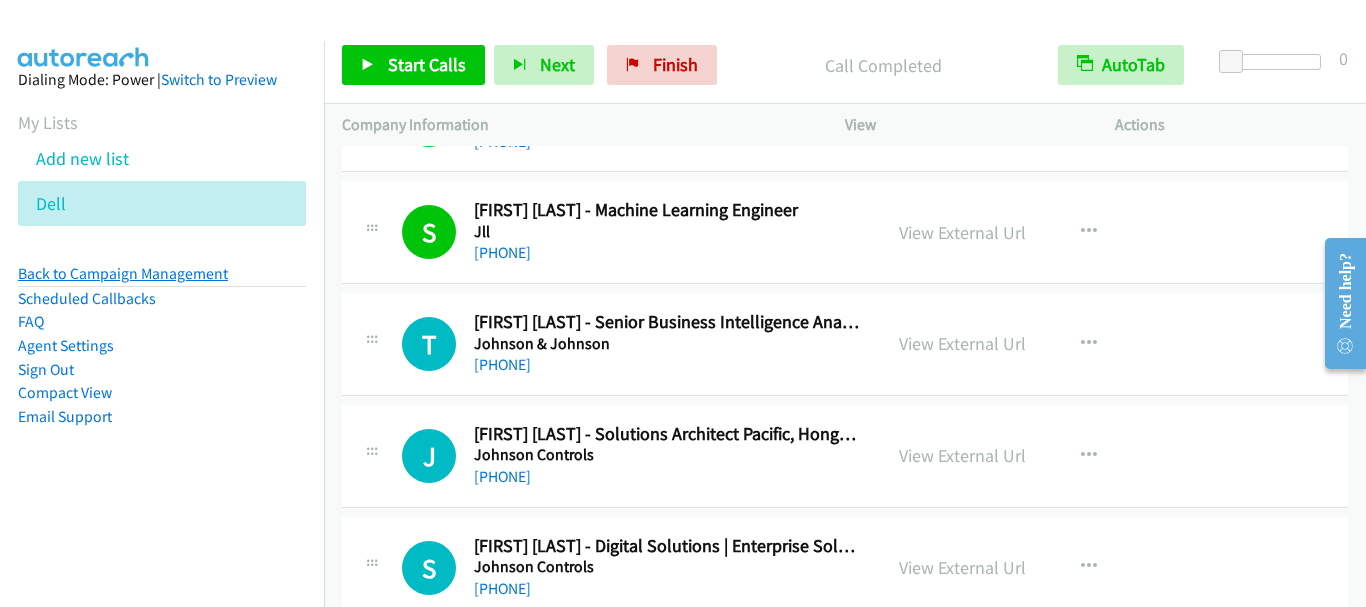 click on "Back to Campaign Management" at bounding box center [123, 273] 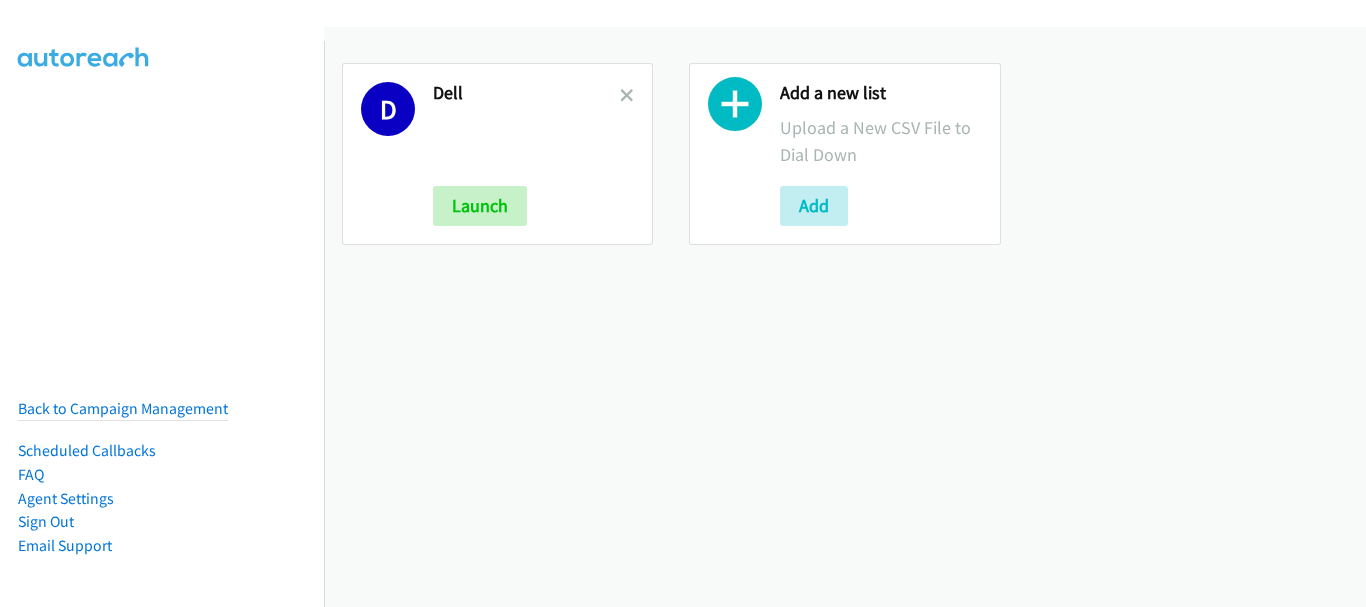 scroll, scrollTop: 0, scrollLeft: 0, axis: both 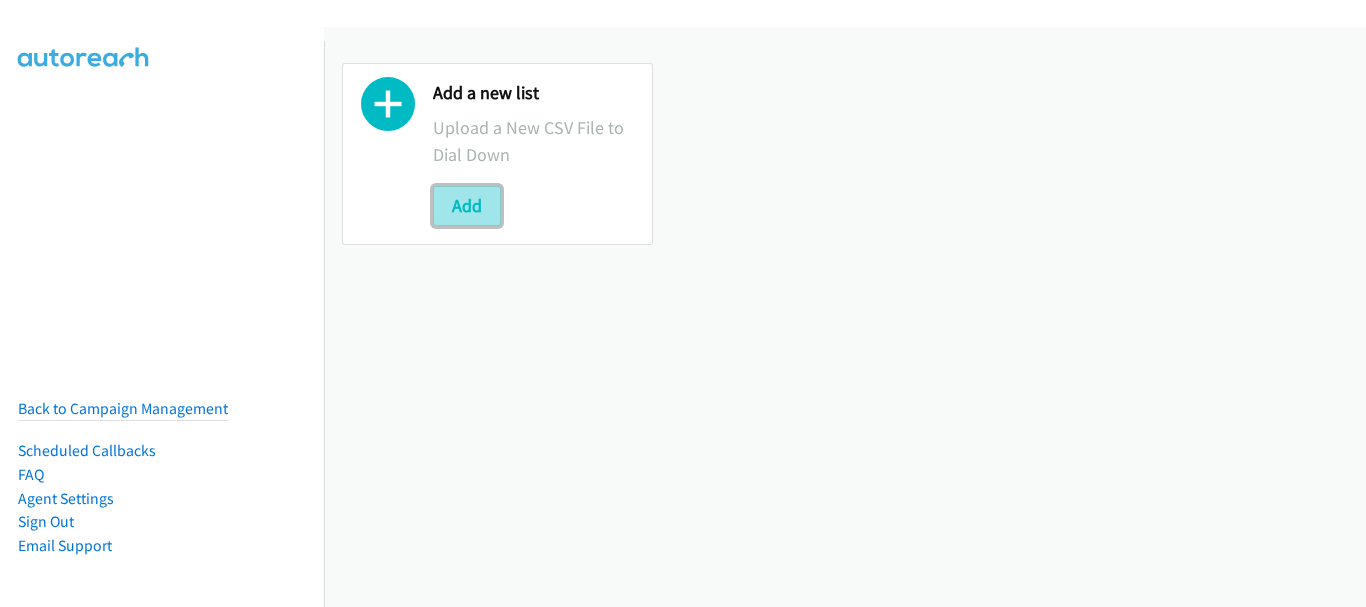 click on "Add" at bounding box center (467, 206) 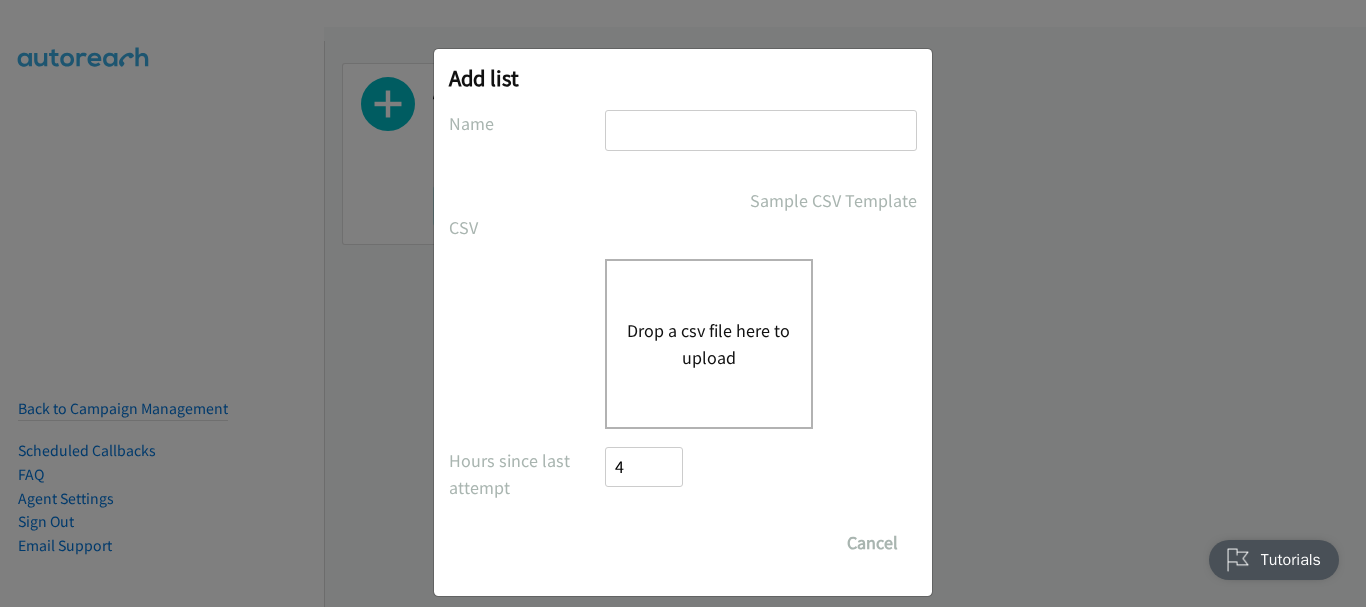 scroll, scrollTop: 0, scrollLeft: 0, axis: both 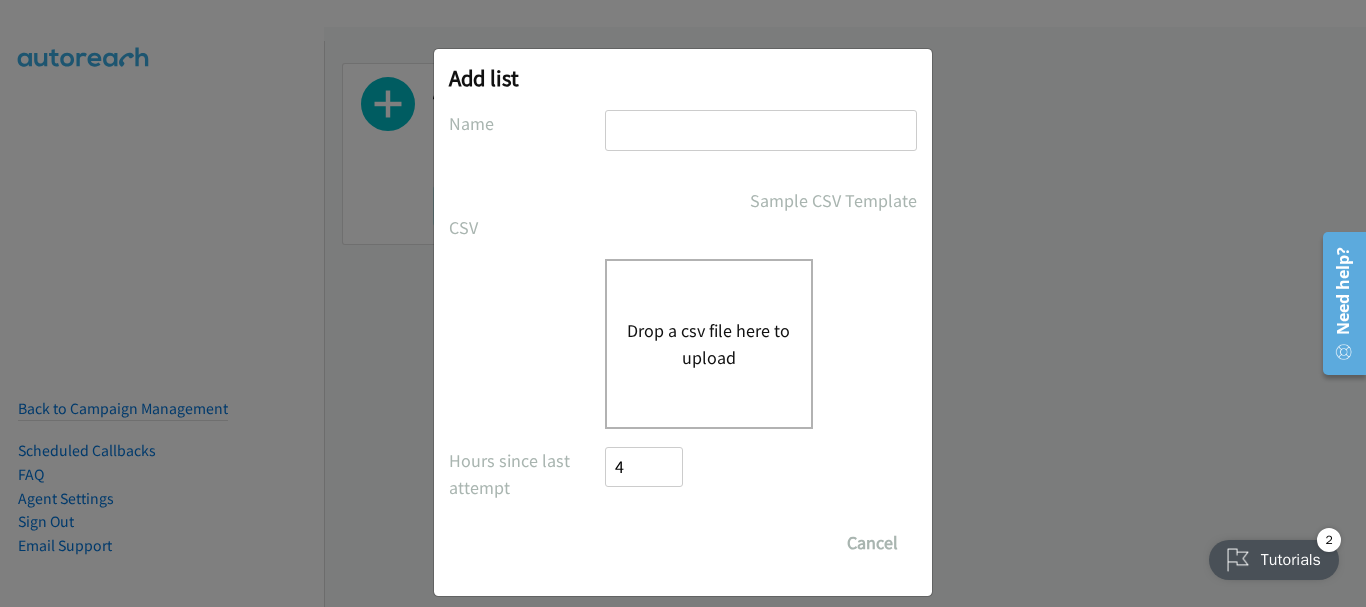 type on "Dell" 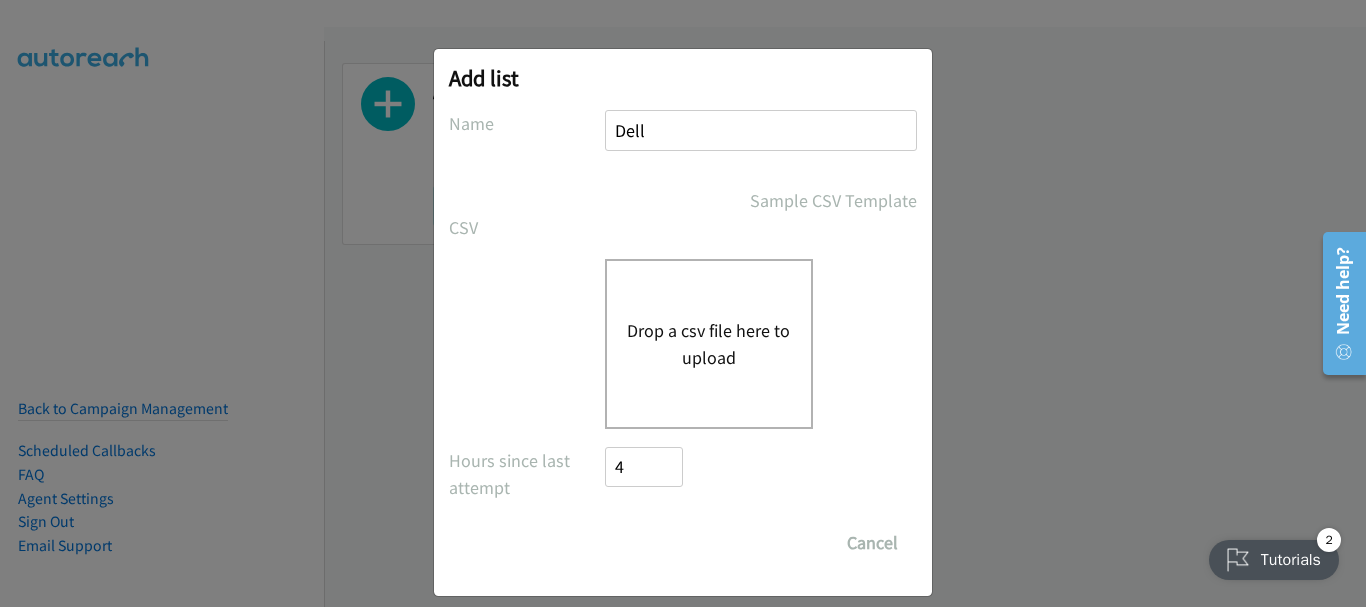 click on "Drop a csv file here to upload" at bounding box center [709, 344] 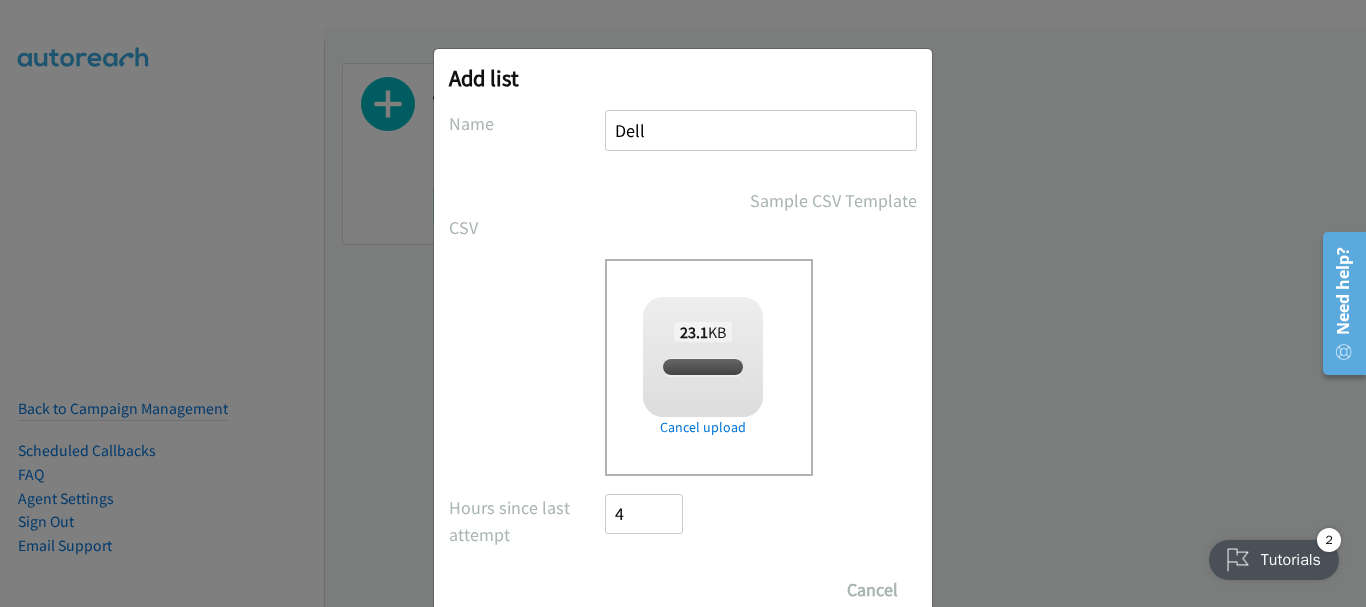 checkbox on "true" 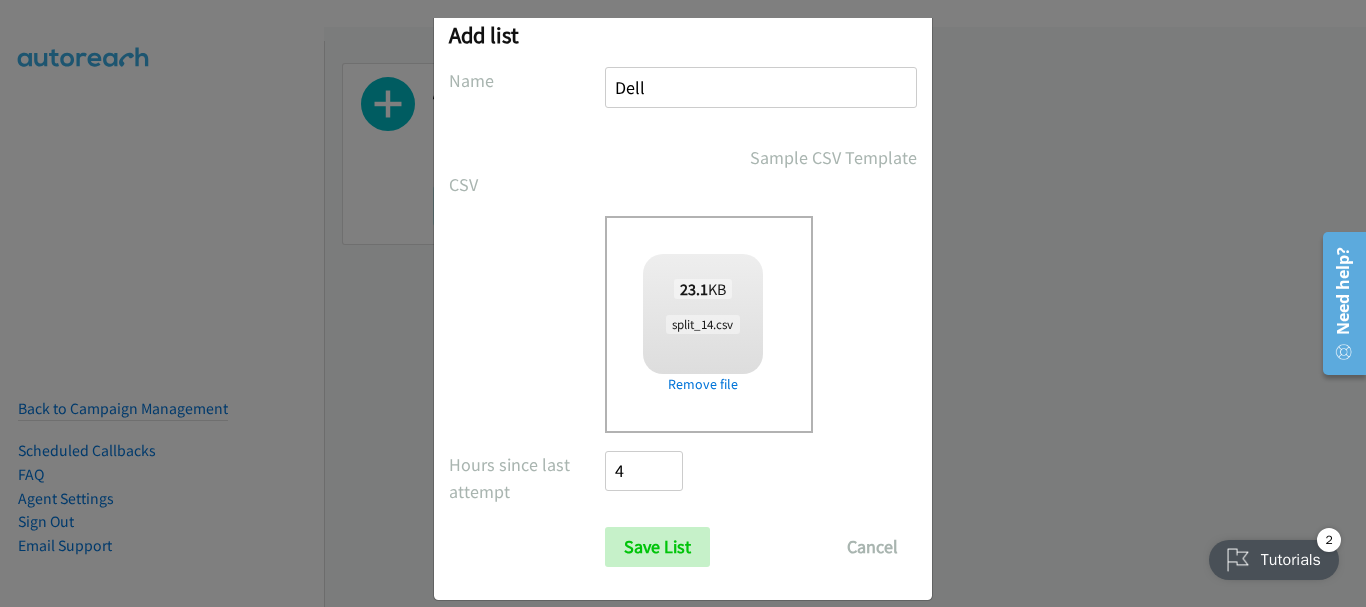 scroll, scrollTop: 67, scrollLeft: 0, axis: vertical 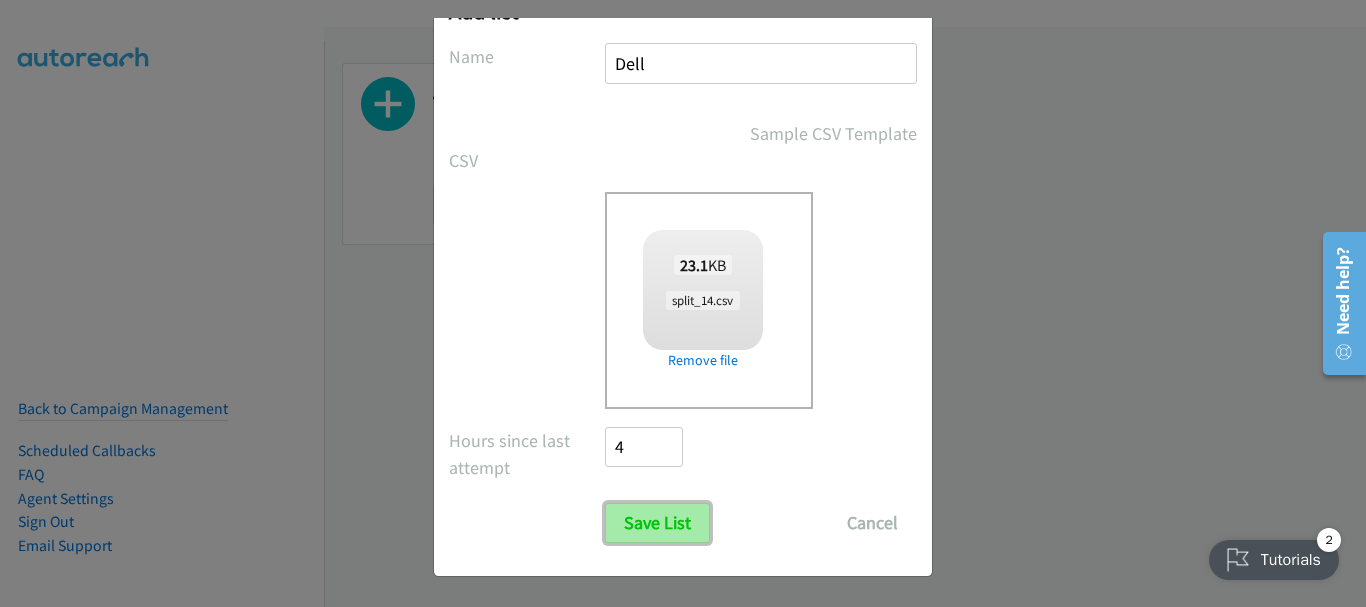 click on "Save List" at bounding box center [657, 523] 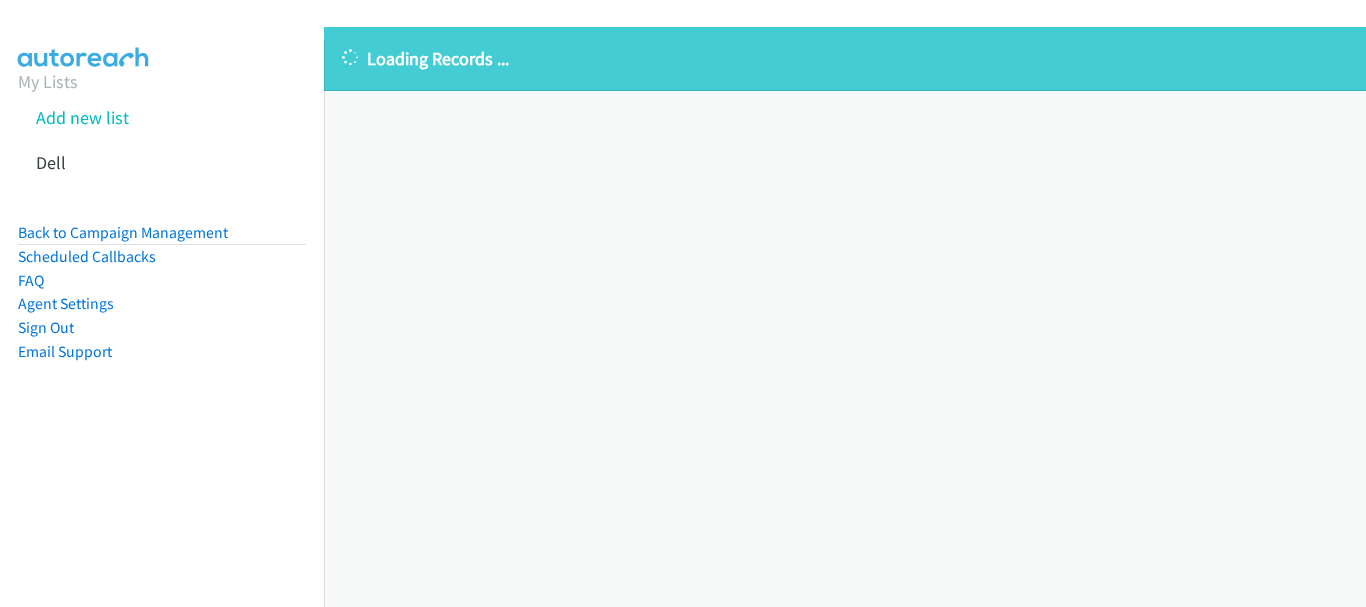 scroll, scrollTop: 0, scrollLeft: 0, axis: both 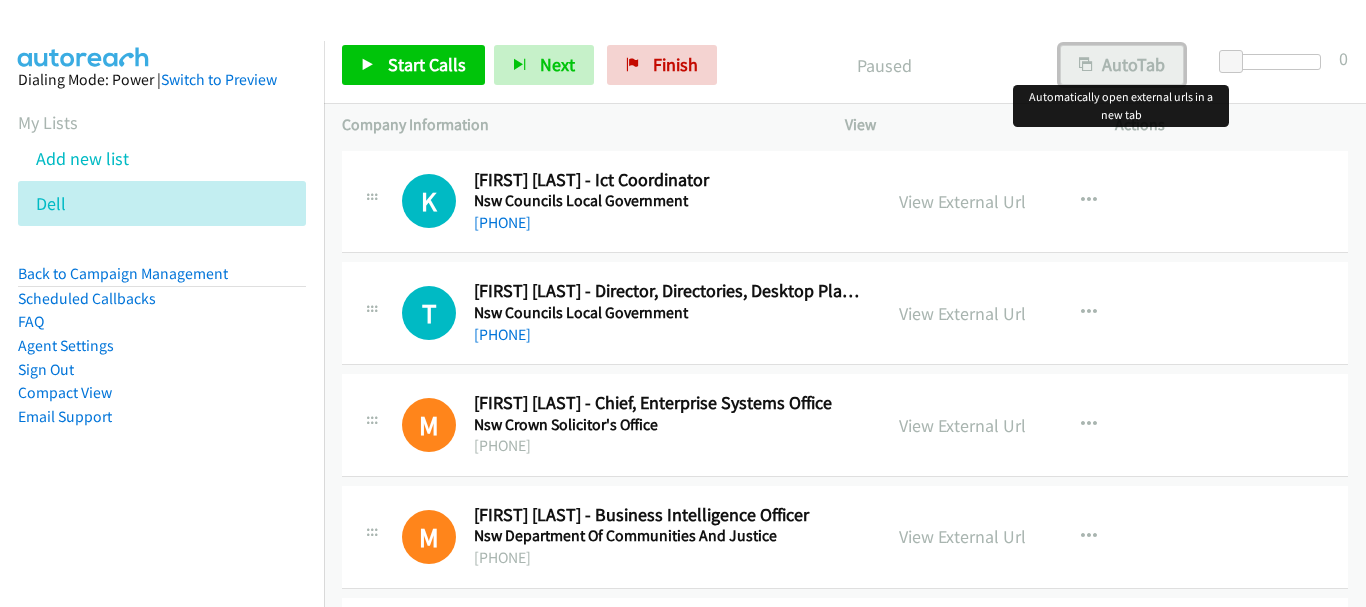 click on "AutoTab" at bounding box center (1122, 65) 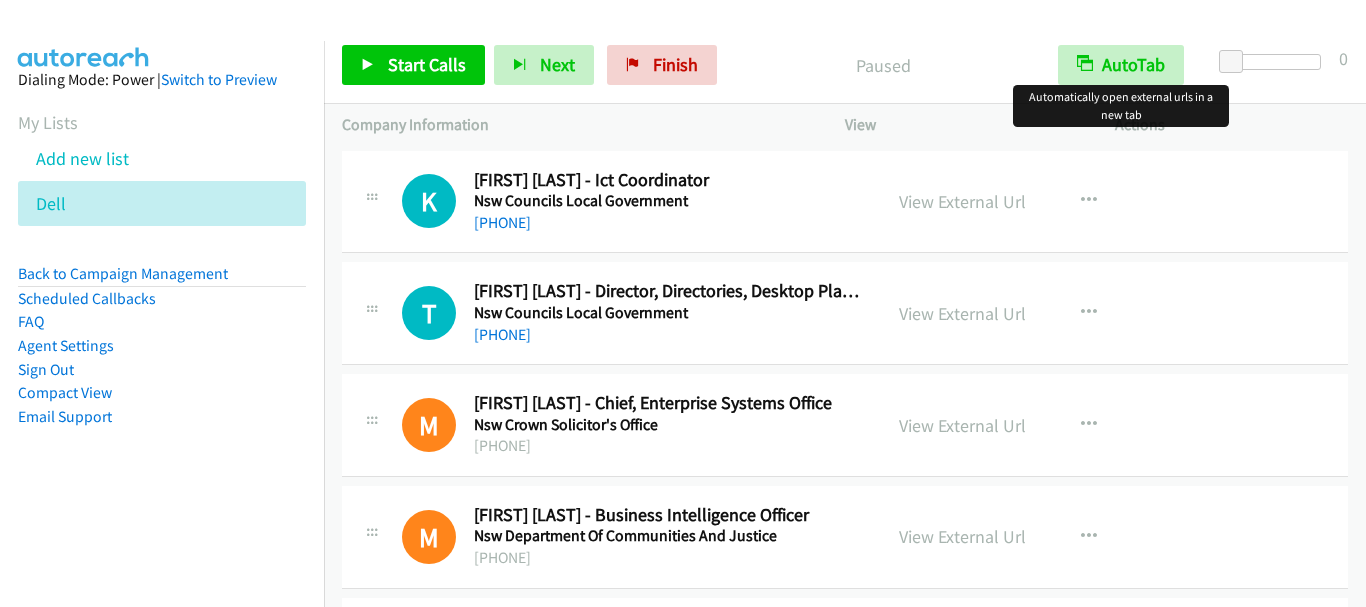 scroll, scrollTop: 0, scrollLeft: 0, axis: both 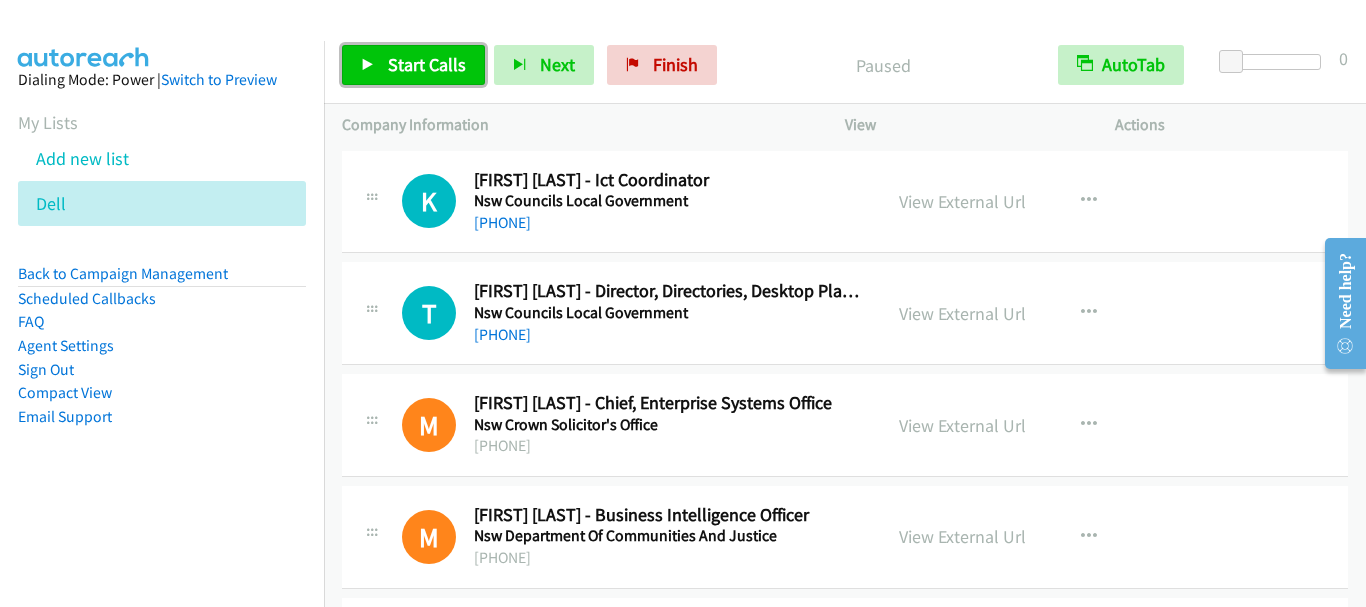 click on "Start Calls" at bounding box center (427, 64) 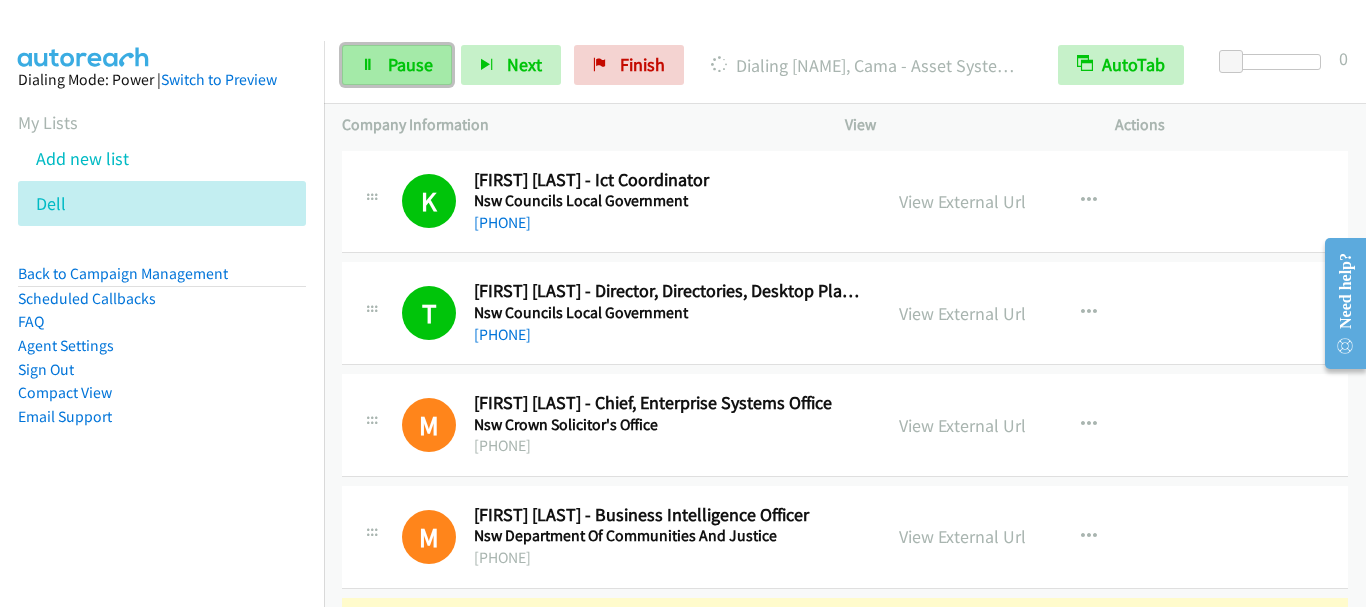 click on "Pause" at bounding box center (410, 64) 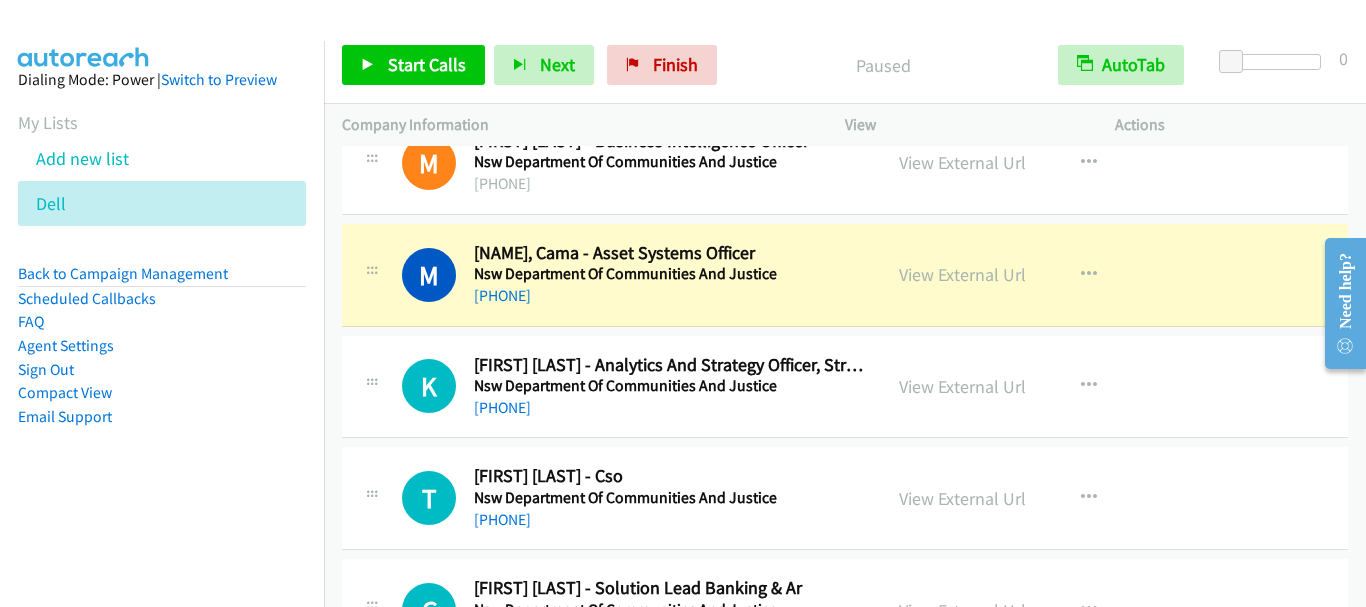scroll, scrollTop: 400, scrollLeft: 0, axis: vertical 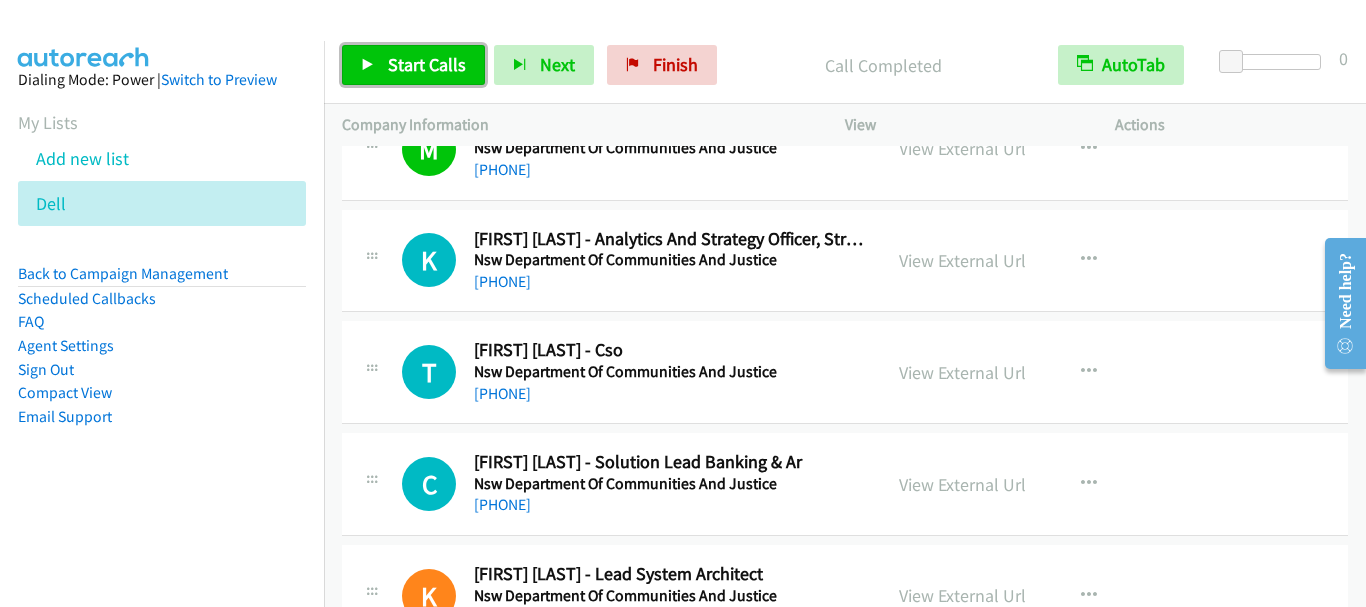 click on "Start Calls" at bounding box center [427, 64] 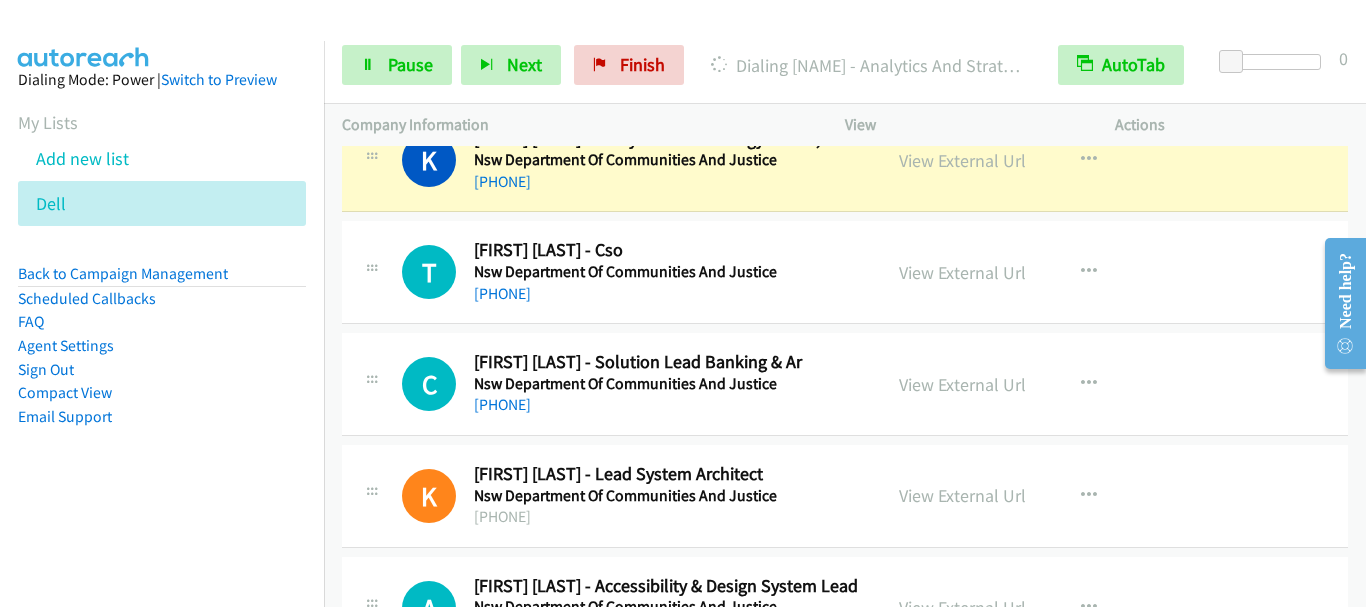 scroll, scrollTop: 500, scrollLeft: 0, axis: vertical 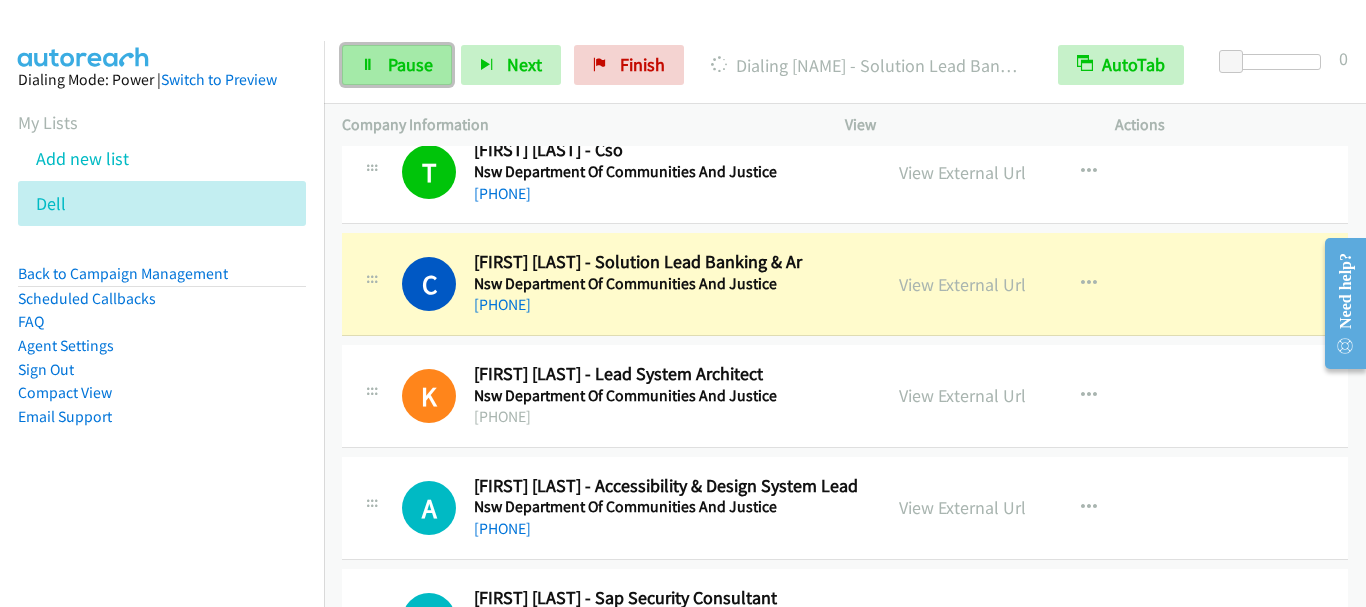 click on "Pause" at bounding box center (410, 64) 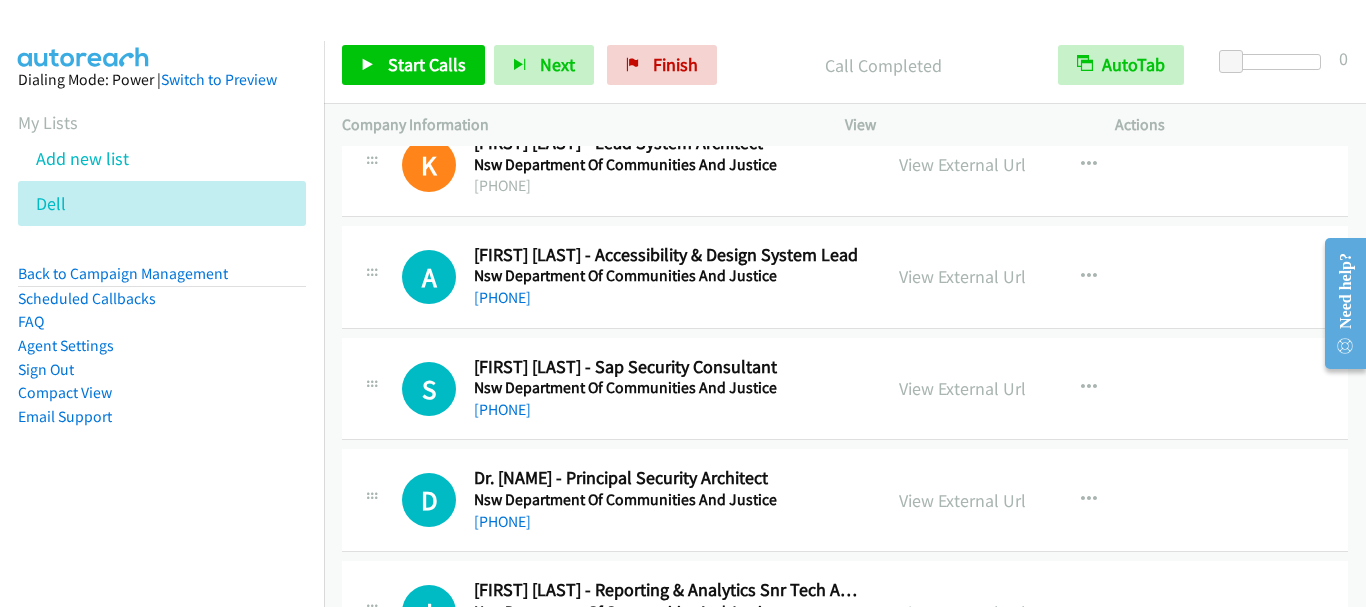 scroll, scrollTop: 900, scrollLeft: 0, axis: vertical 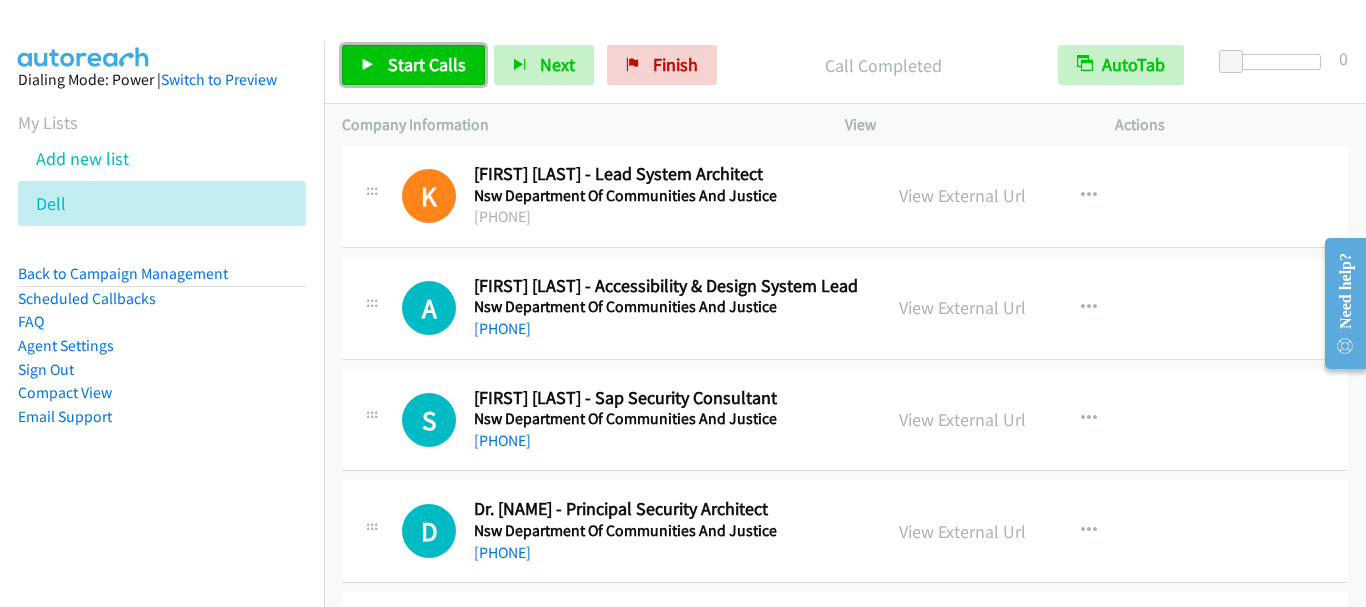 click on "Start Calls" at bounding box center (427, 64) 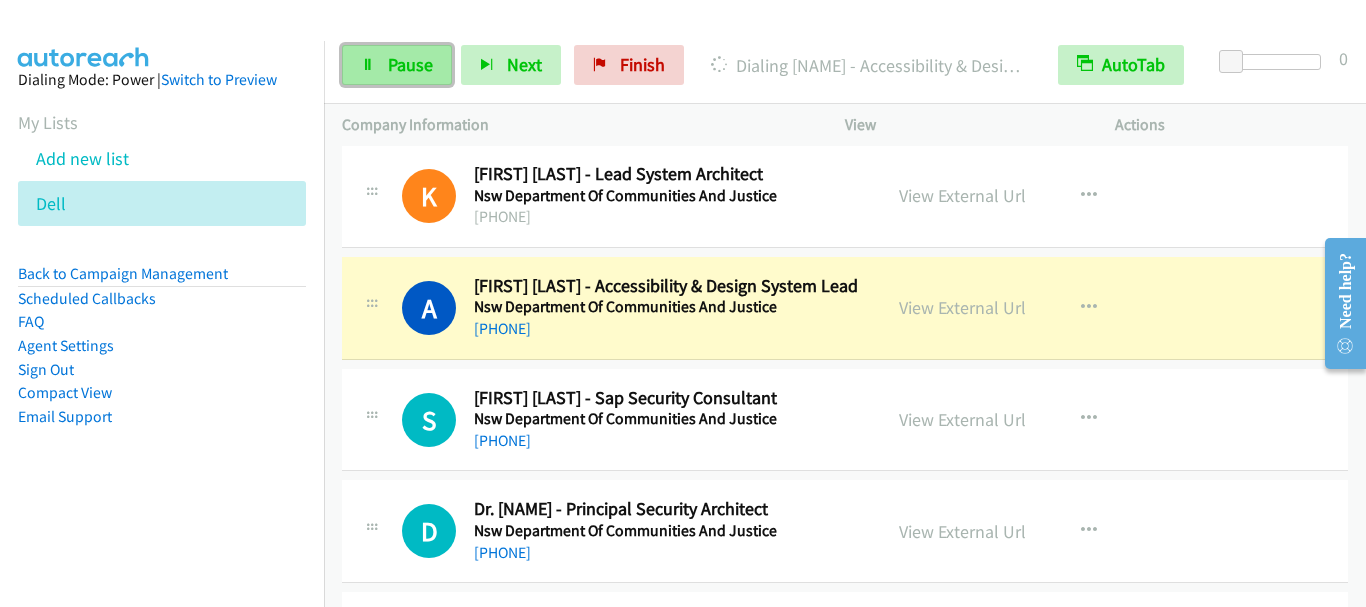 click on "Pause" at bounding box center (397, 65) 